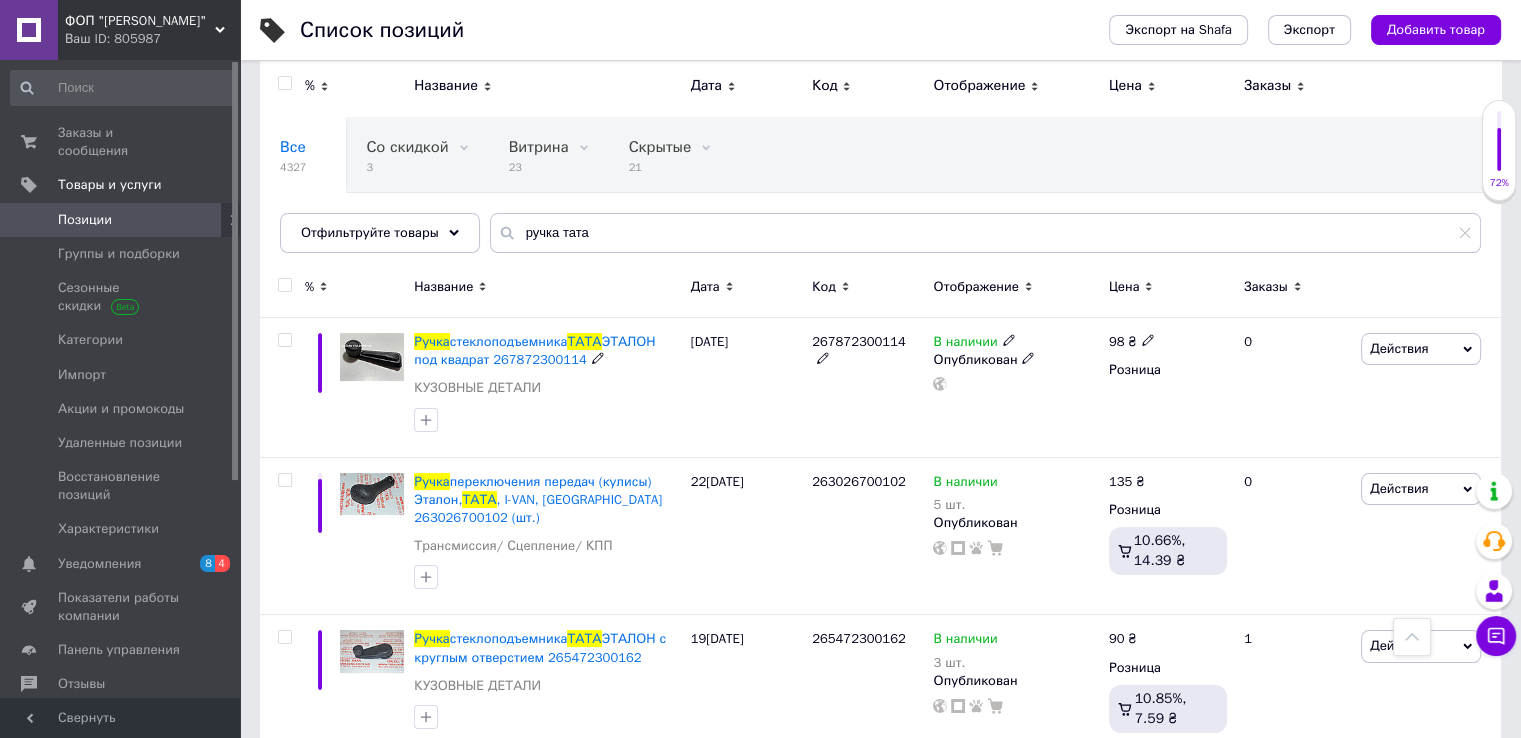 scroll, scrollTop: 0, scrollLeft: 0, axis: both 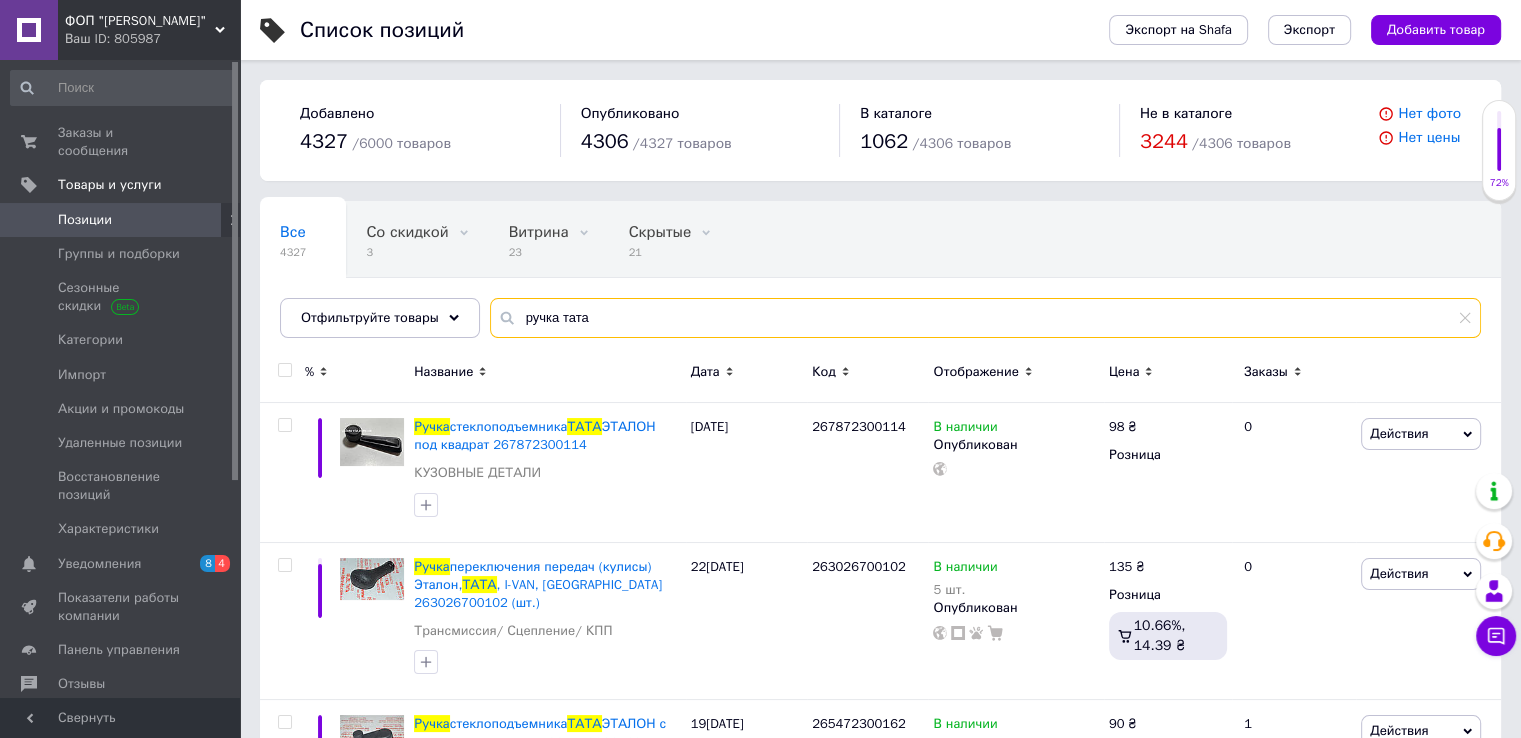click on "Все 4327 Со скидкой 3 Удалить Редактировать Витрина 23 Удалить Редактировать Скрытые 21 Удалить Редактировать Опубликованные 4306 Удалить Редактировать Ok Отфильтровано...  Сохранить Мы ничего не нашли Возможно, ошибка в слове  или нет соответствий по вашему запросу. Все 4327 Со скидкой 3 Витрина 23 Скрытые 21 Опубликованные 4306 Отфильтруйте товары ручка тата" at bounding box center (880, 269) 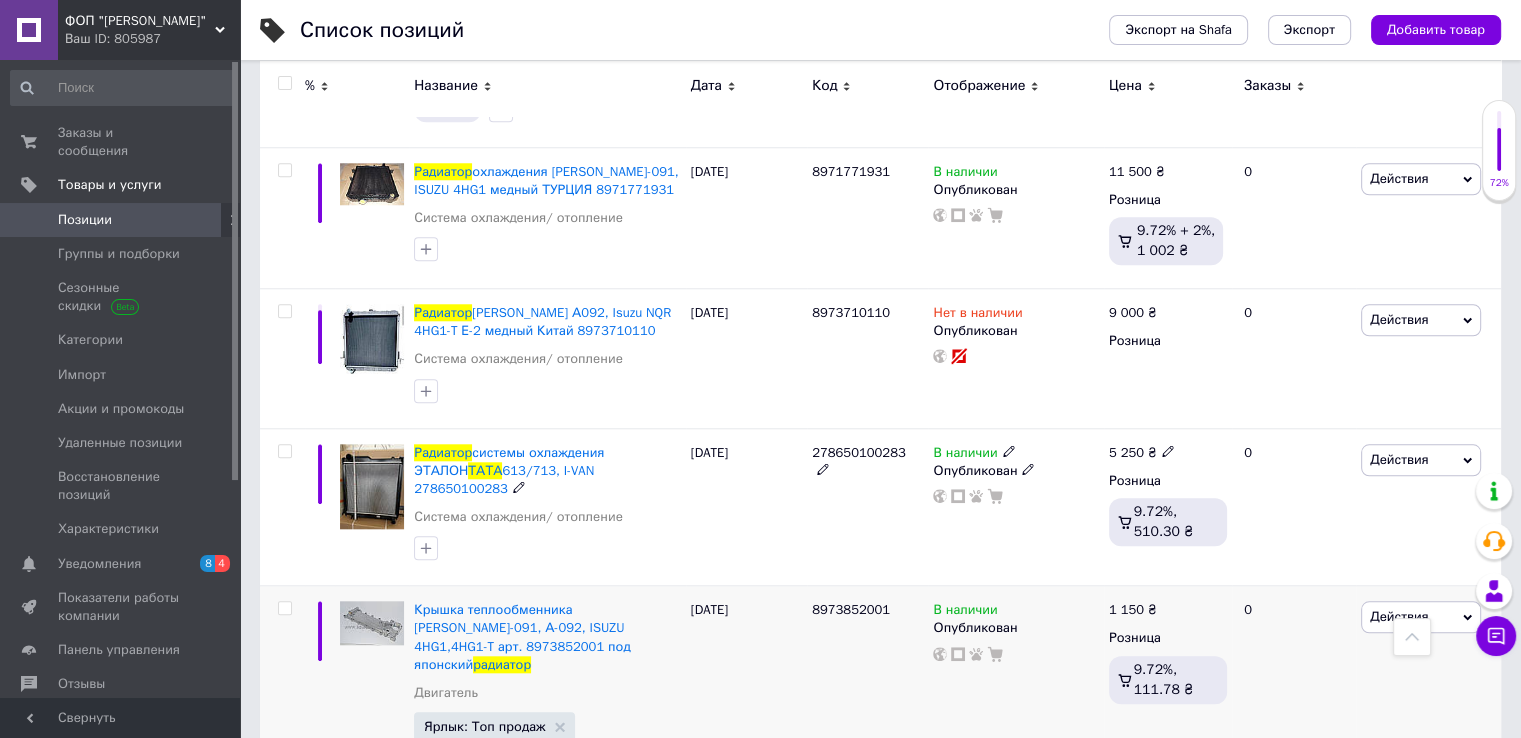 scroll, scrollTop: 1866, scrollLeft: 0, axis: vertical 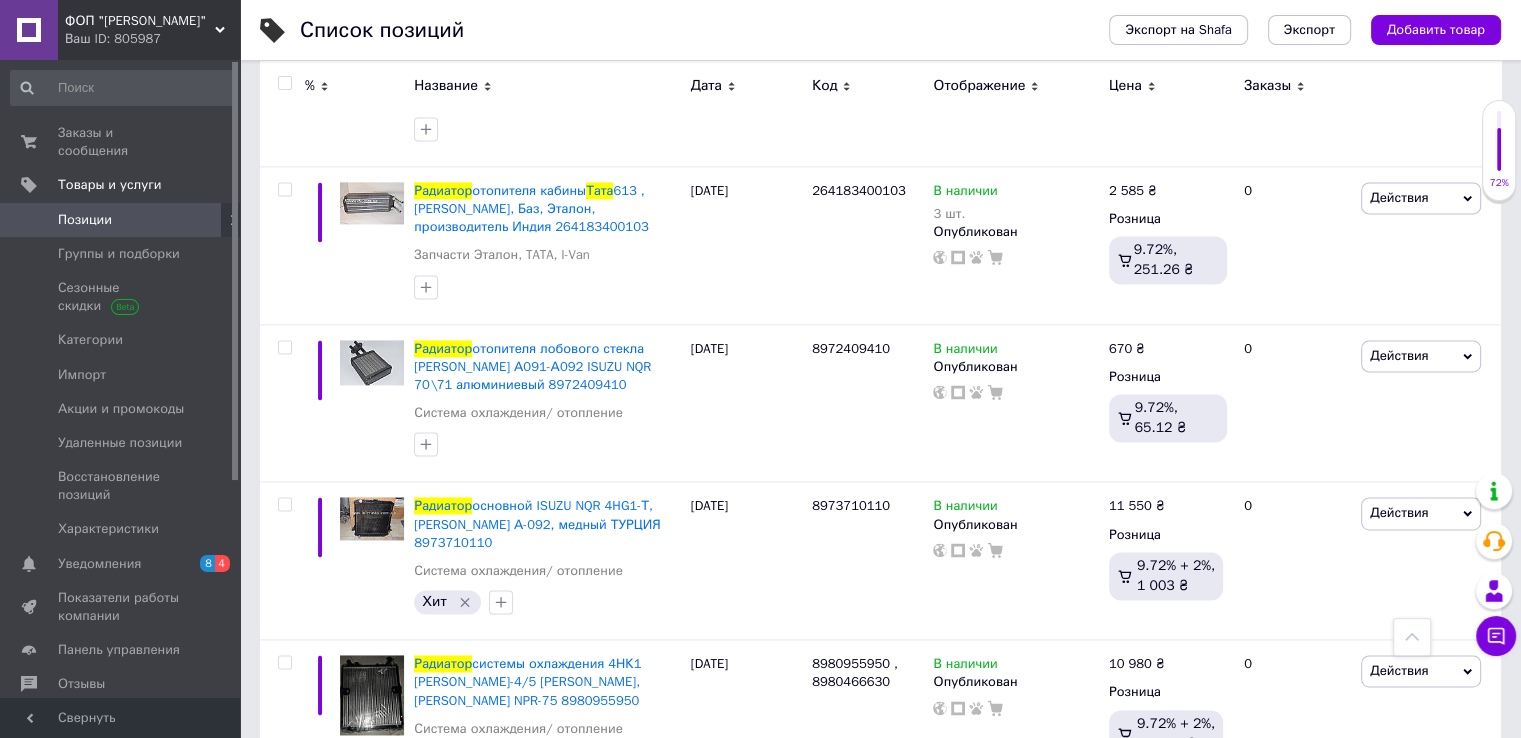 click on "2" at bounding box center [327, 838] 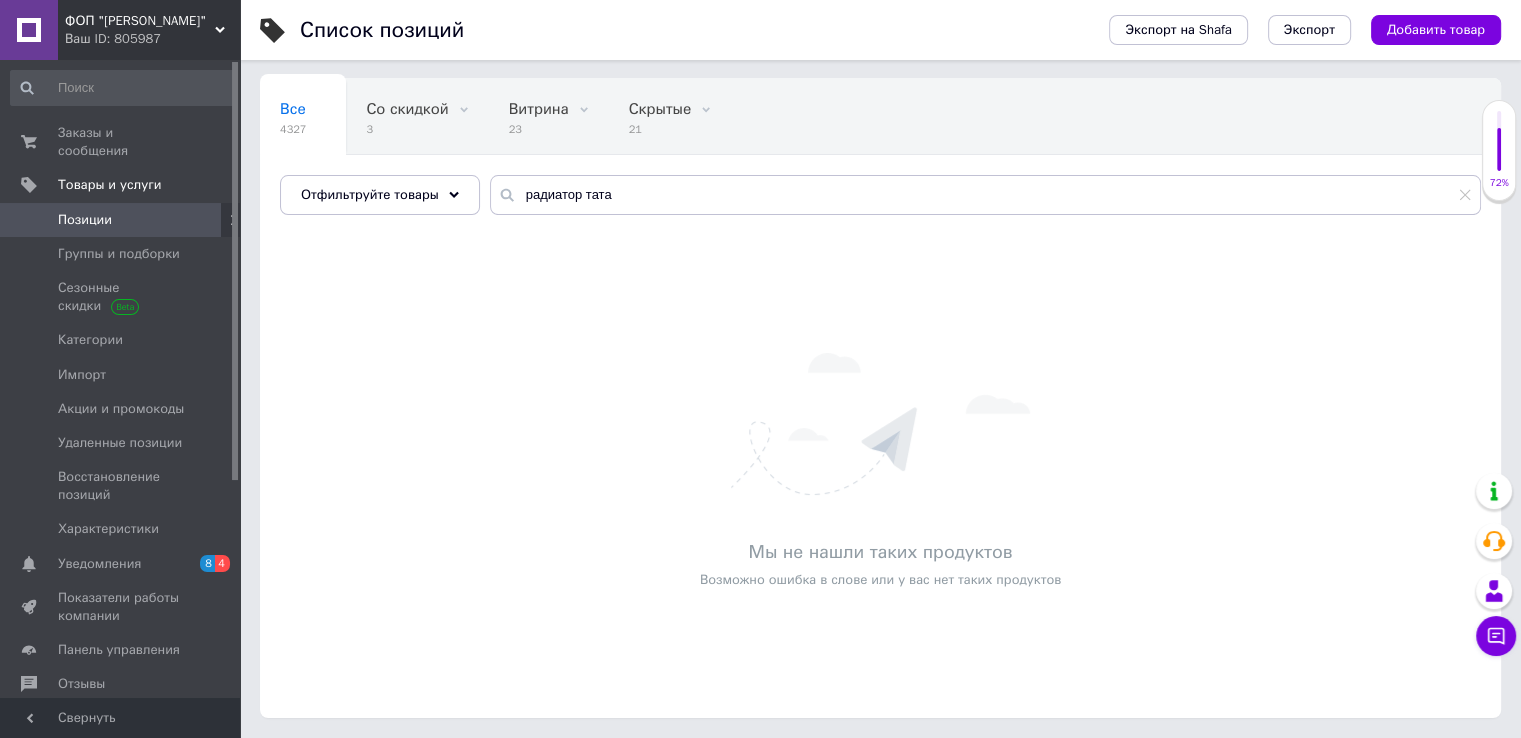 scroll, scrollTop: 121, scrollLeft: 0, axis: vertical 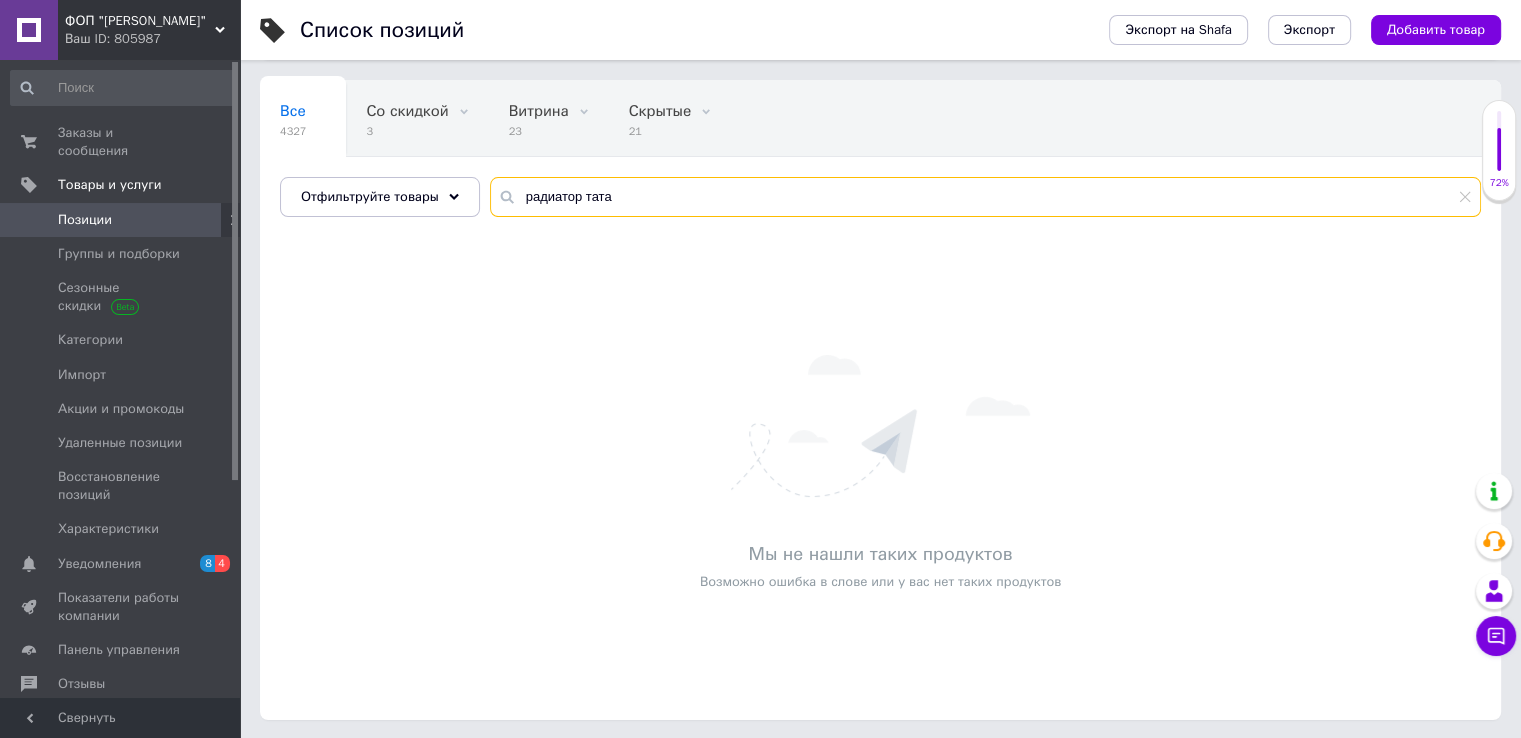 drag, startPoint x: 582, startPoint y: 192, endPoint x: 672, endPoint y: 210, distance: 91.78235 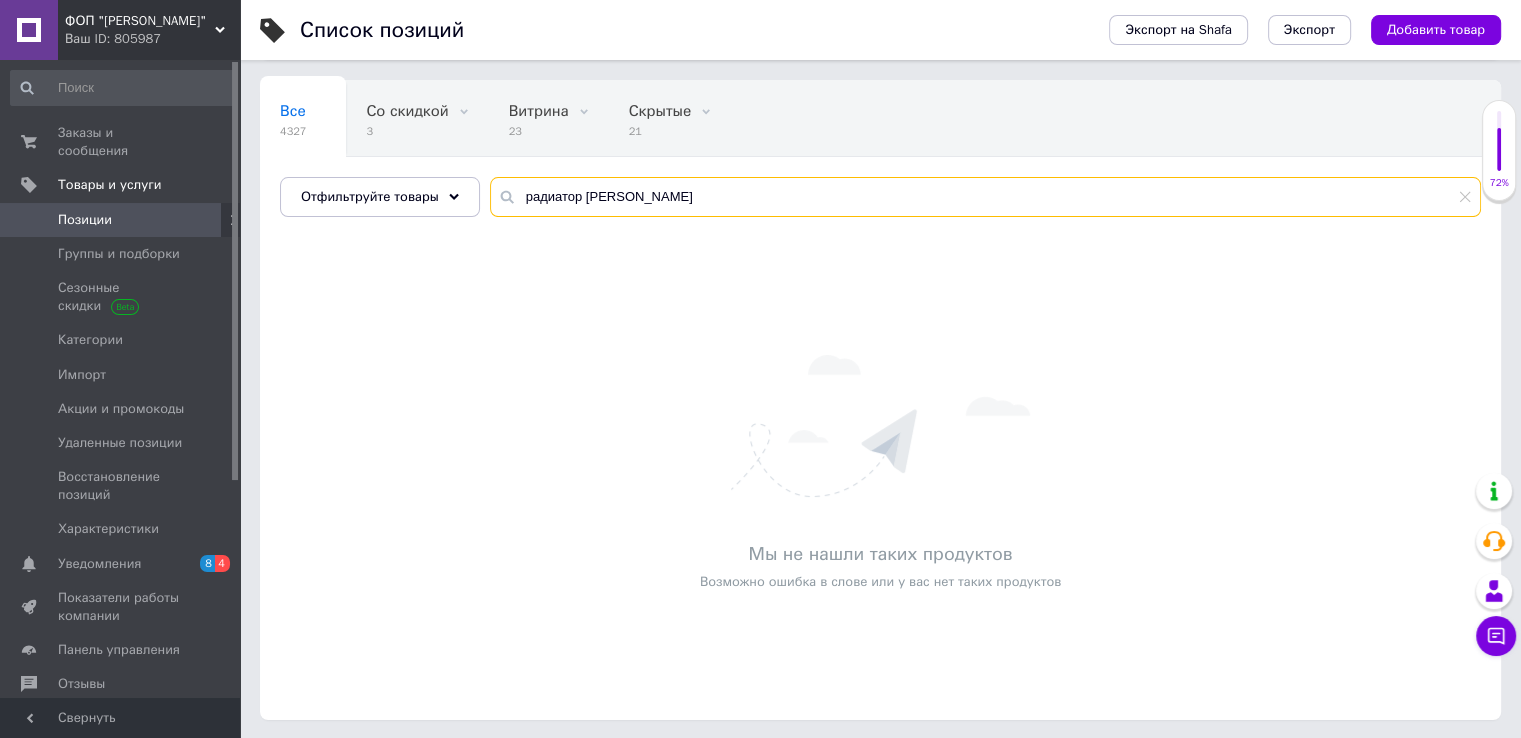 scroll, scrollTop: 0, scrollLeft: 0, axis: both 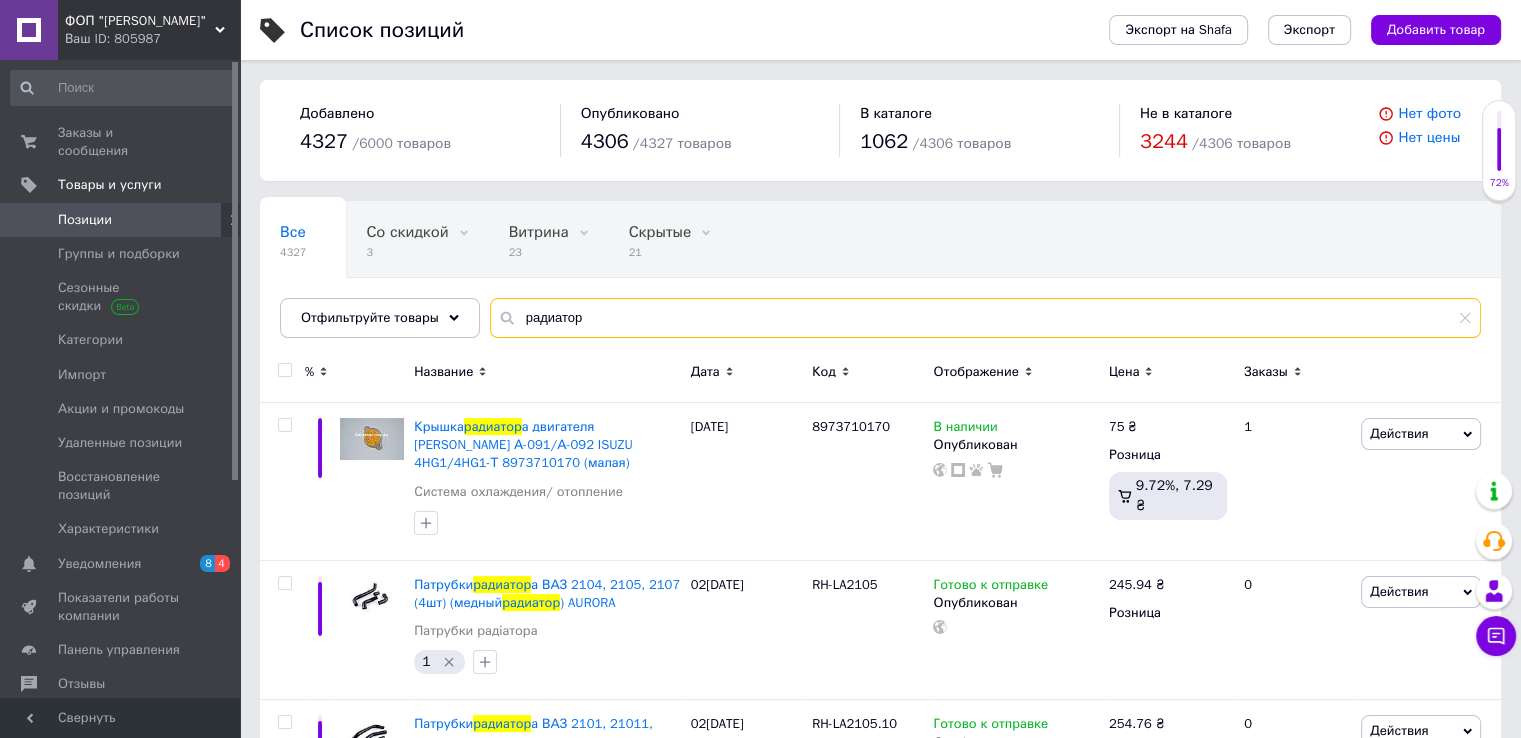 type on "радиатор" 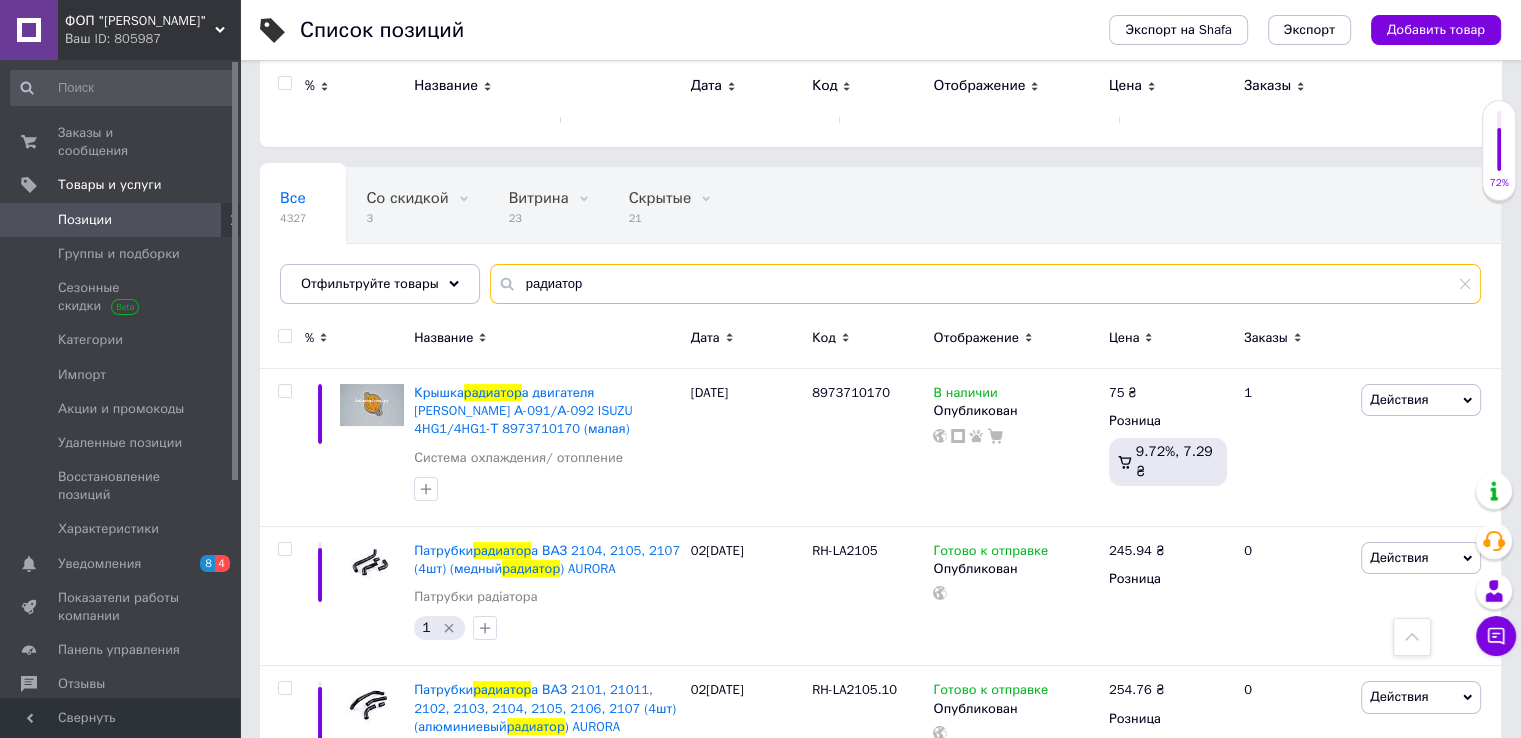 scroll, scrollTop: 0, scrollLeft: 0, axis: both 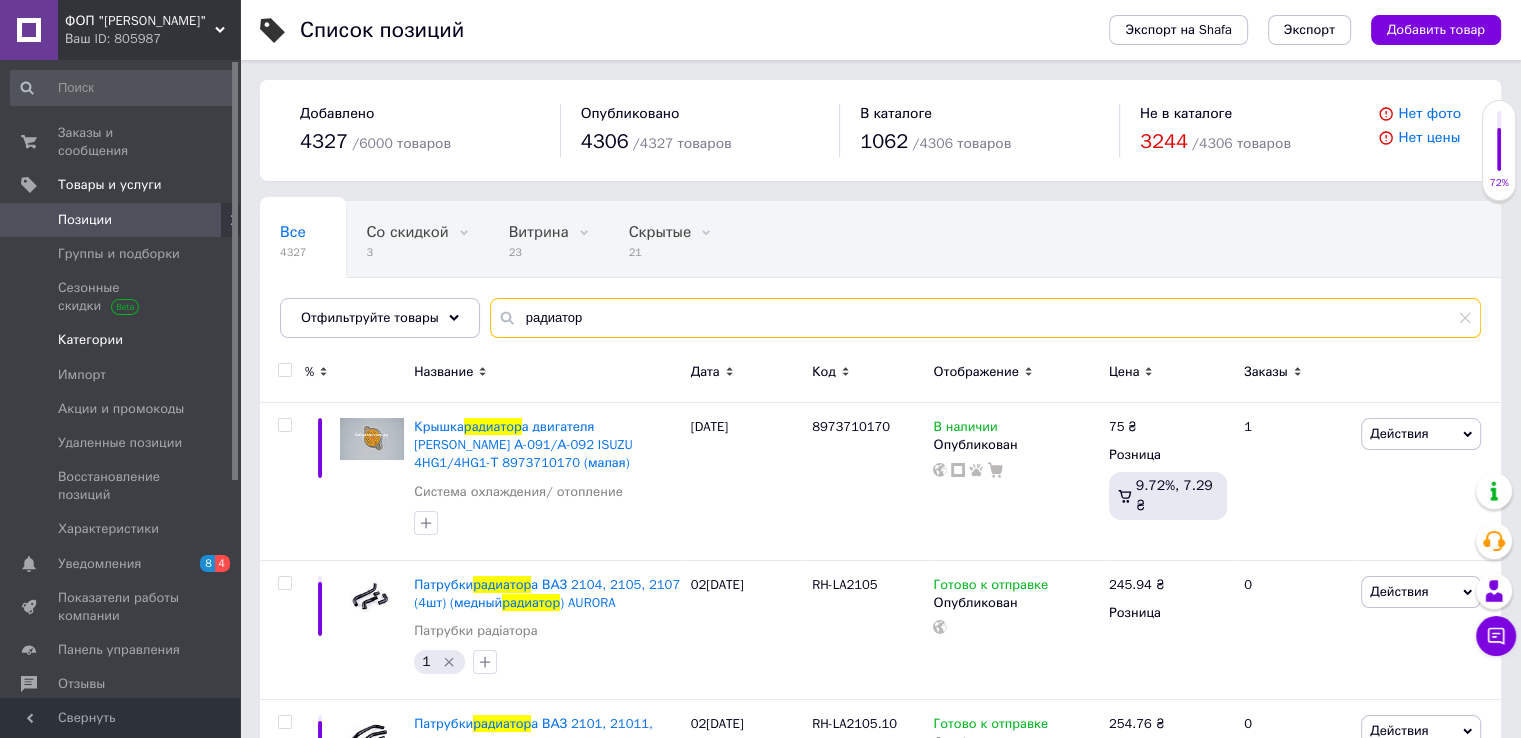 drag, startPoint x: 658, startPoint y: 315, endPoint x: 201, endPoint y: 315, distance: 457 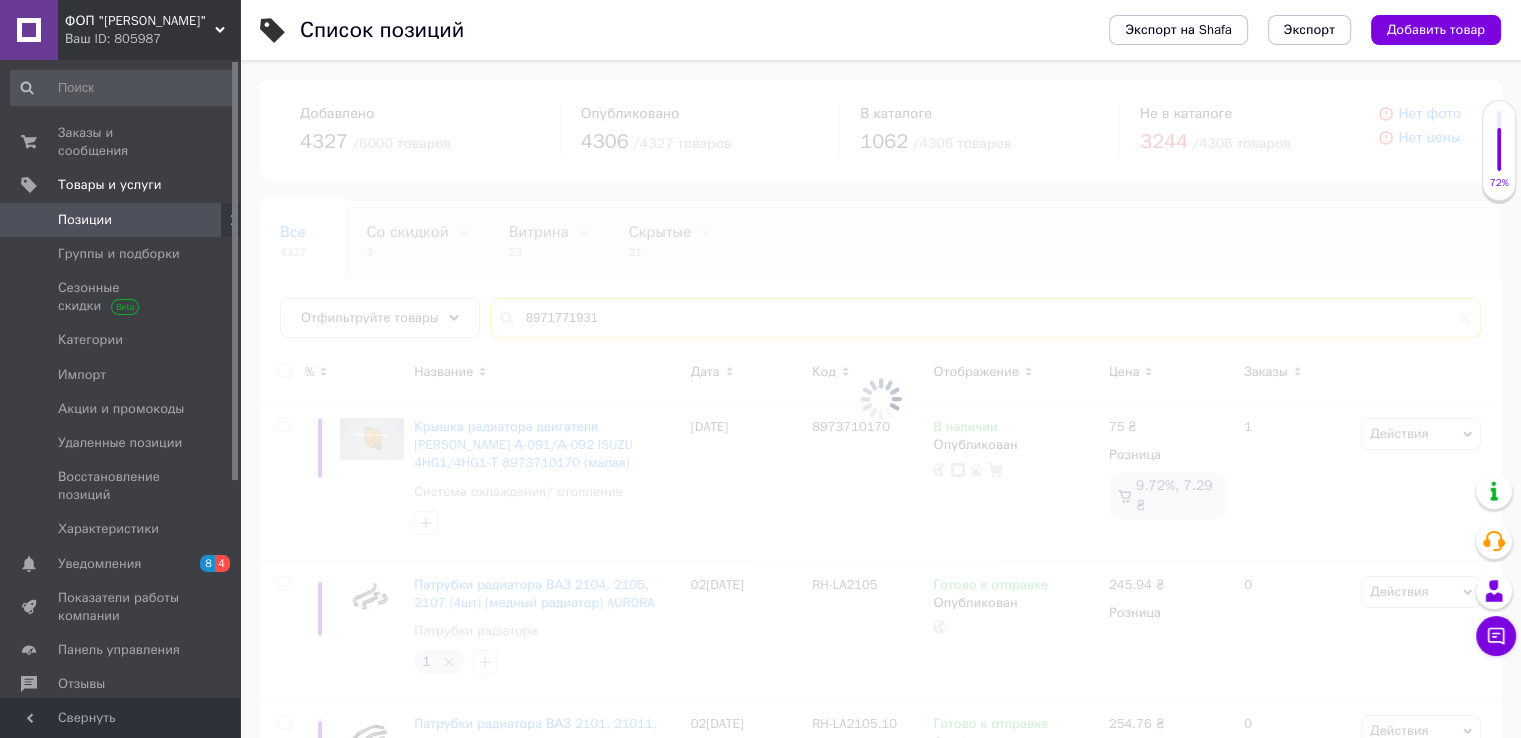type on "8971771931" 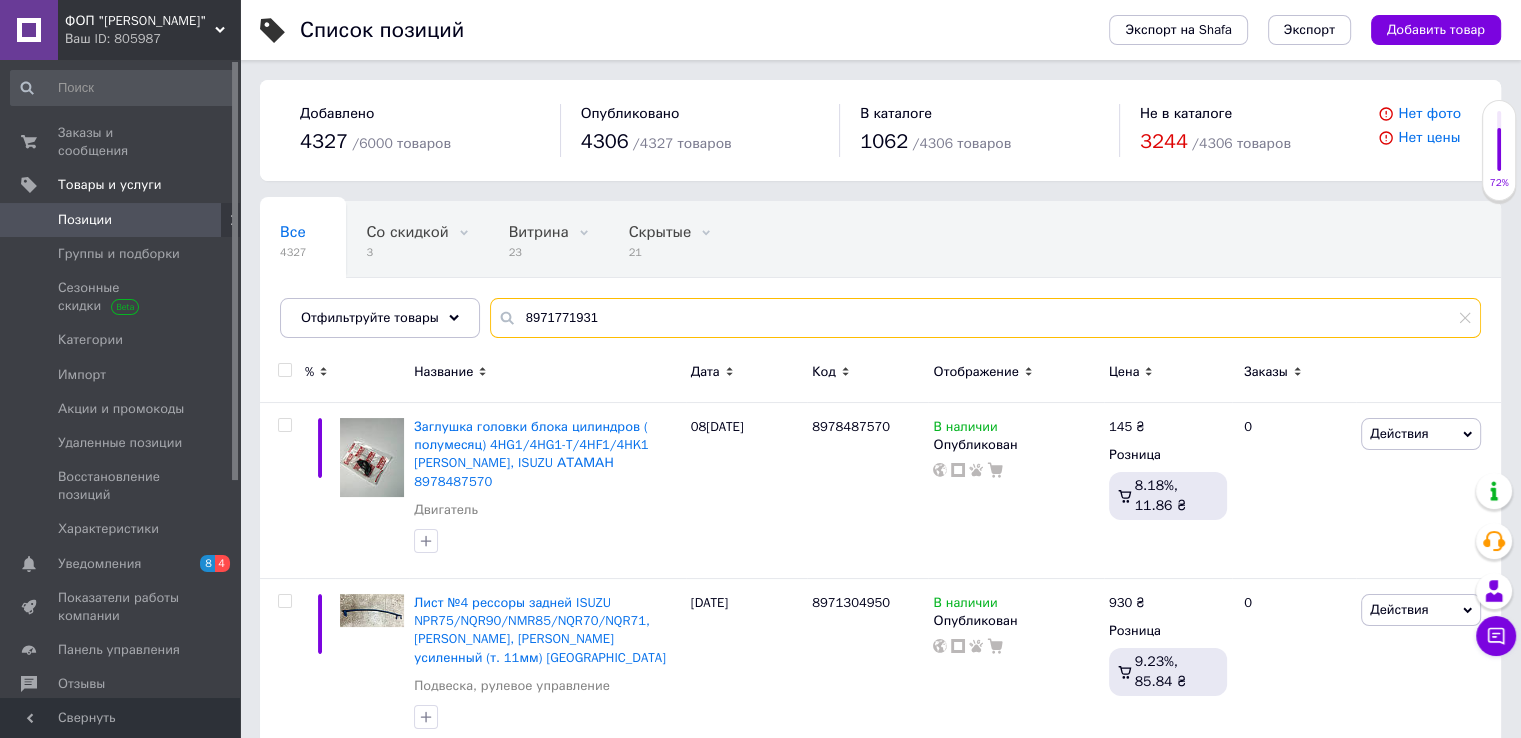 drag, startPoint x: 532, startPoint y: 316, endPoint x: 269, endPoint y: 315, distance: 263.0019 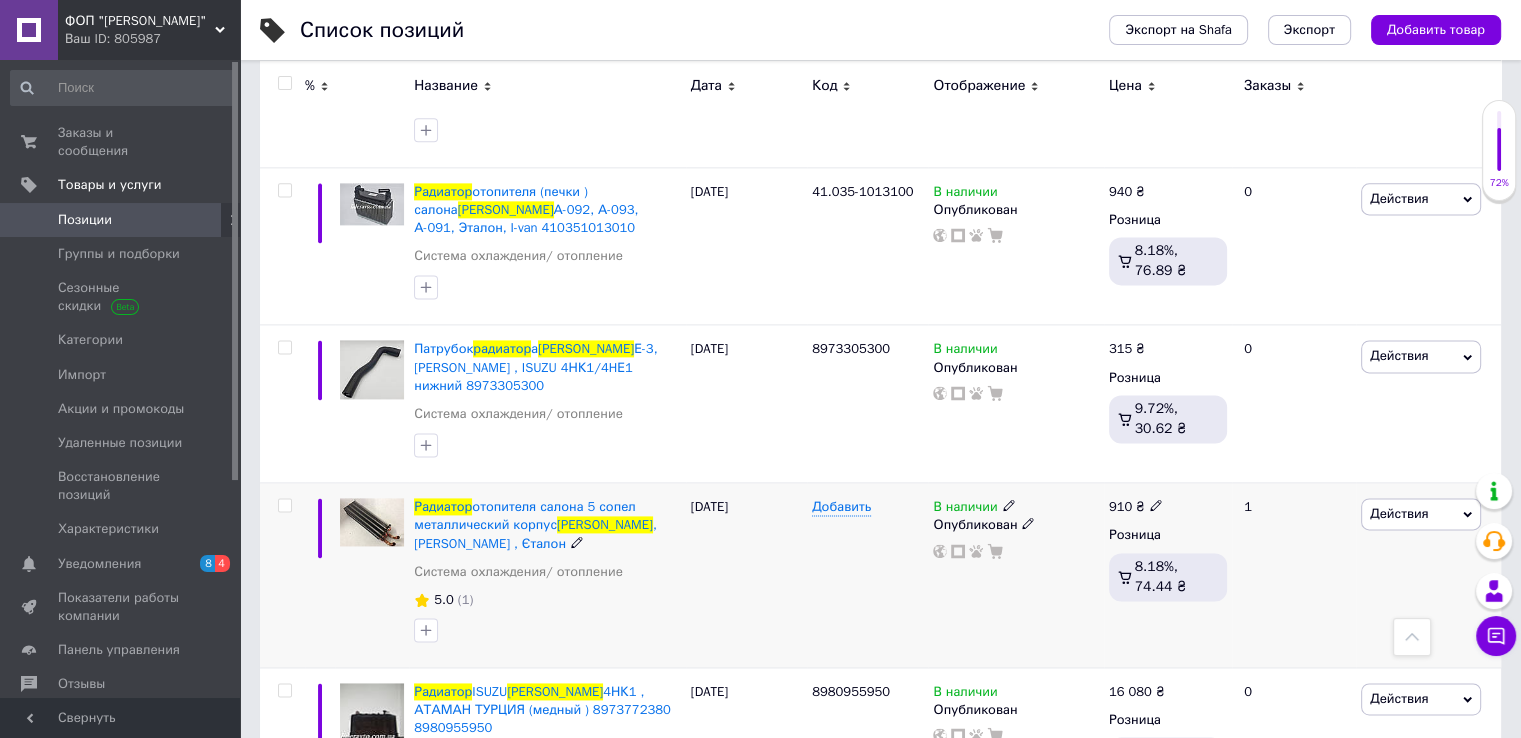 scroll, scrollTop: 2800, scrollLeft: 0, axis: vertical 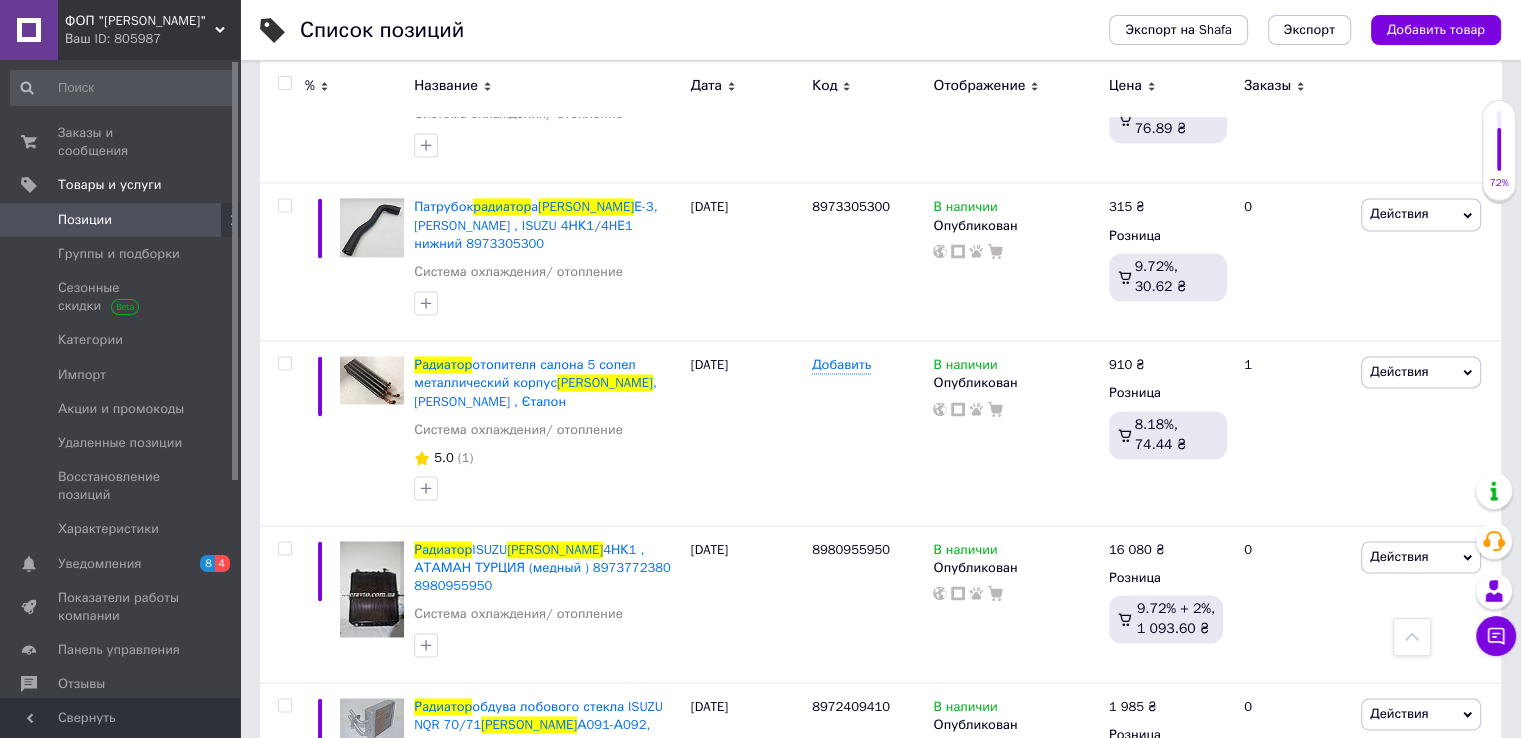 type on "радиатор [PERSON_NAME]" 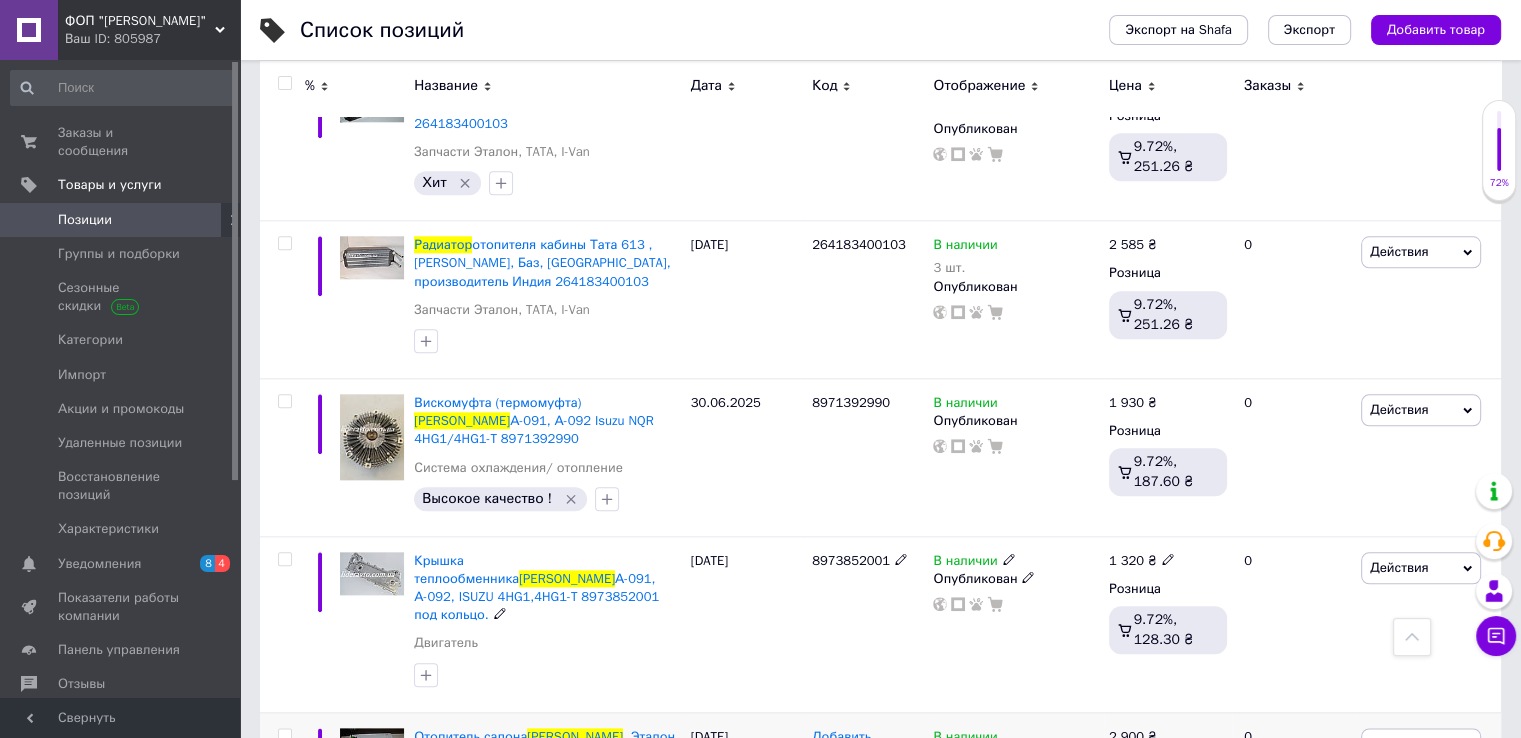 scroll, scrollTop: 2196, scrollLeft: 0, axis: vertical 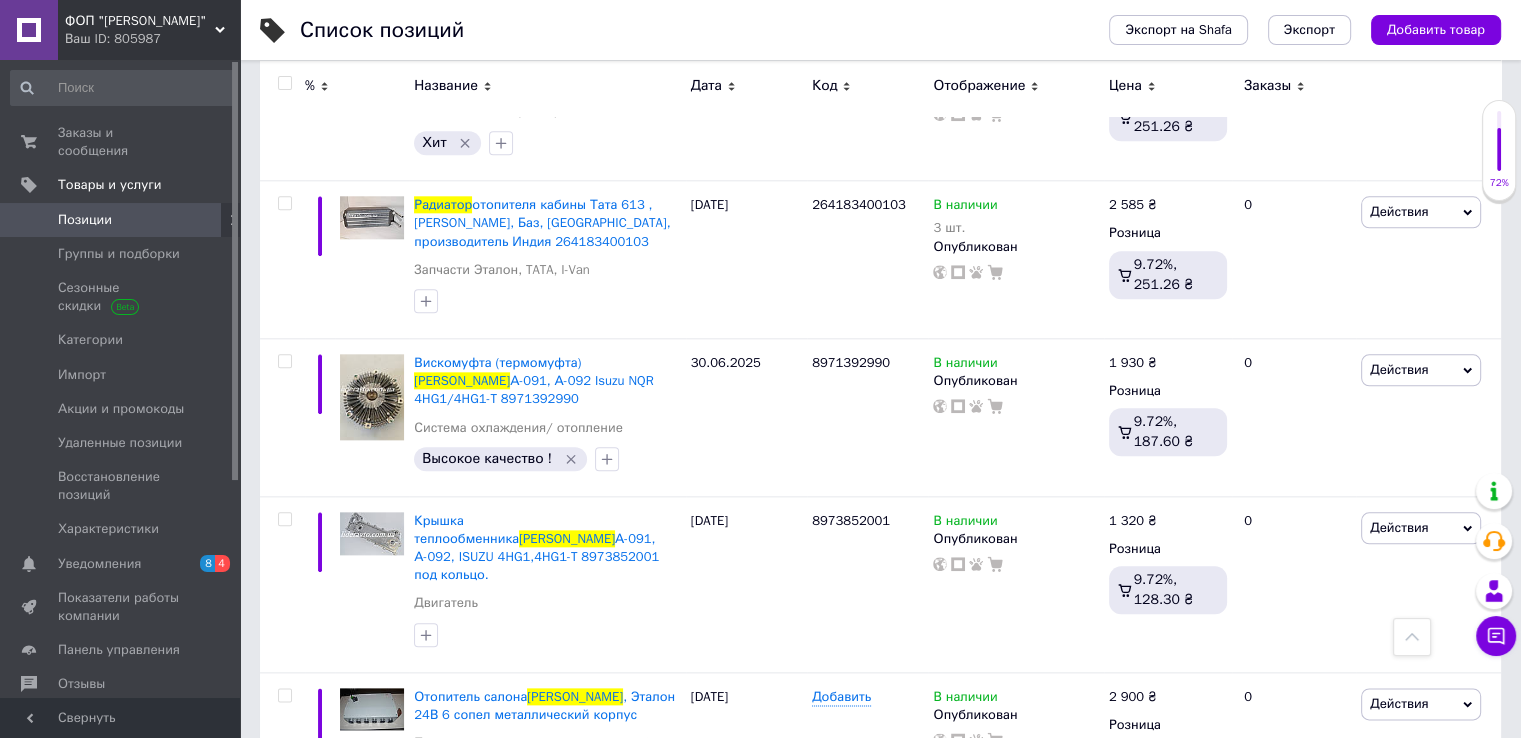 click on "1" at bounding box center [415, 870] 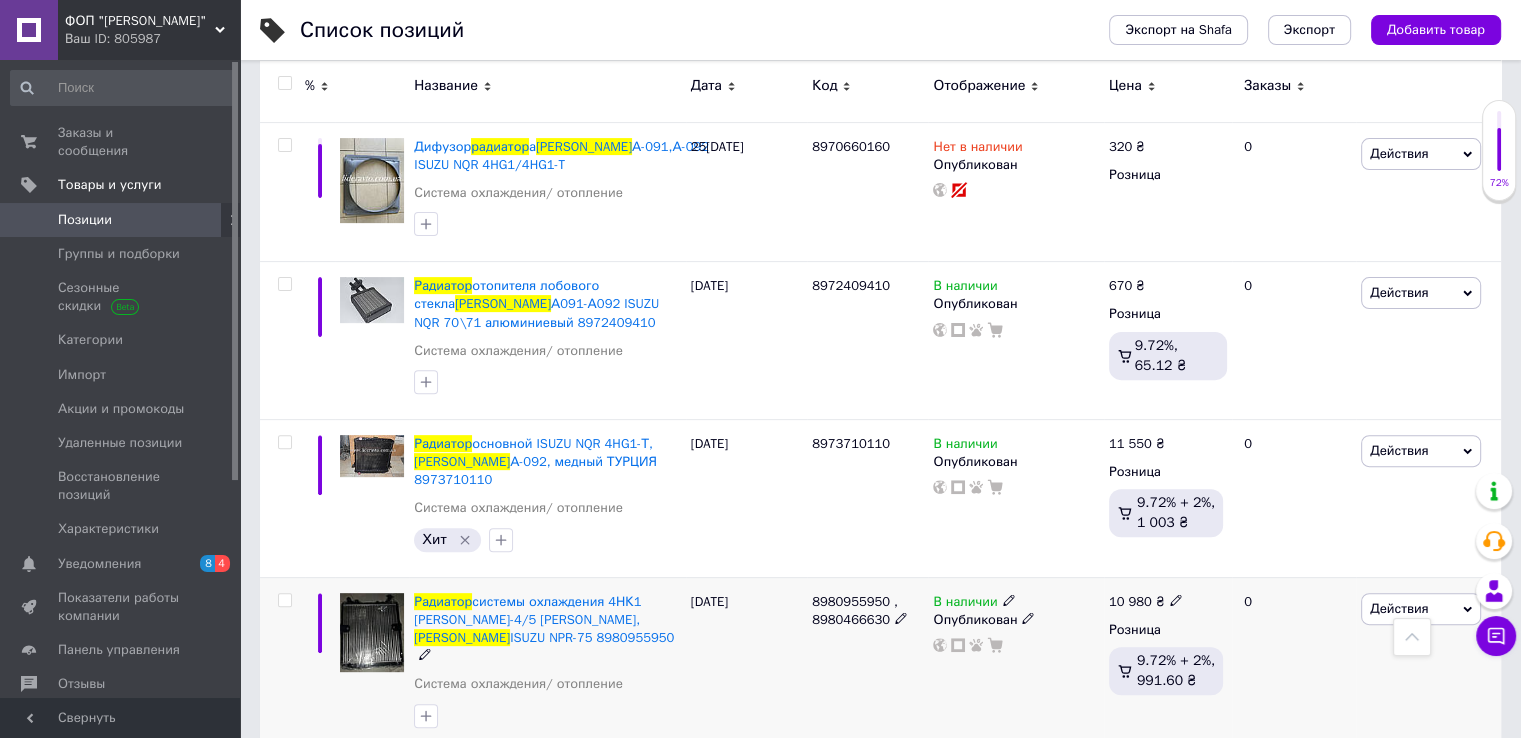 scroll, scrollTop: 596, scrollLeft: 0, axis: vertical 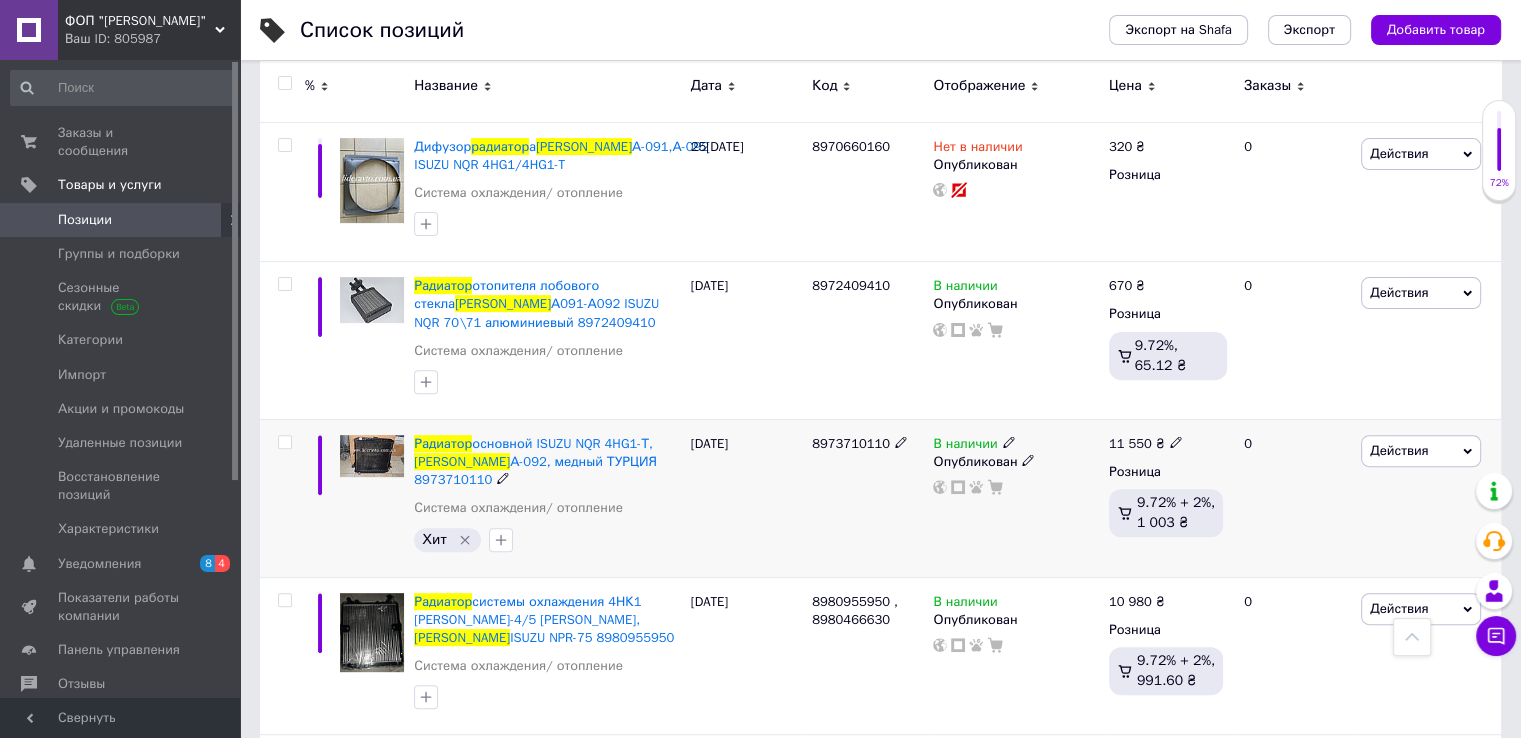 click at bounding box center (1176, 441) 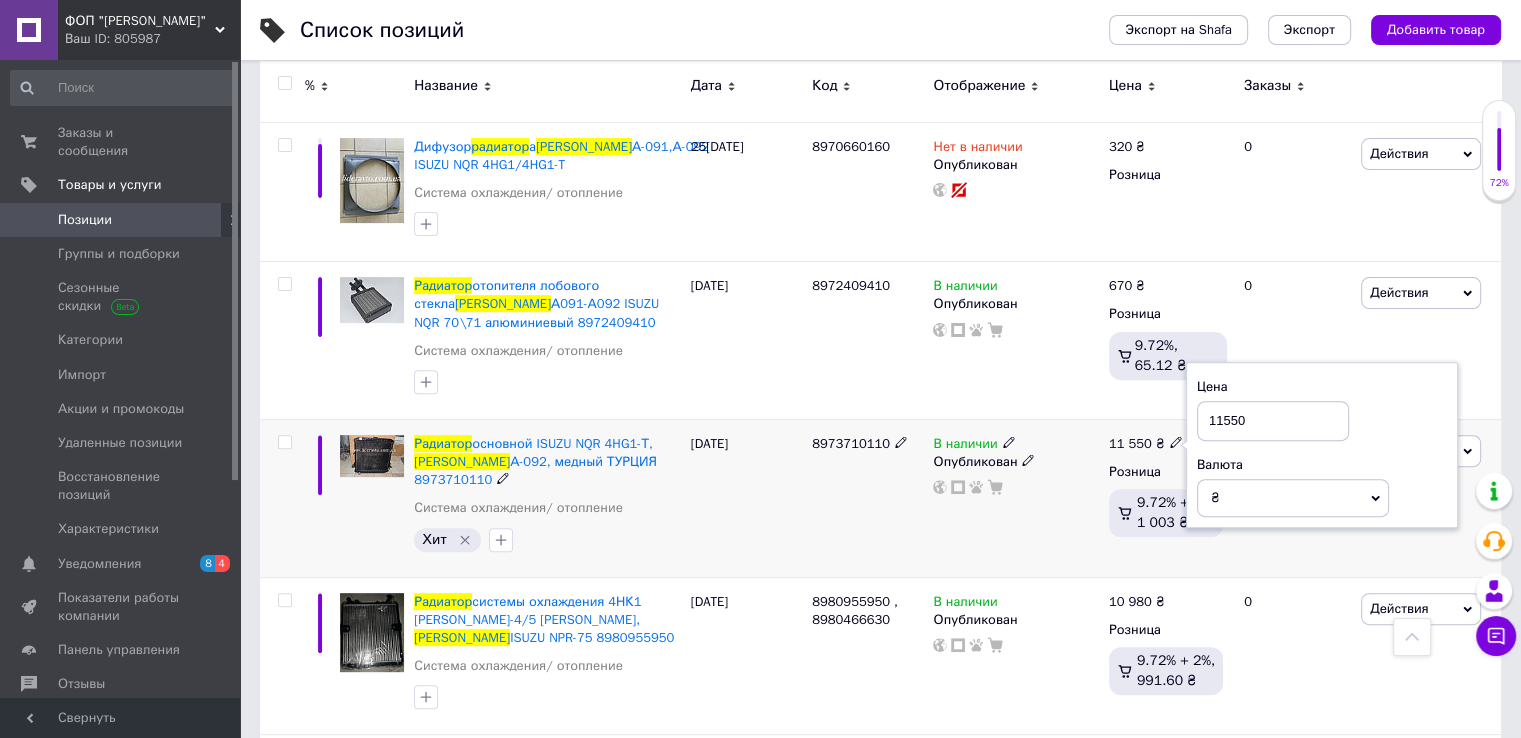 drag, startPoint x: 1274, startPoint y: 421, endPoint x: 1129, endPoint y: 422, distance: 145.00345 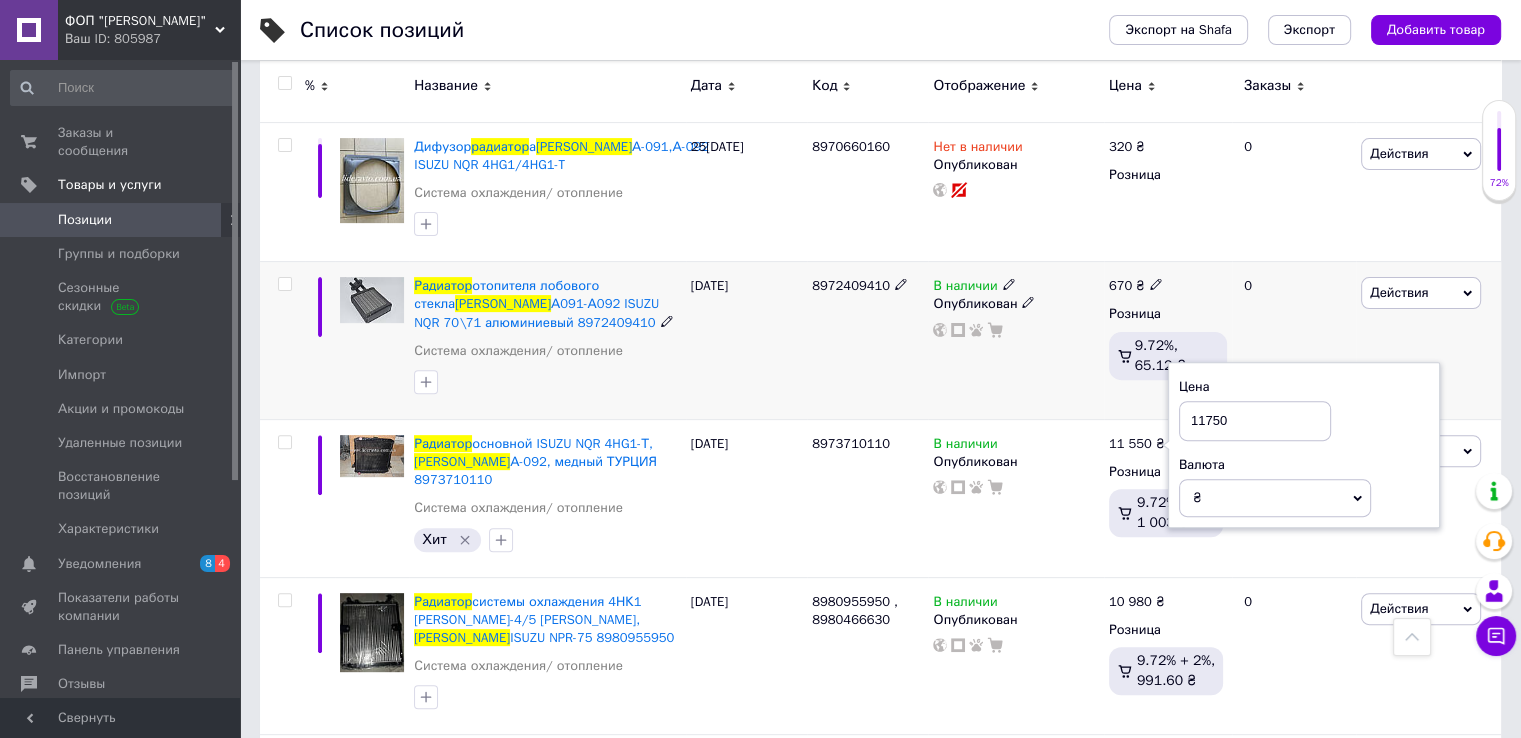 type on "11750" 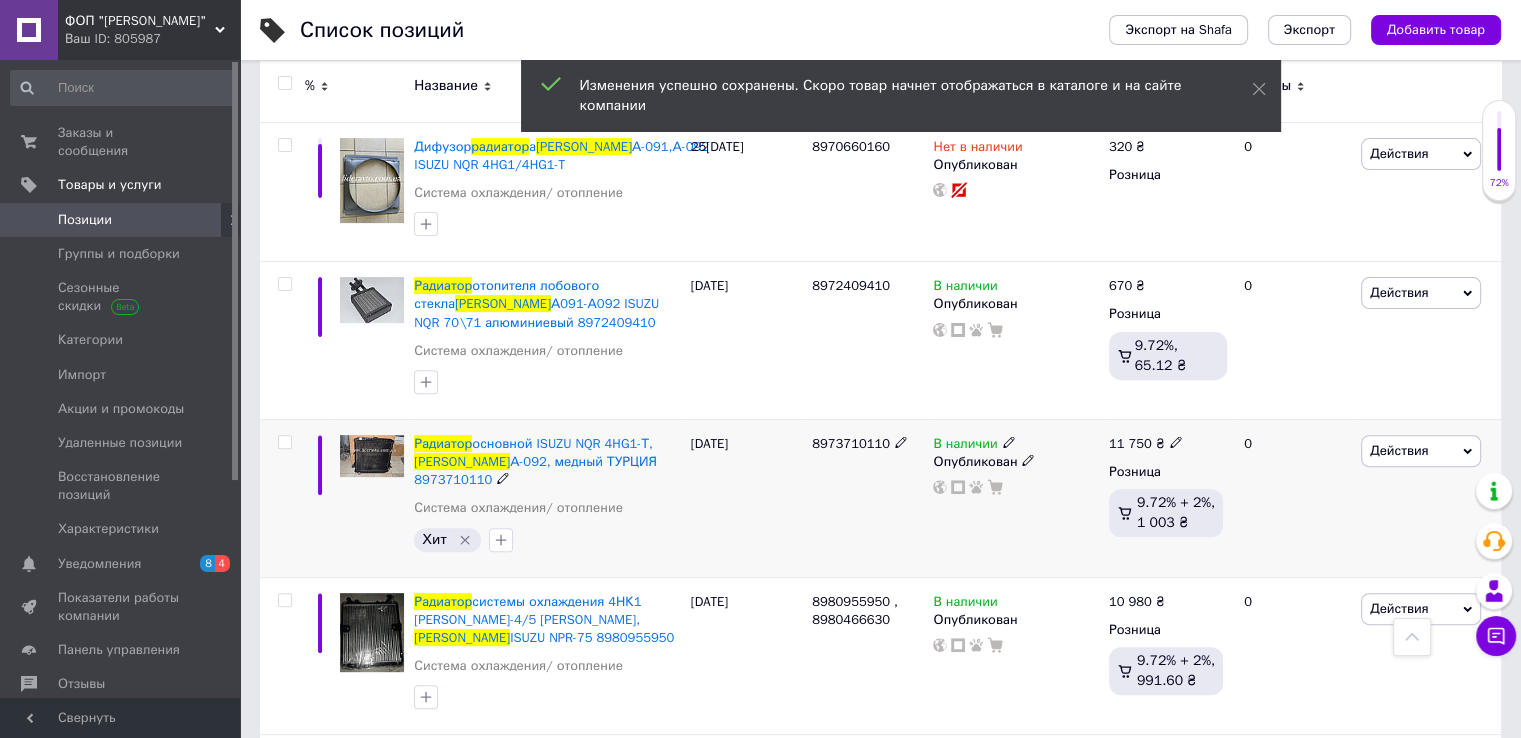 click 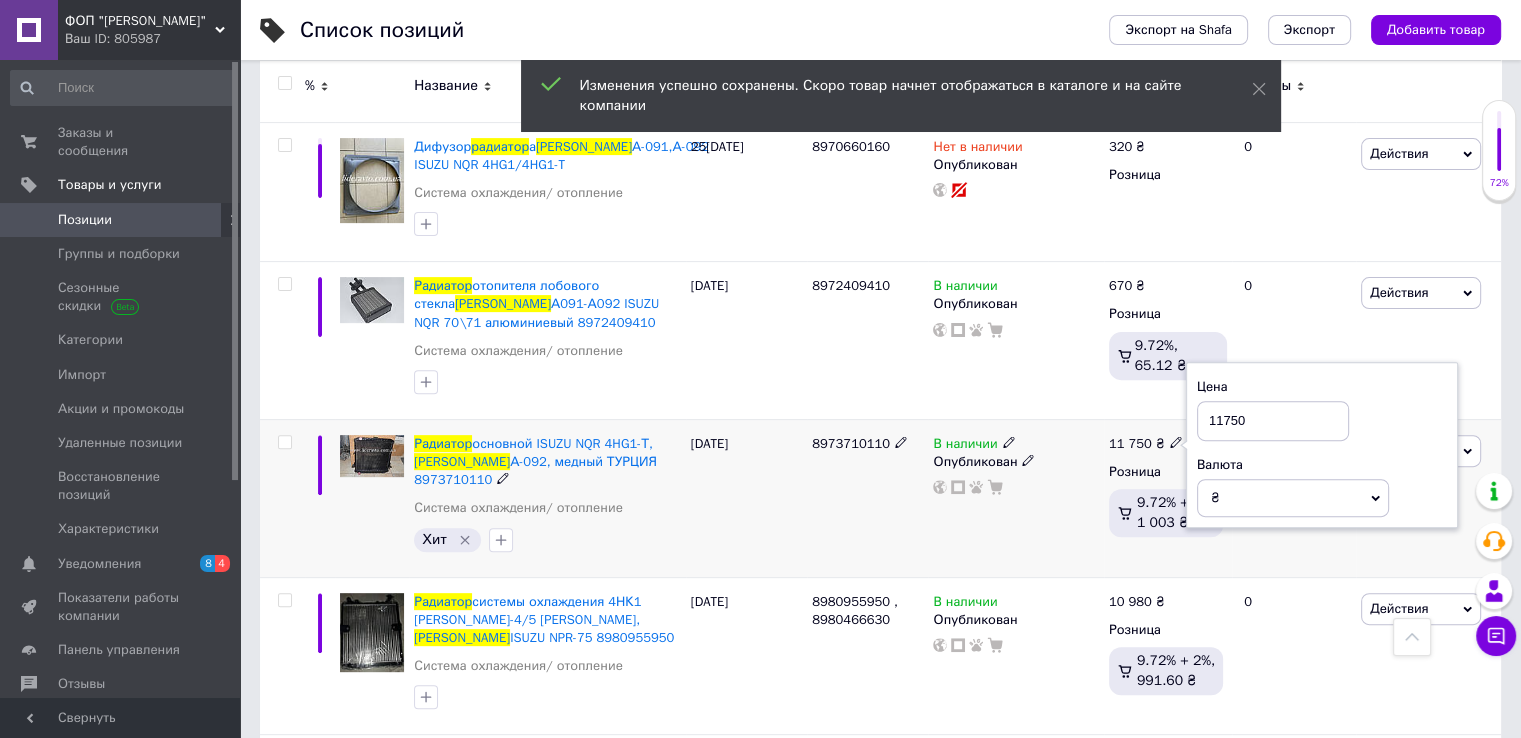 drag, startPoint x: 1188, startPoint y: 415, endPoint x: 1181, endPoint y: 425, distance: 12.206555 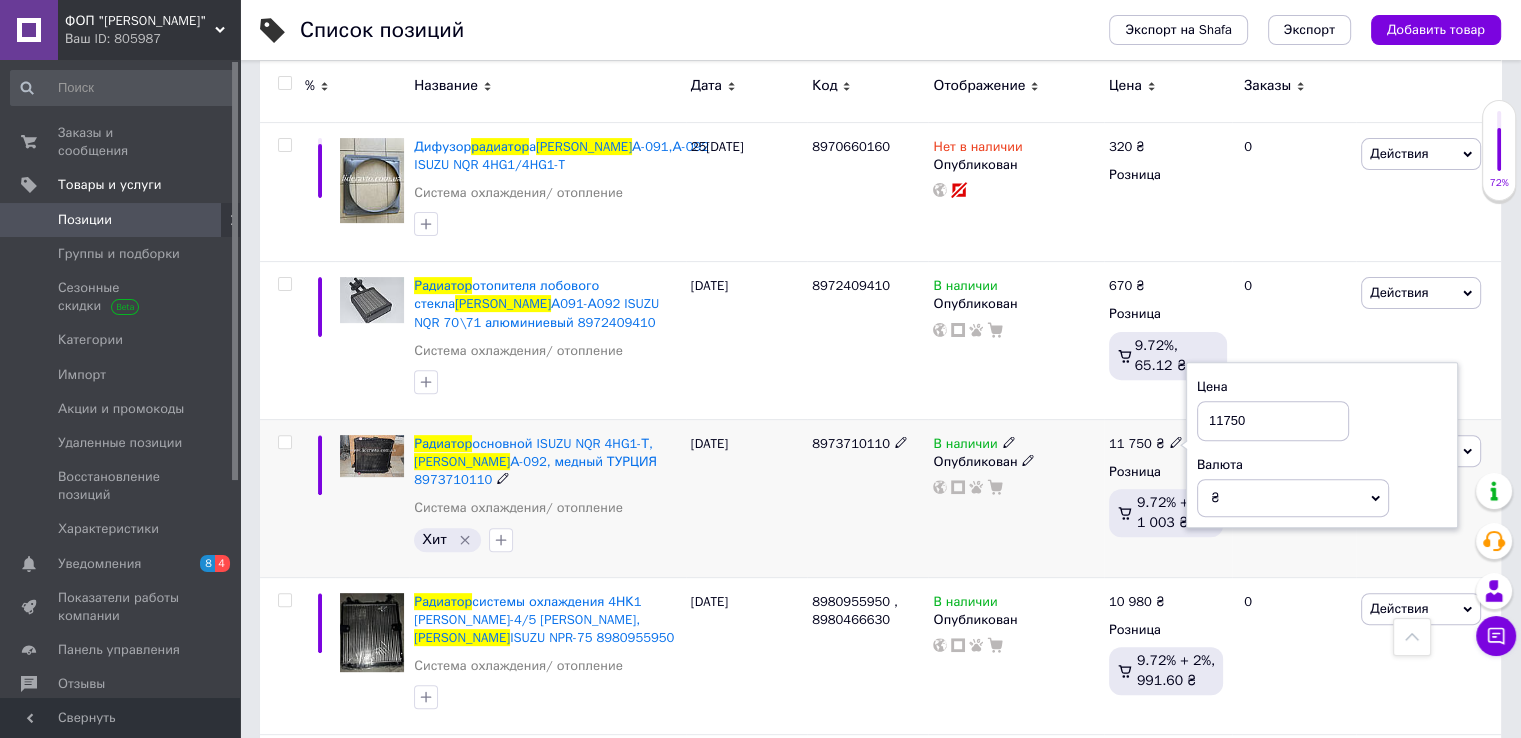 drag, startPoint x: 755, startPoint y: 505, endPoint x: 943, endPoint y: 554, distance: 194.28073 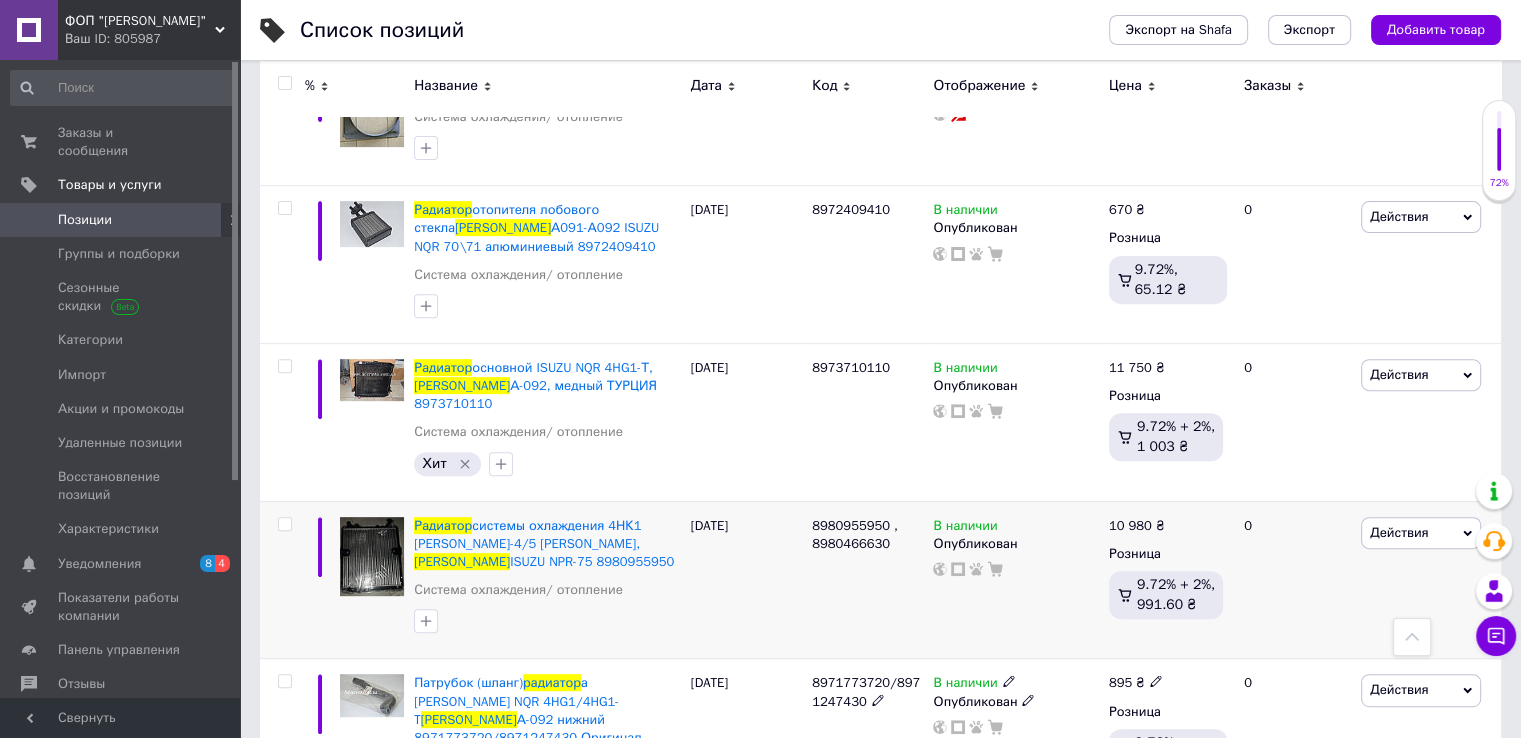scroll, scrollTop: 862, scrollLeft: 0, axis: vertical 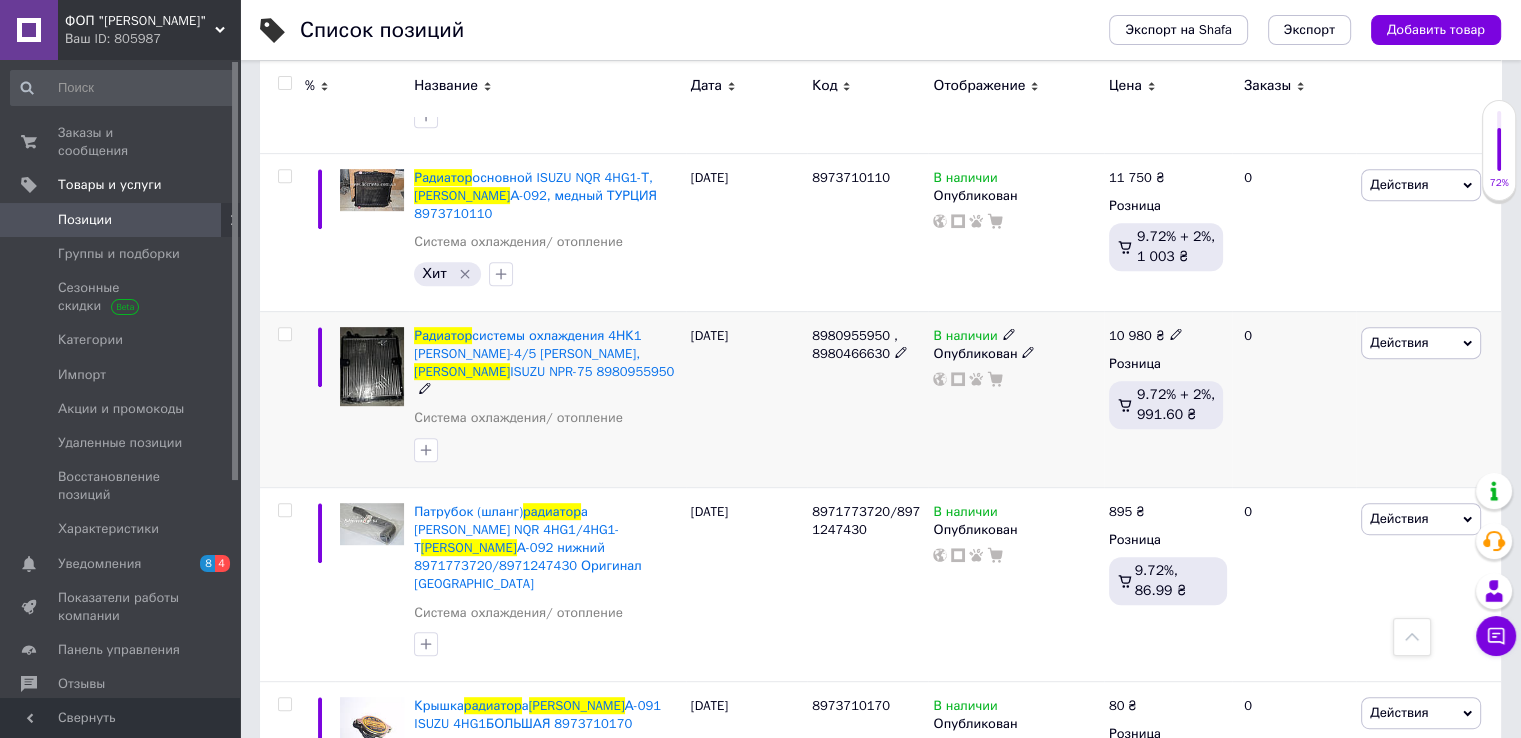 click 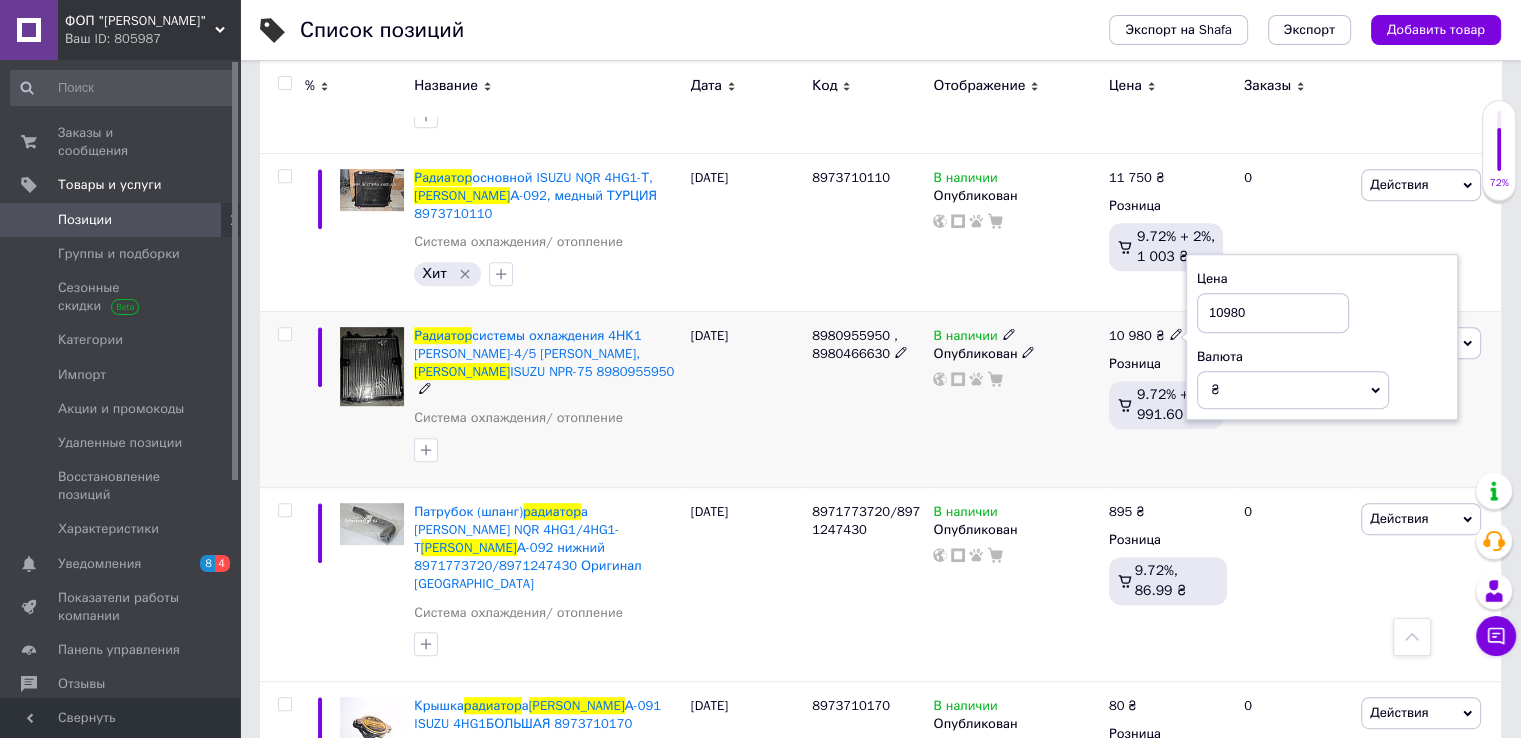 click on "В наличии Опубликован" at bounding box center [1015, 399] 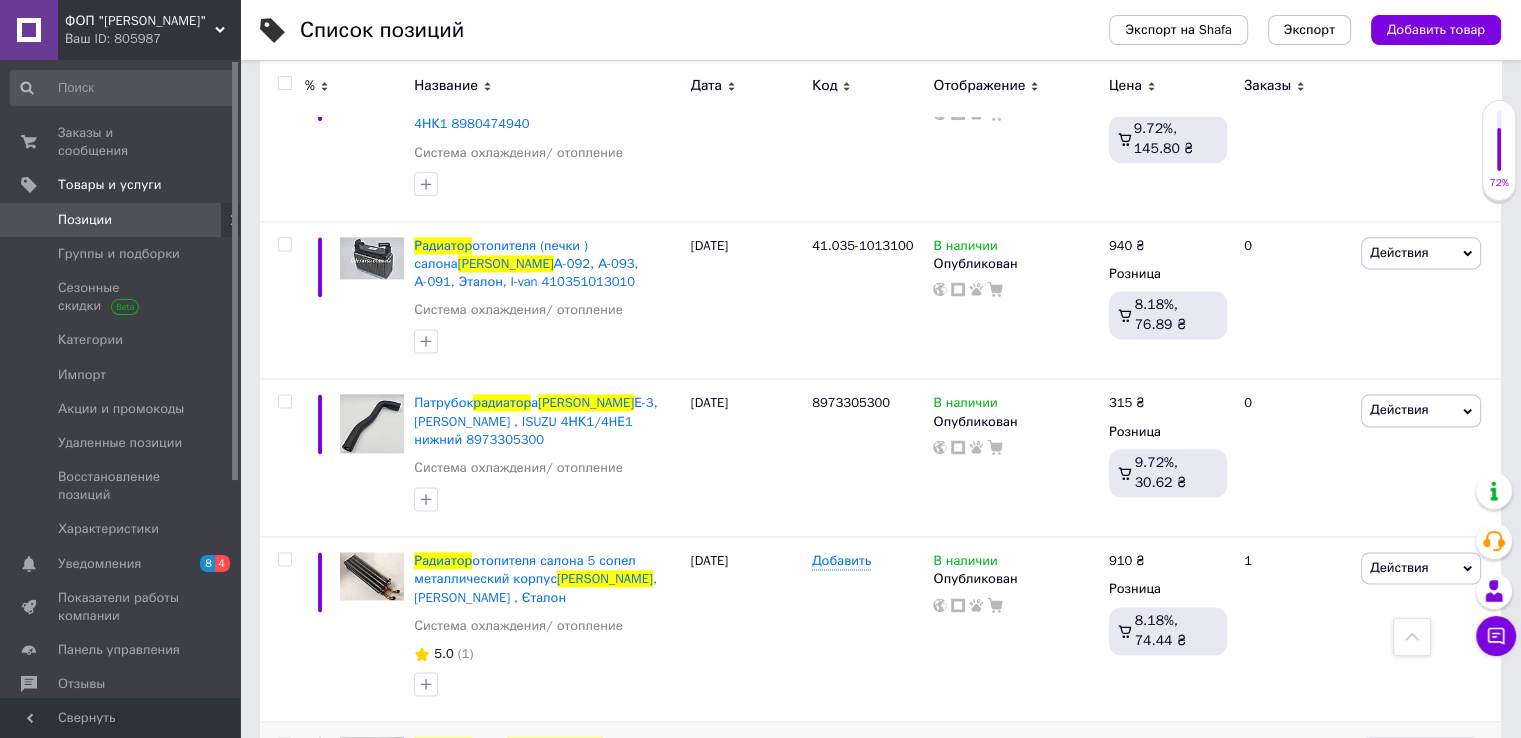 scroll, scrollTop: 2729, scrollLeft: 0, axis: vertical 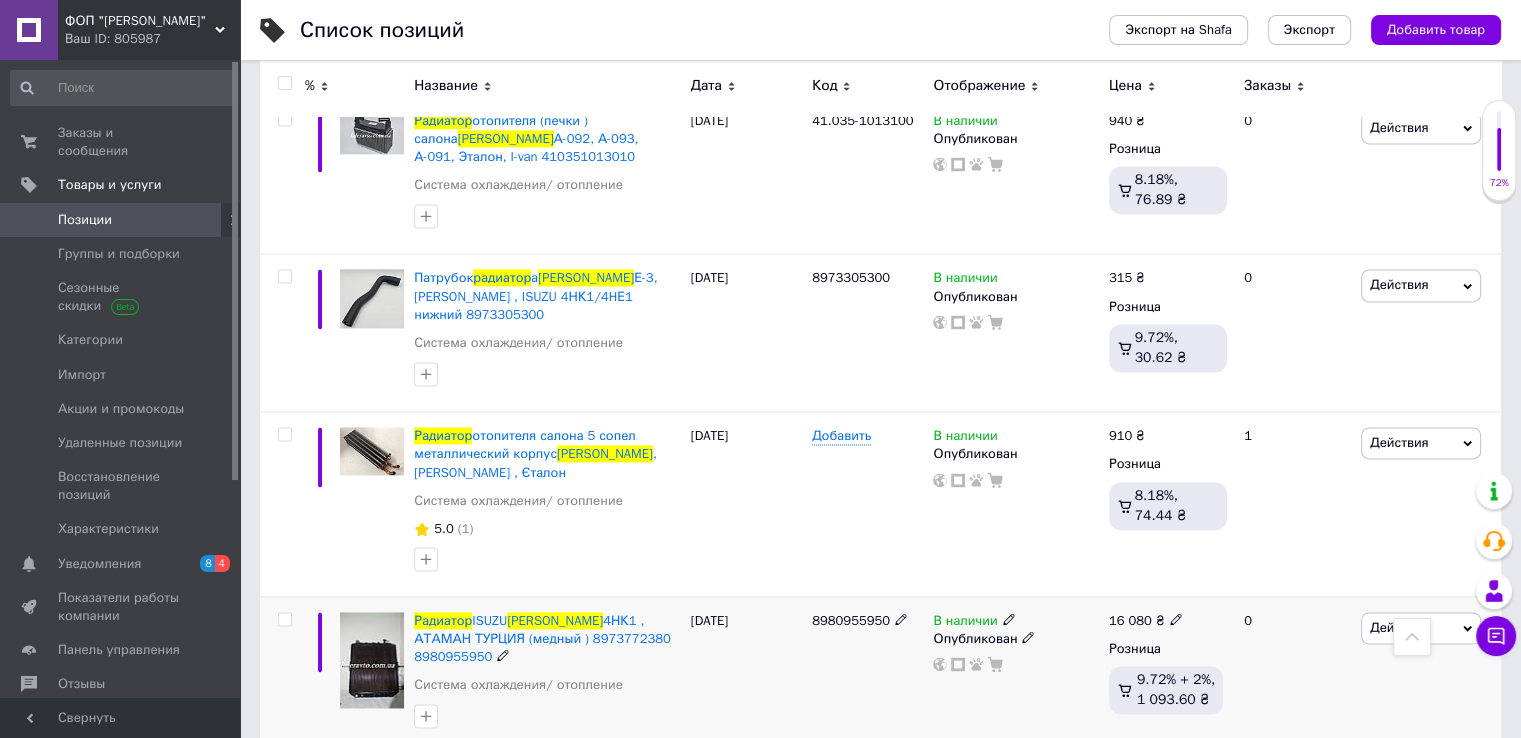 click 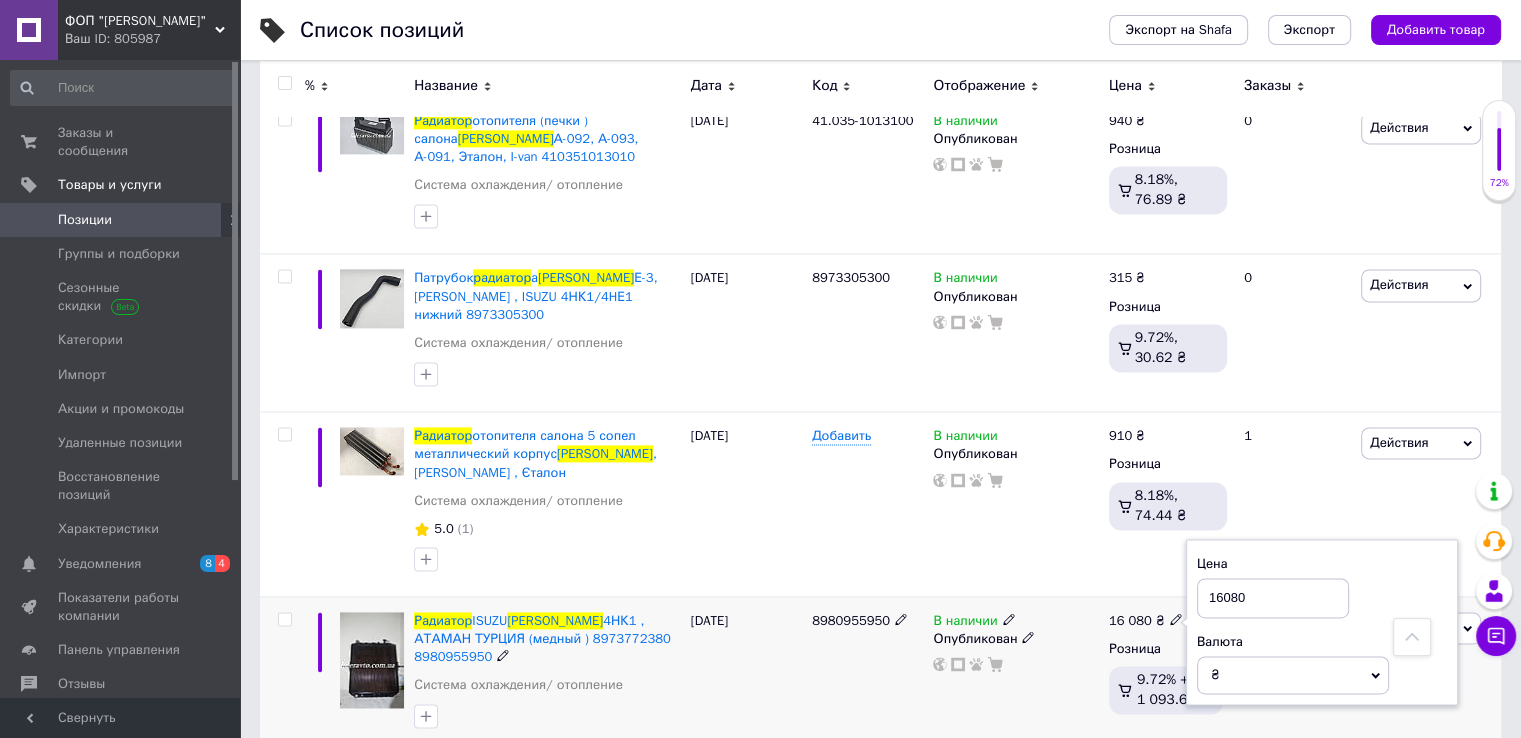 drag, startPoint x: 1241, startPoint y: 437, endPoint x: 1183, endPoint y: 449, distance: 59.22837 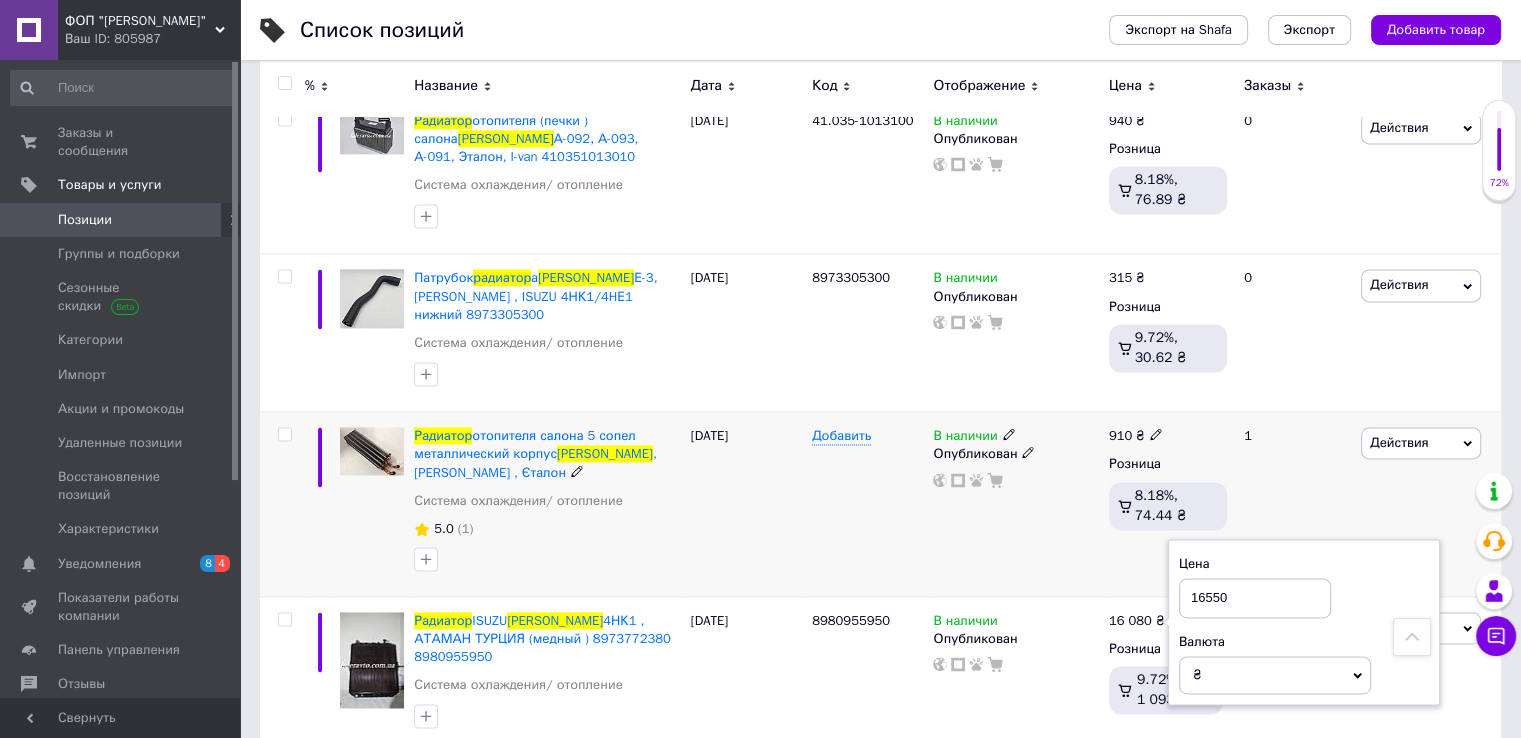 type on "16550" 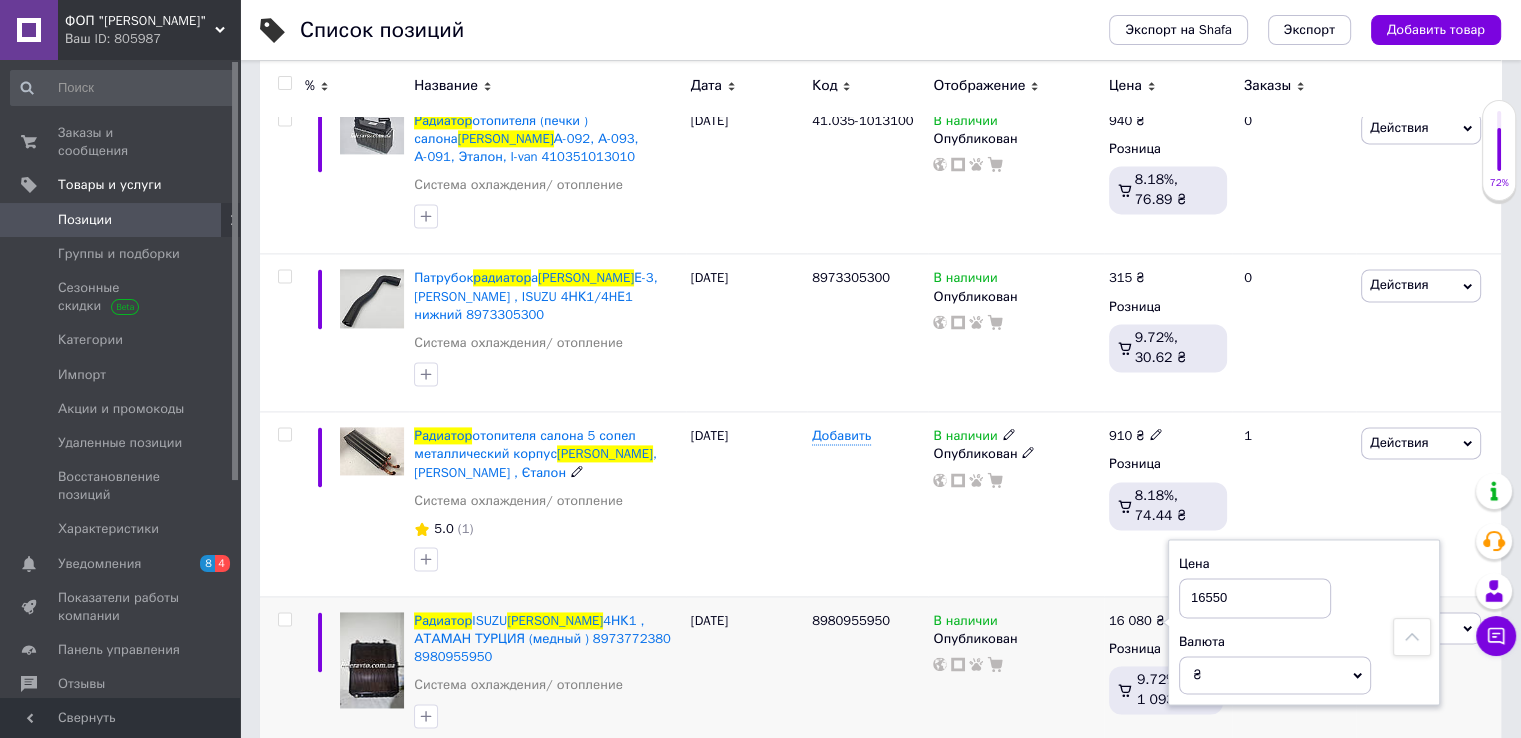 drag, startPoint x: 1036, startPoint y: 413, endPoint x: 1016, endPoint y: 464, distance: 54.781384 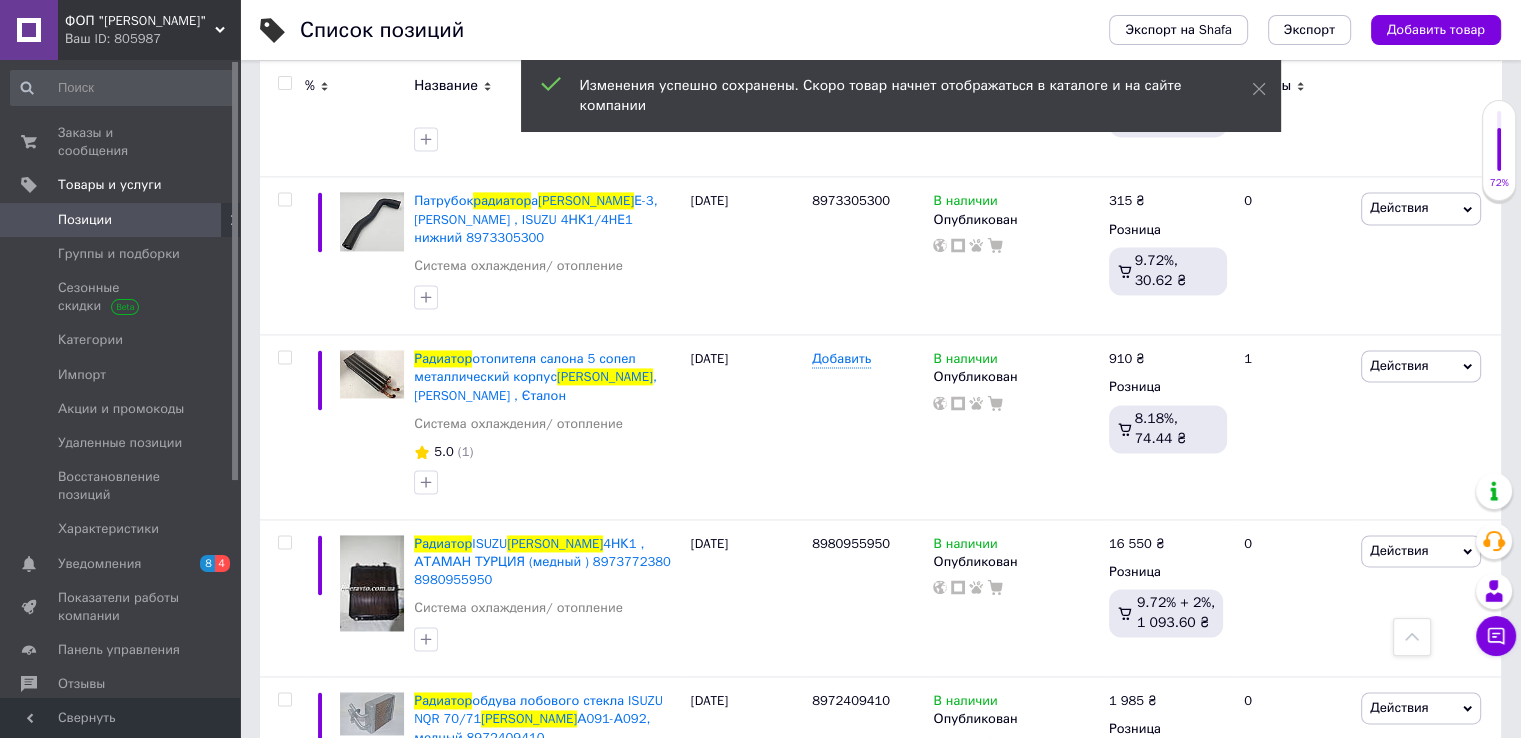 click on "Следующая" at bounding box center [412, 875] 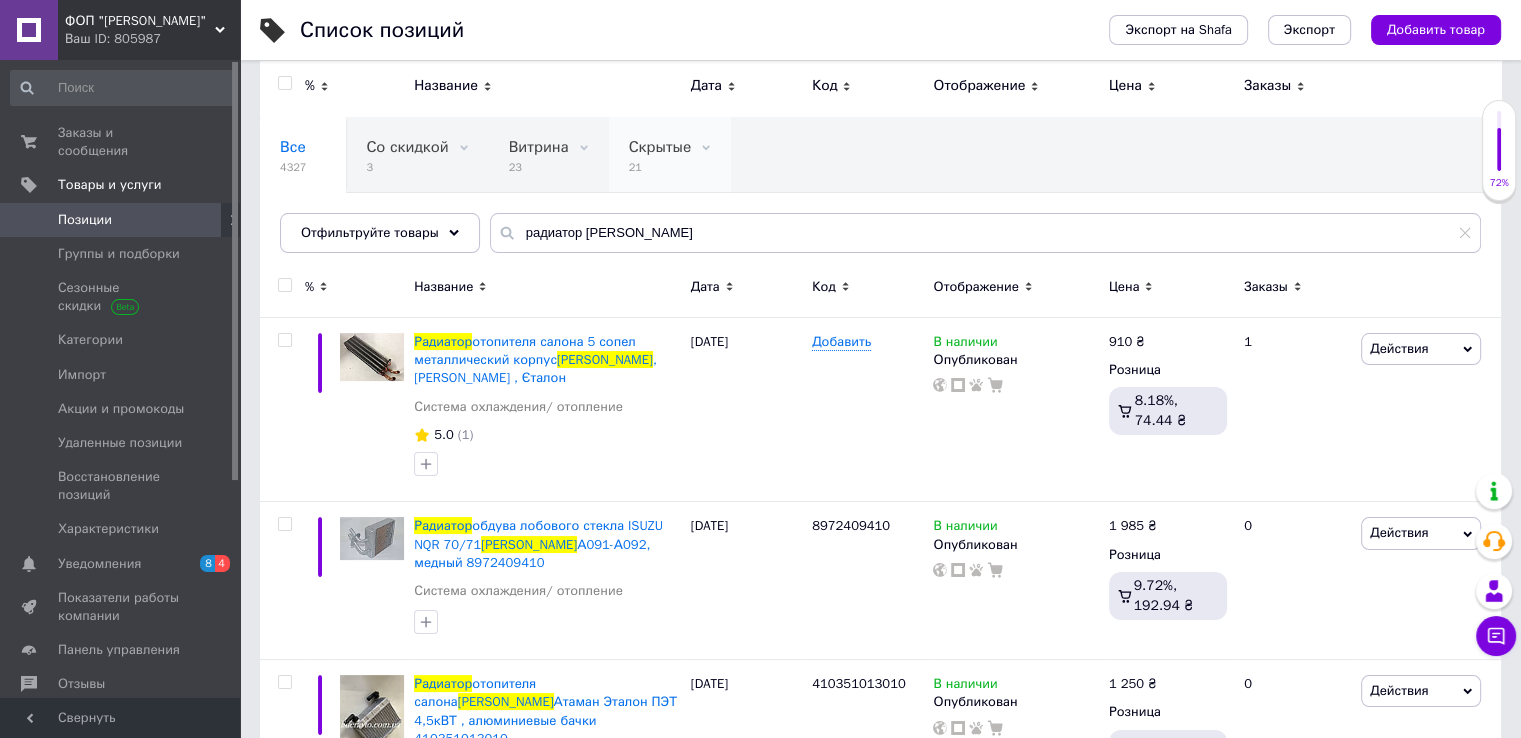 scroll, scrollTop: 0, scrollLeft: 0, axis: both 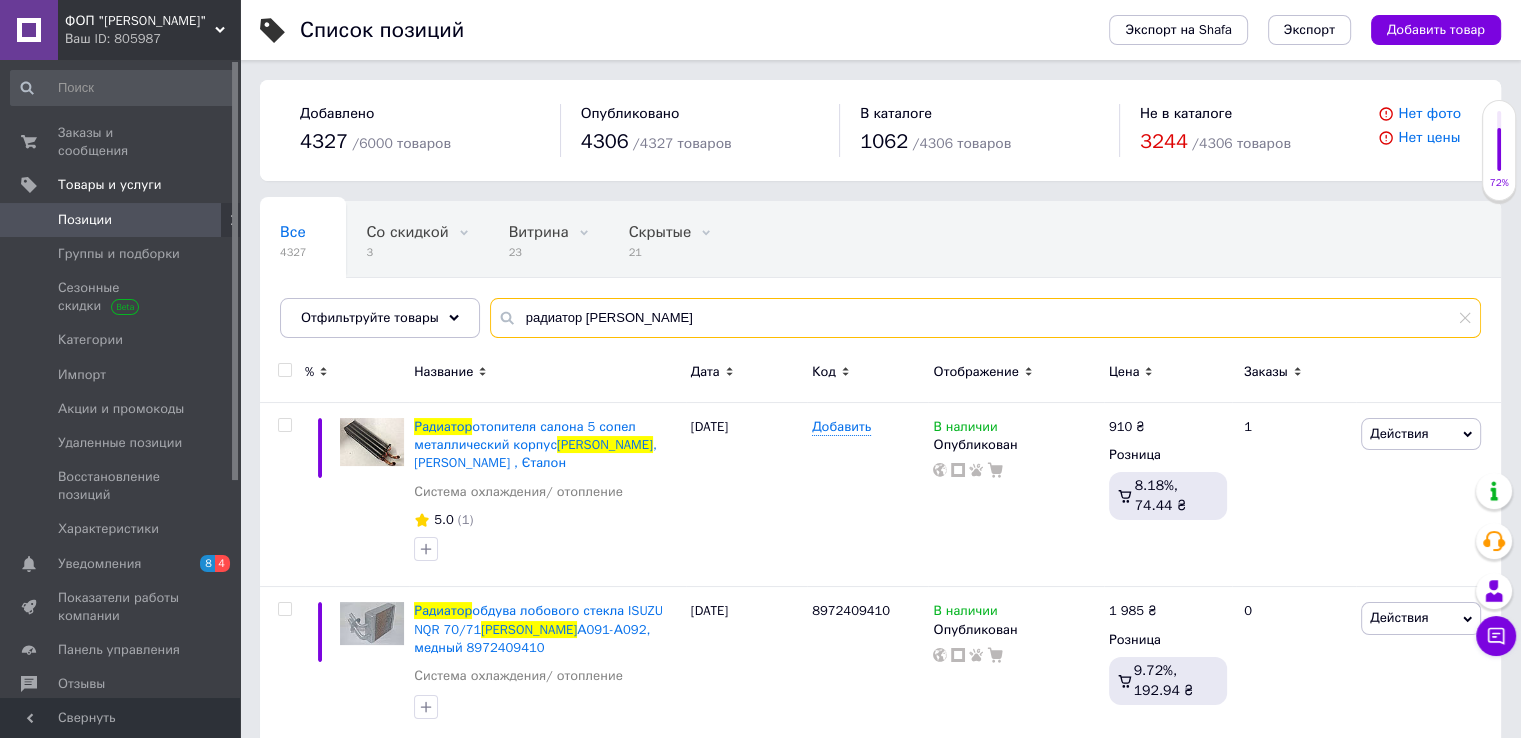 drag, startPoint x: 606, startPoint y: 314, endPoint x: 843, endPoint y: 316, distance: 237.00844 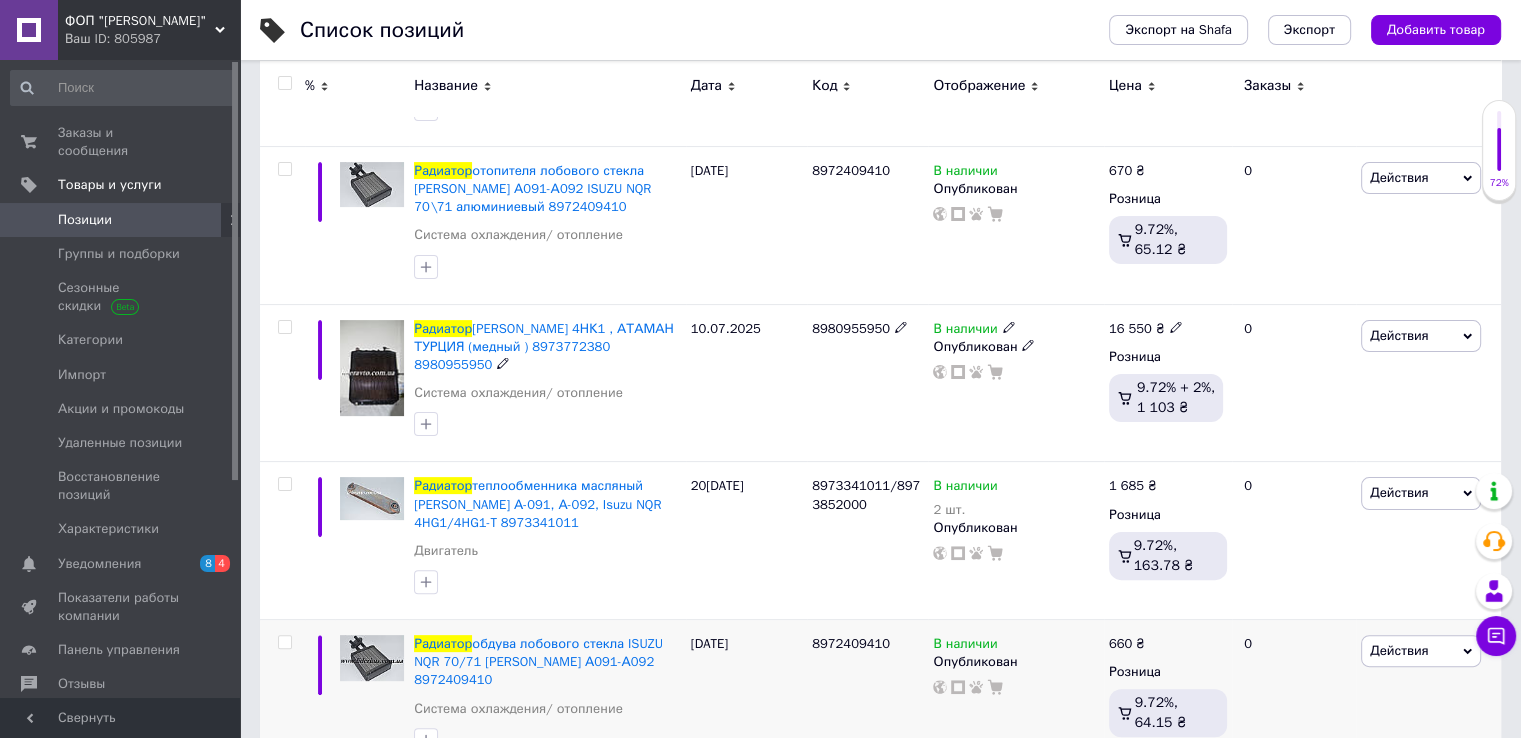 scroll, scrollTop: 533, scrollLeft: 0, axis: vertical 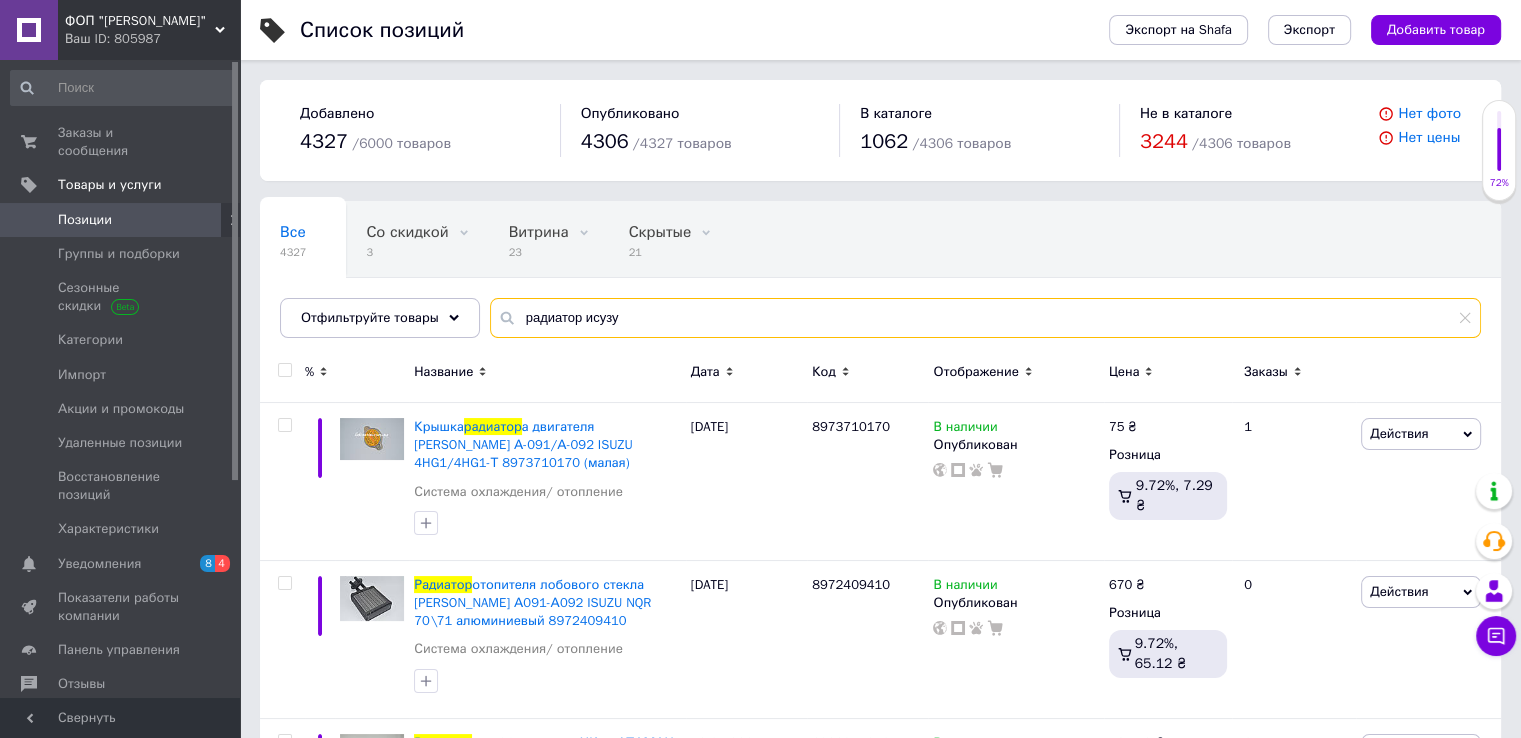 drag, startPoint x: 616, startPoint y: 319, endPoint x: 580, endPoint y: 319, distance: 36 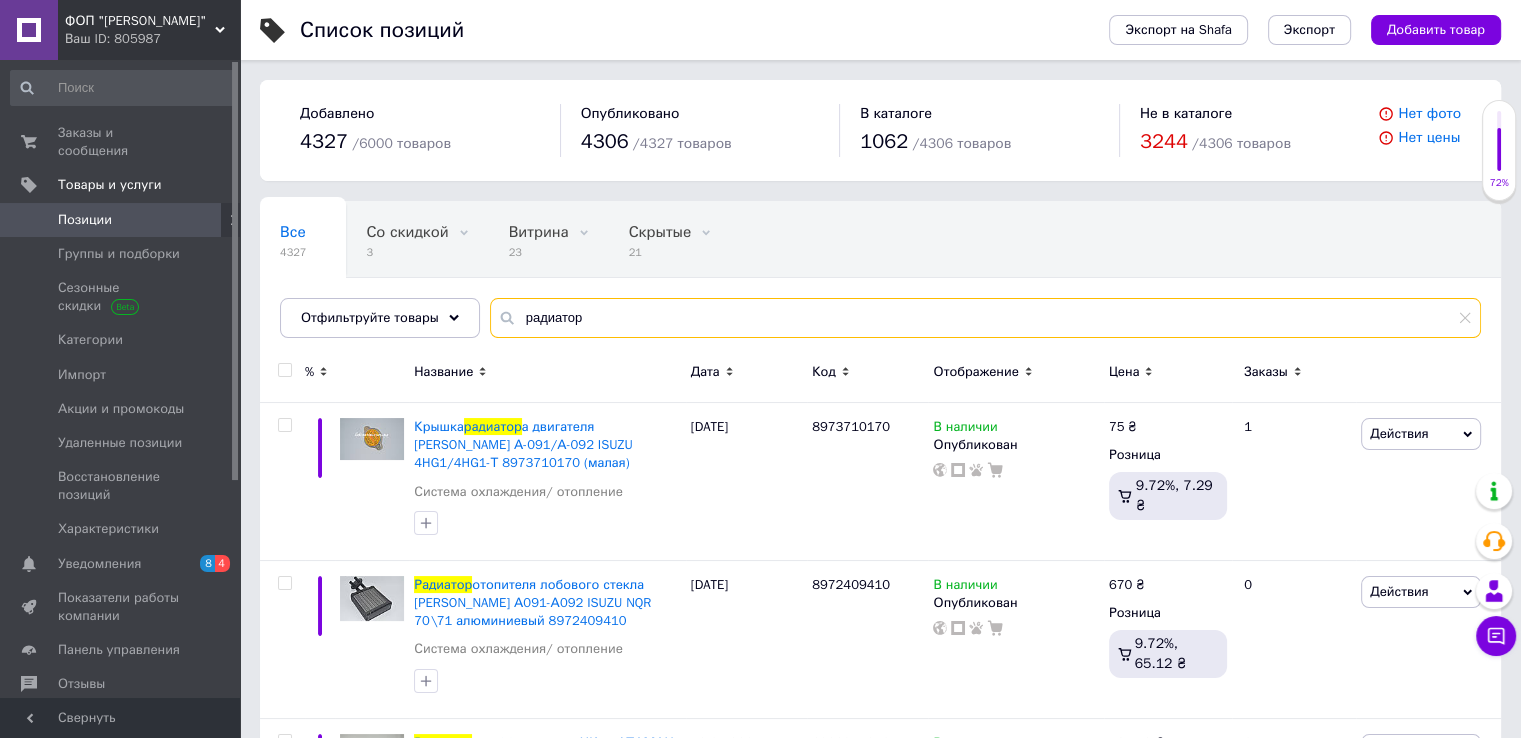 type on "радиатор" 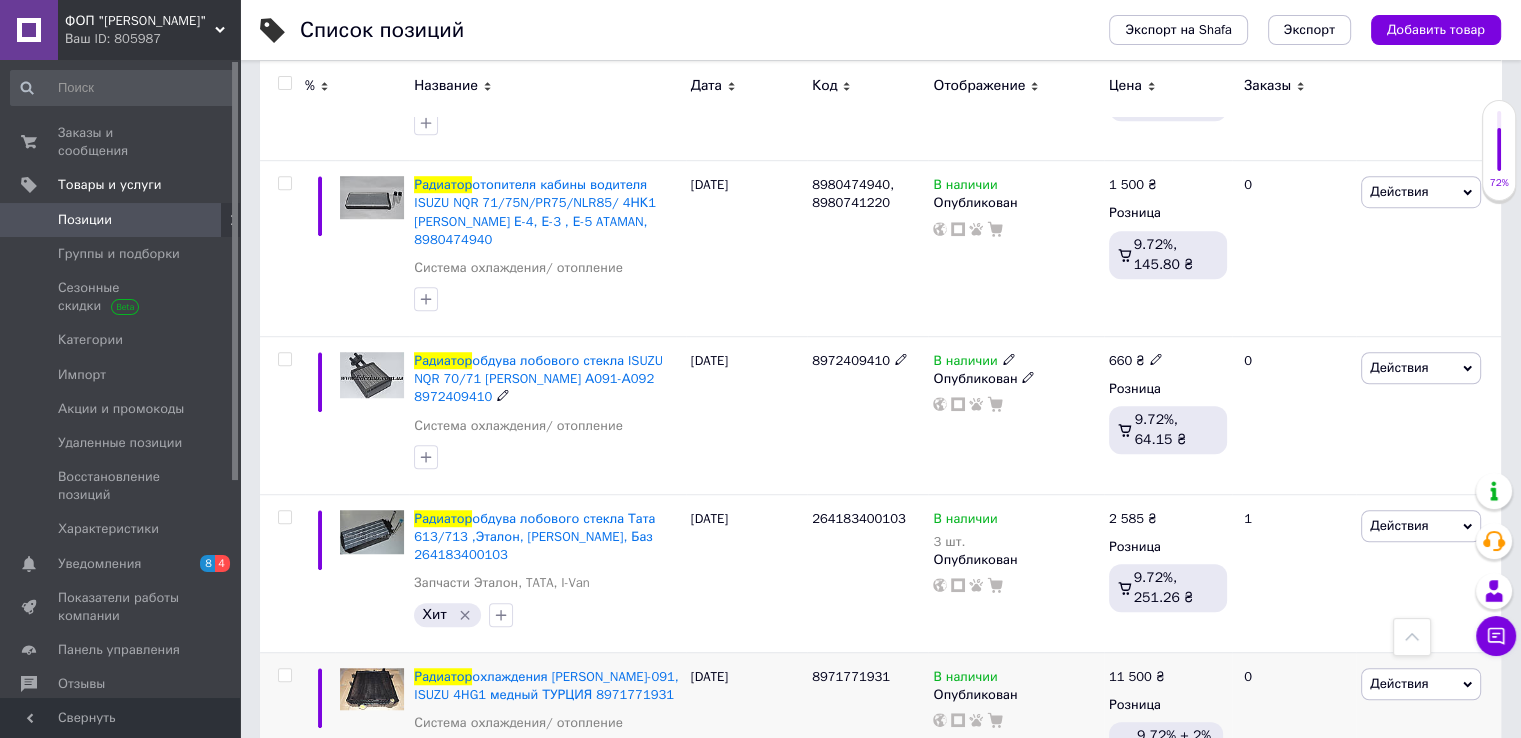scroll, scrollTop: 1466, scrollLeft: 0, axis: vertical 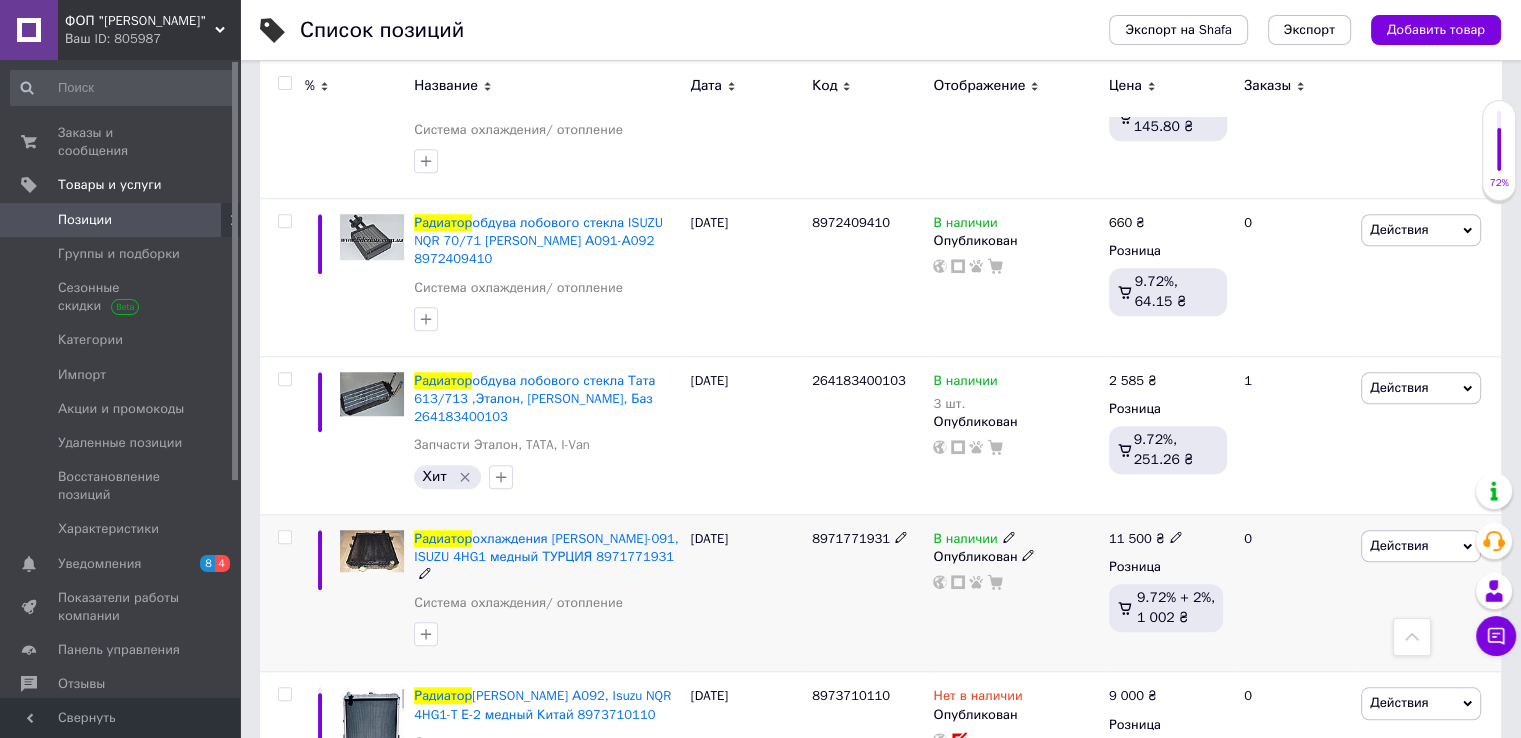 click at bounding box center (1176, 536) 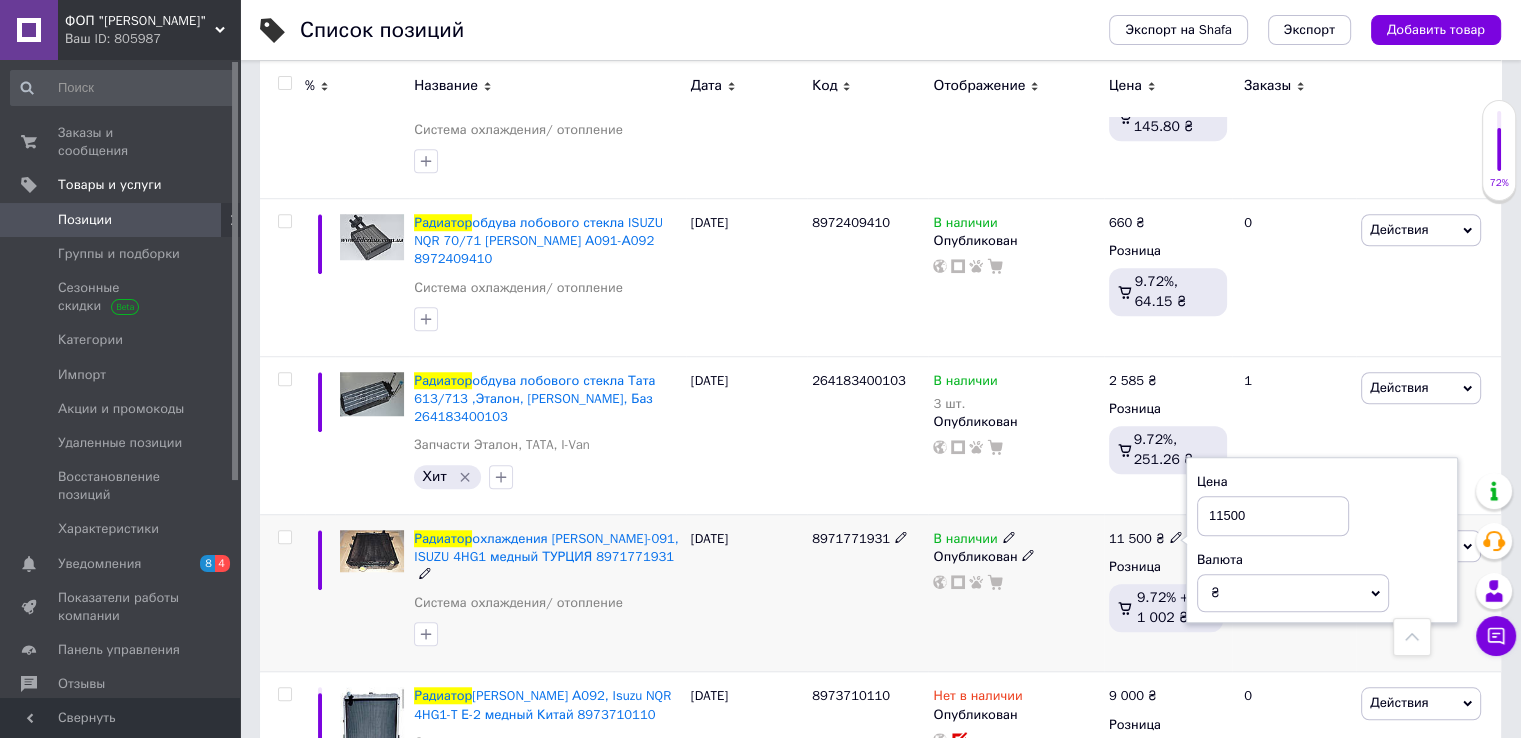 drag, startPoint x: 1308, startPoint y: 436, endPoint x: 1189, endPoint y: 436, distance: 119 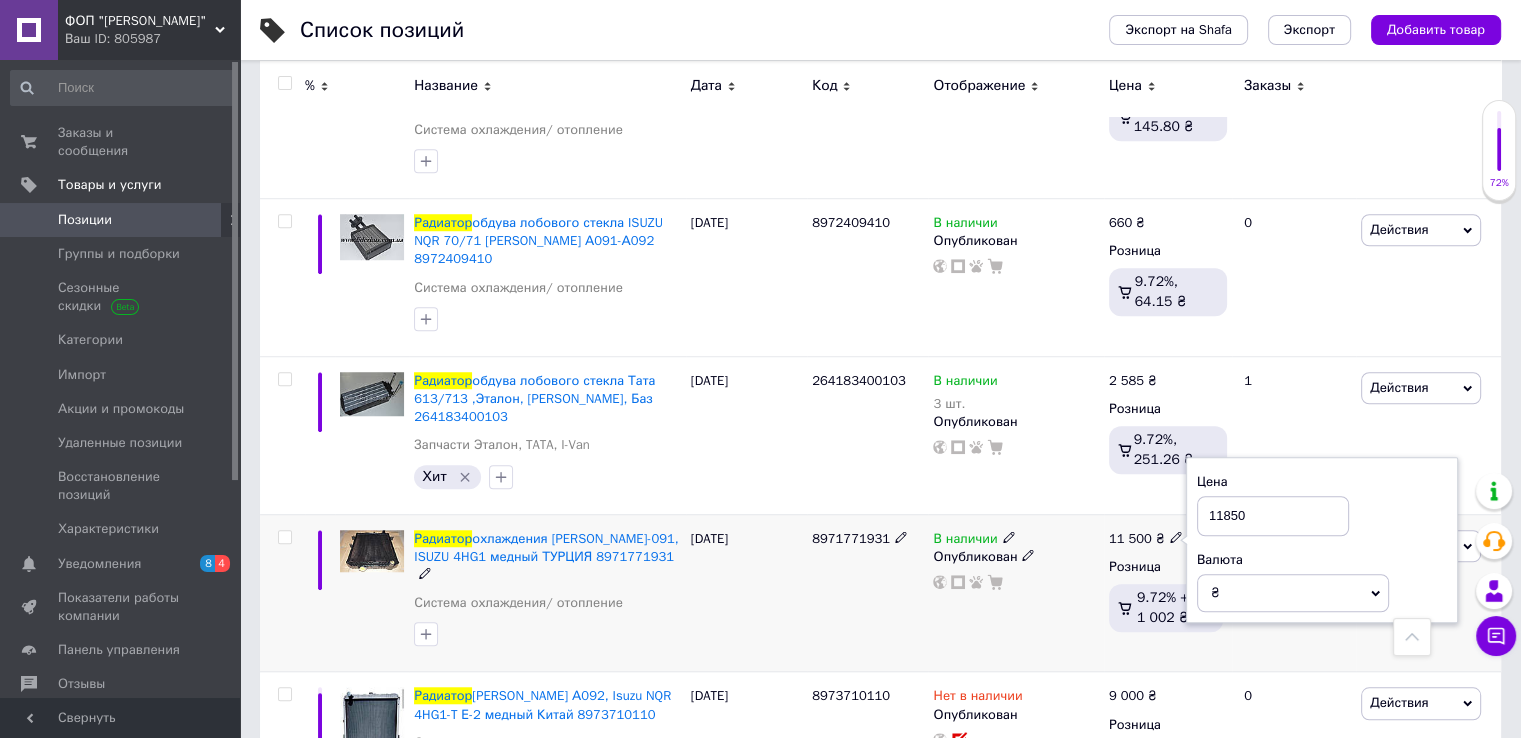 drag, startPoint x: 1286, startPoint y: 435, endPoint x: 1166, endPoint y: 457, distance: 122 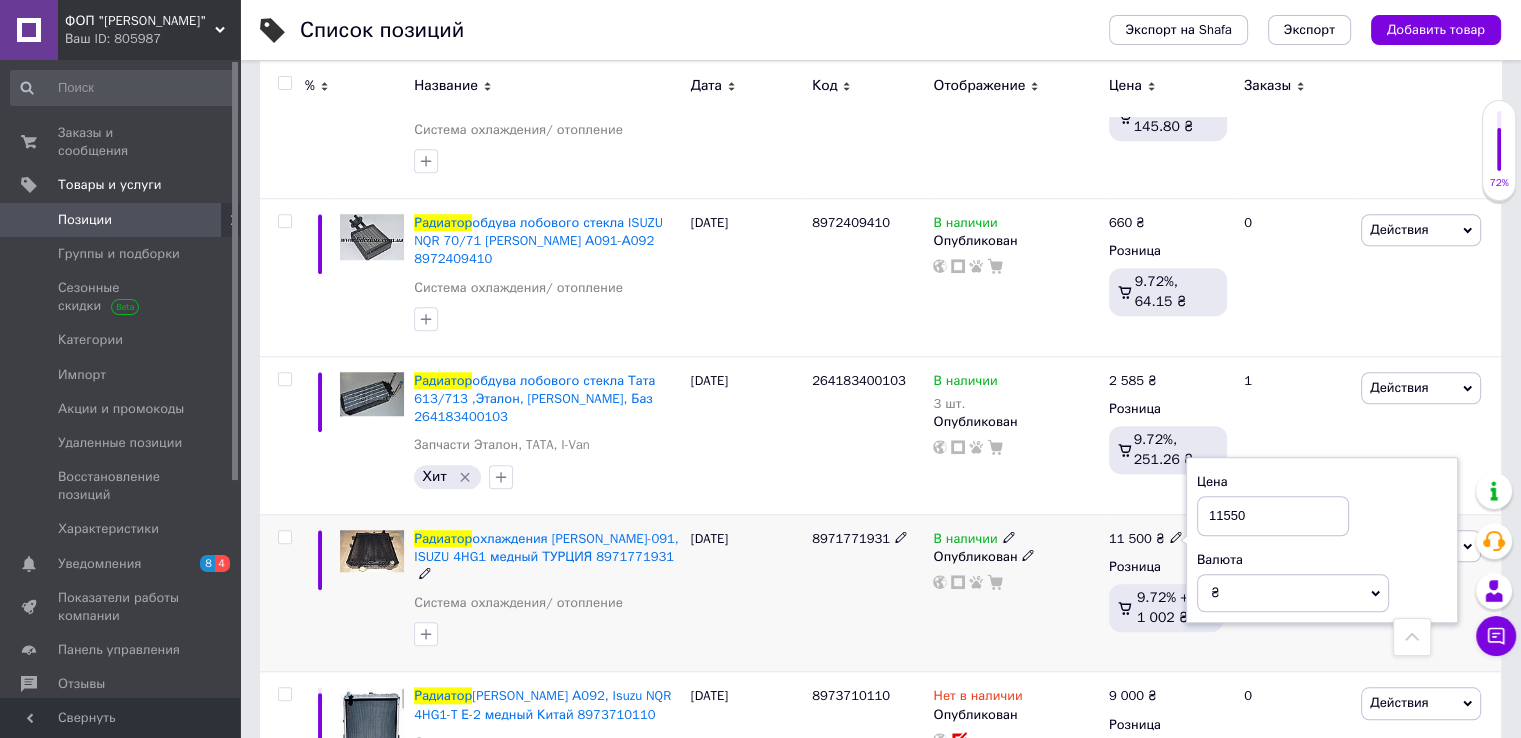type on "11550" 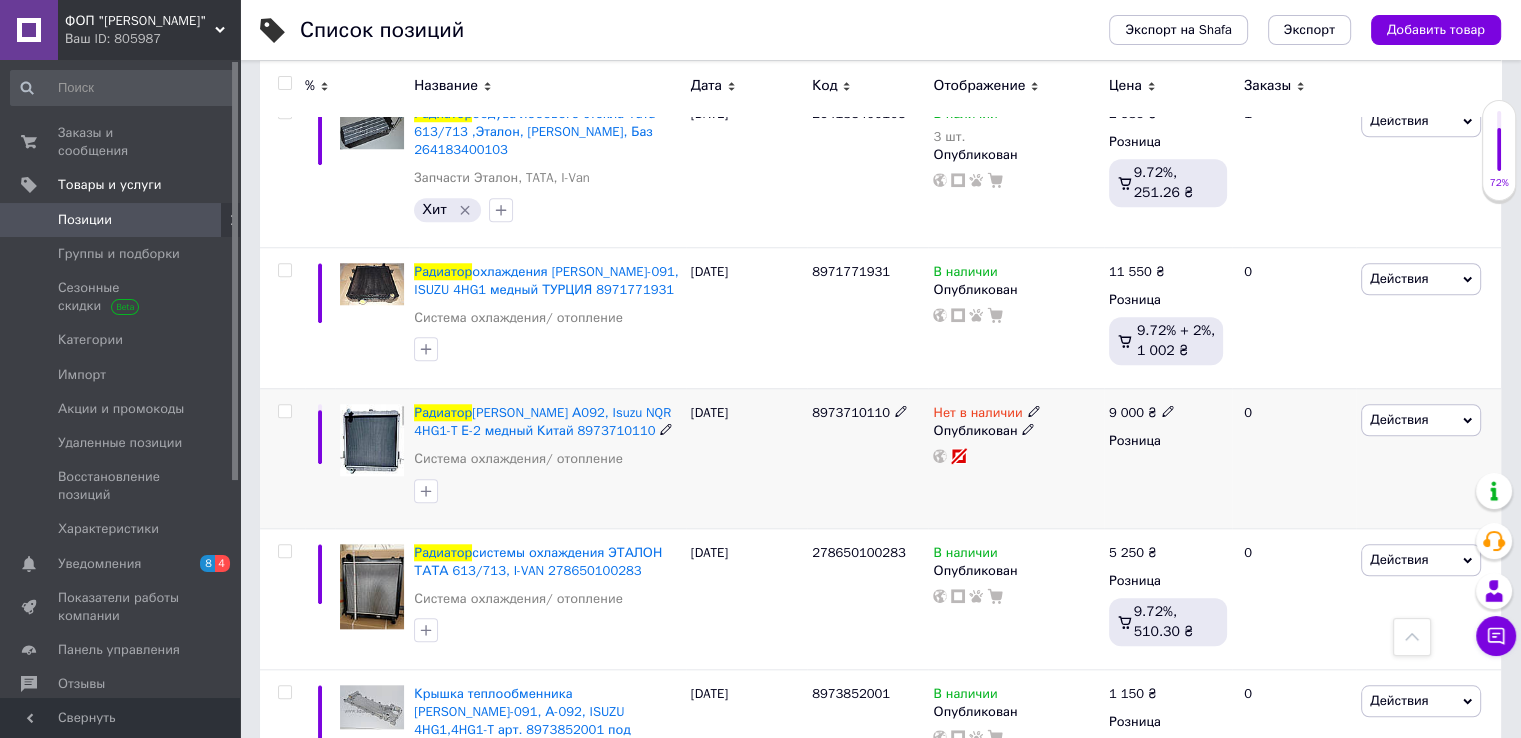 scroll, scrollTop: 1866, scrollLeft: 0, axis: vertical 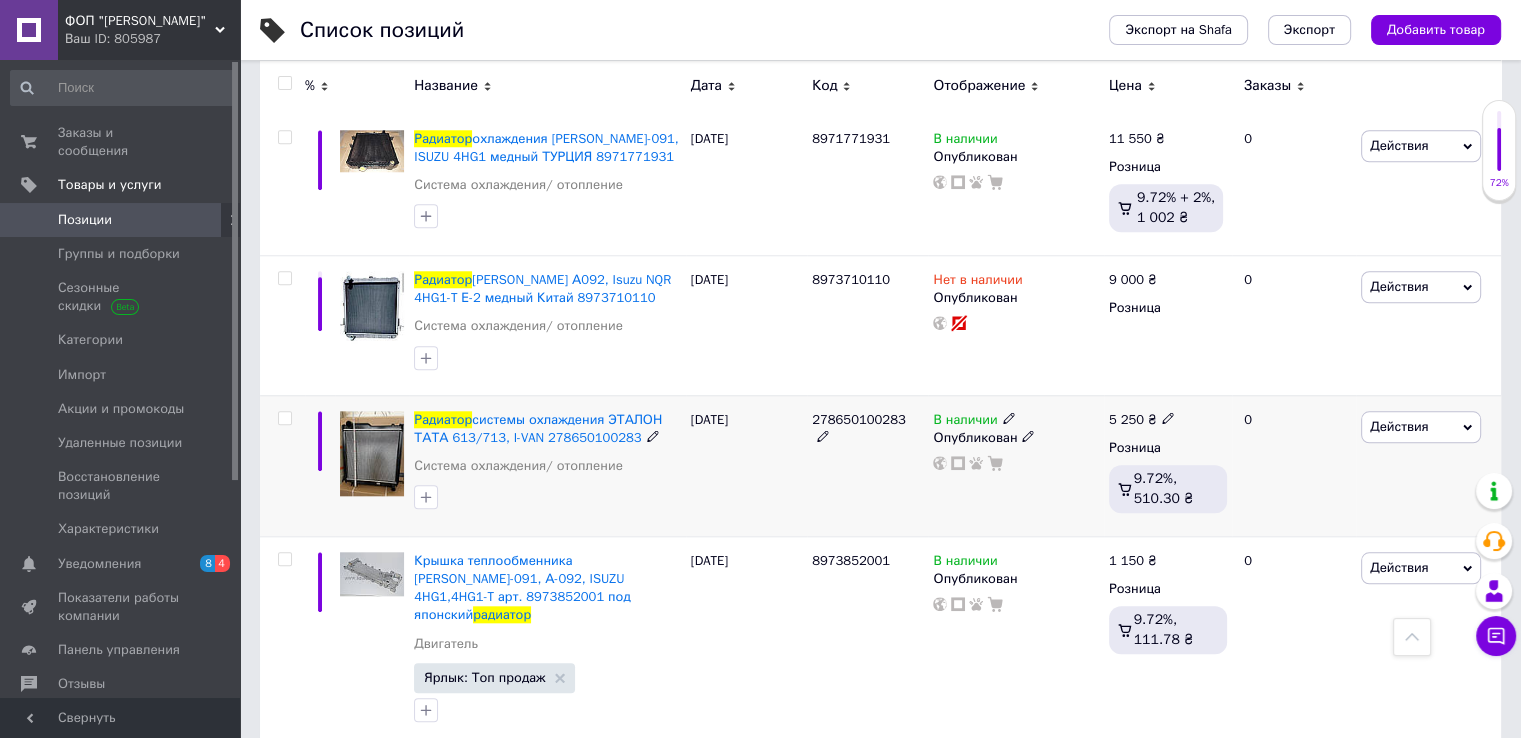 click 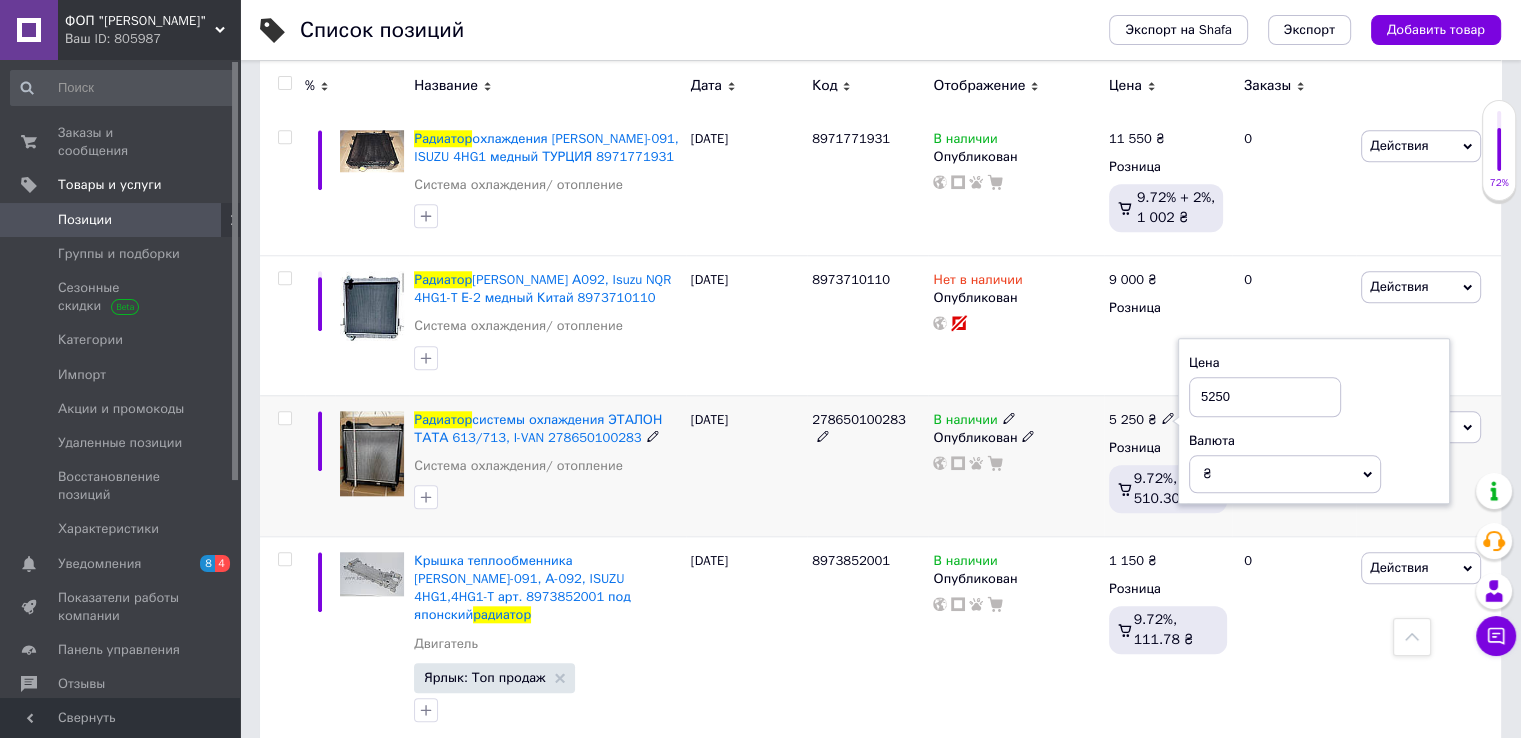 drag, startPoint x: 1240, startPoint y: 327, endPoint x: 1151, endPoint y: 325, distance: 89.02247 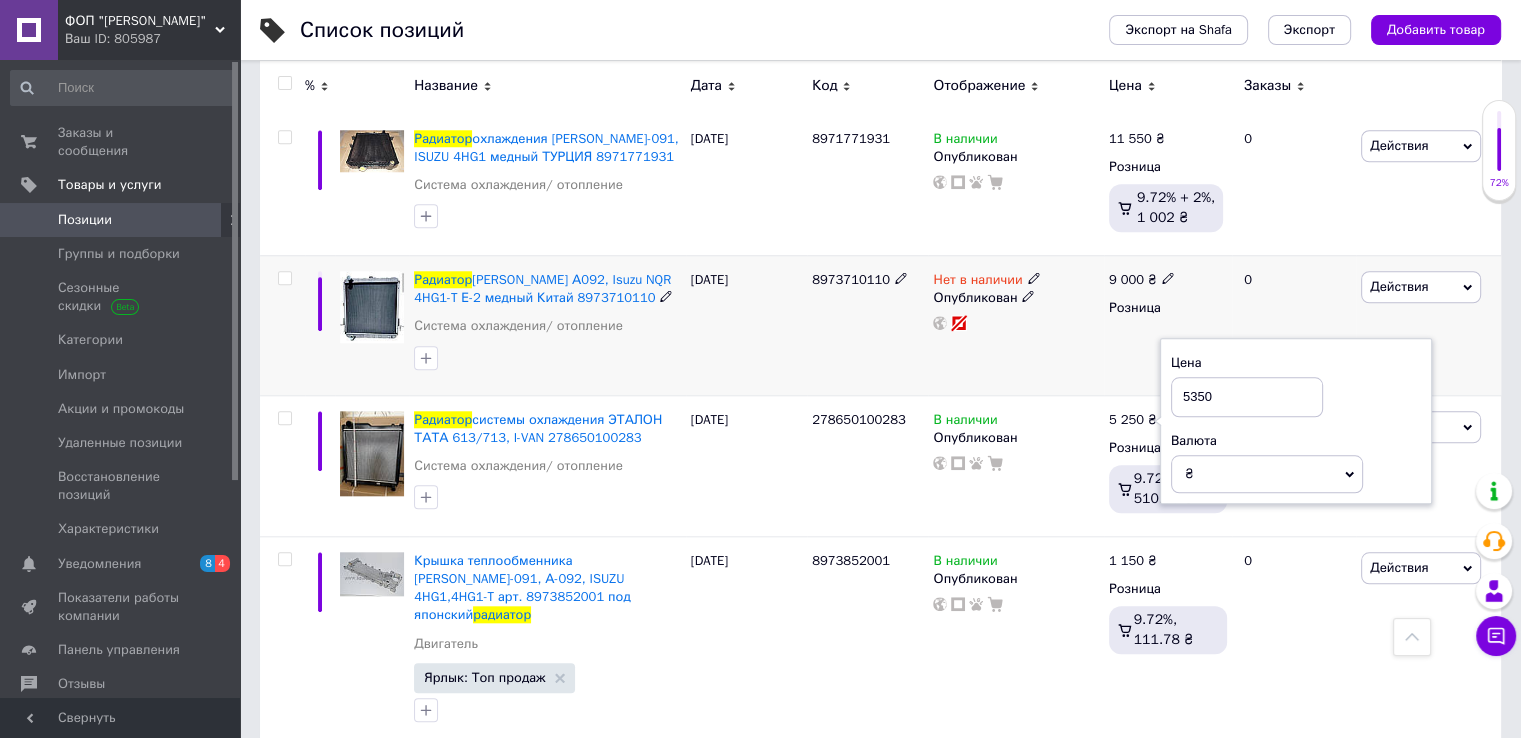 type on "5350" 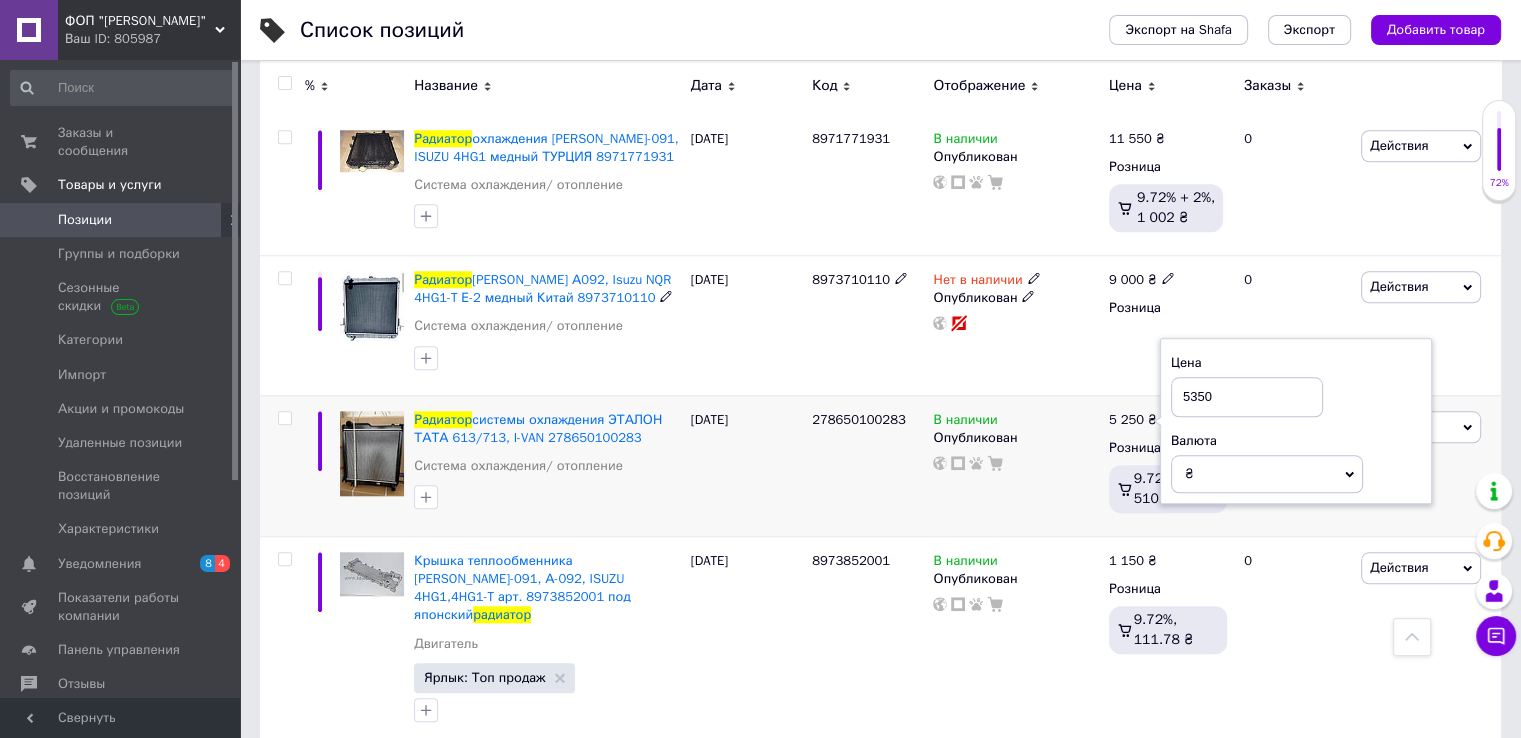 drag, startPoint x: 1108, startPoint y: 285, endPoint x: 1092, endPoint y: 433, distance: 148.86235 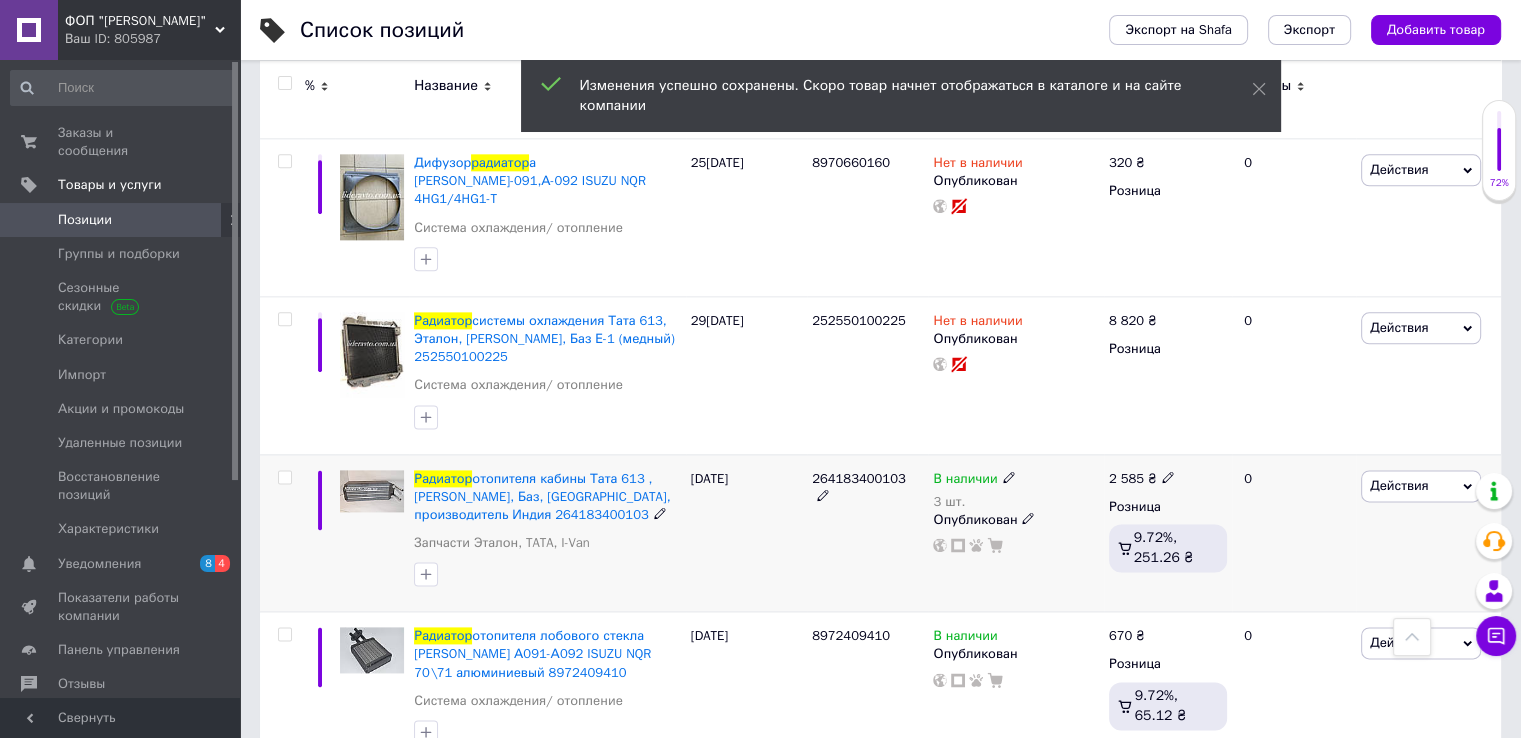 scroll, scrollTop: 2533, scrollLeft: 0, axis: vertical 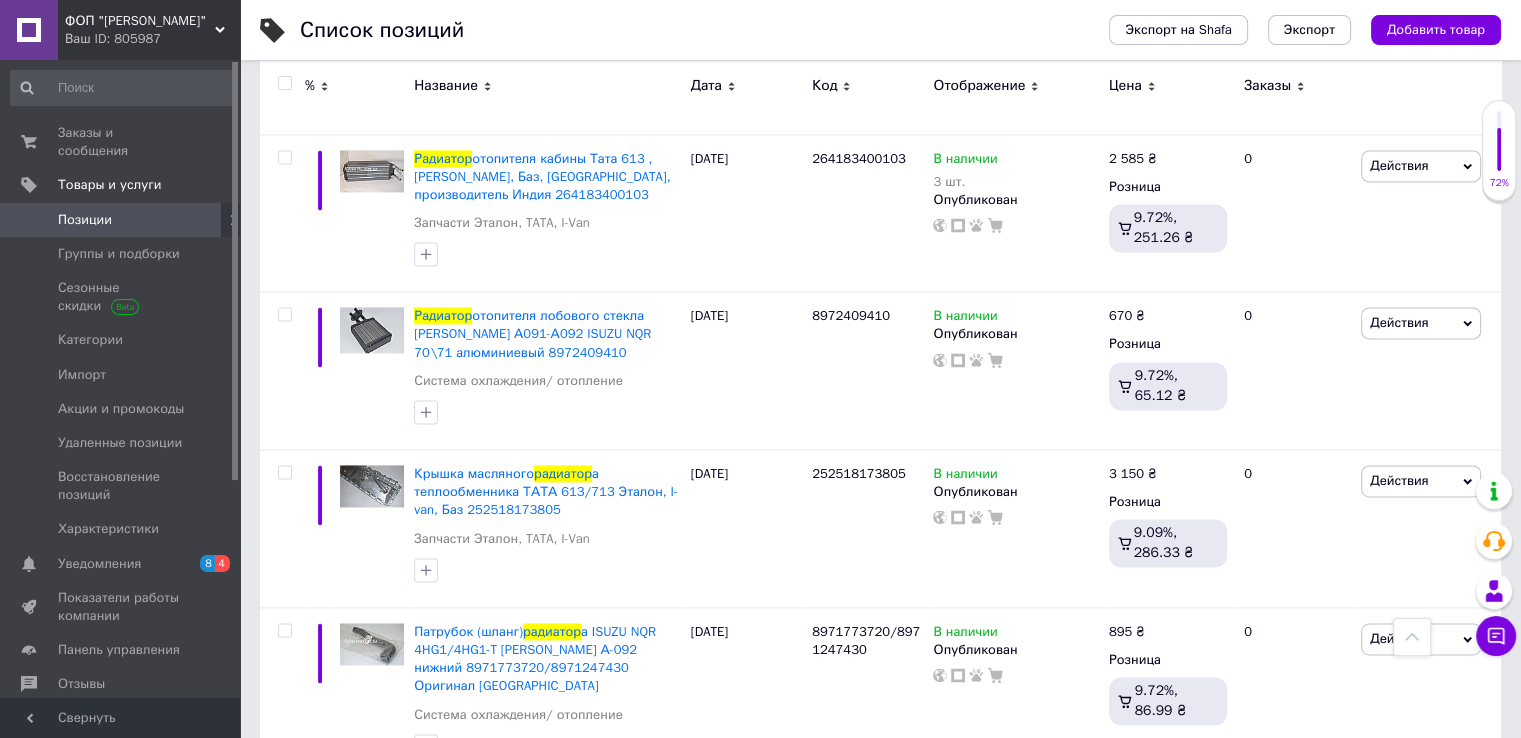click on "2" at bounding box center [327, 824] 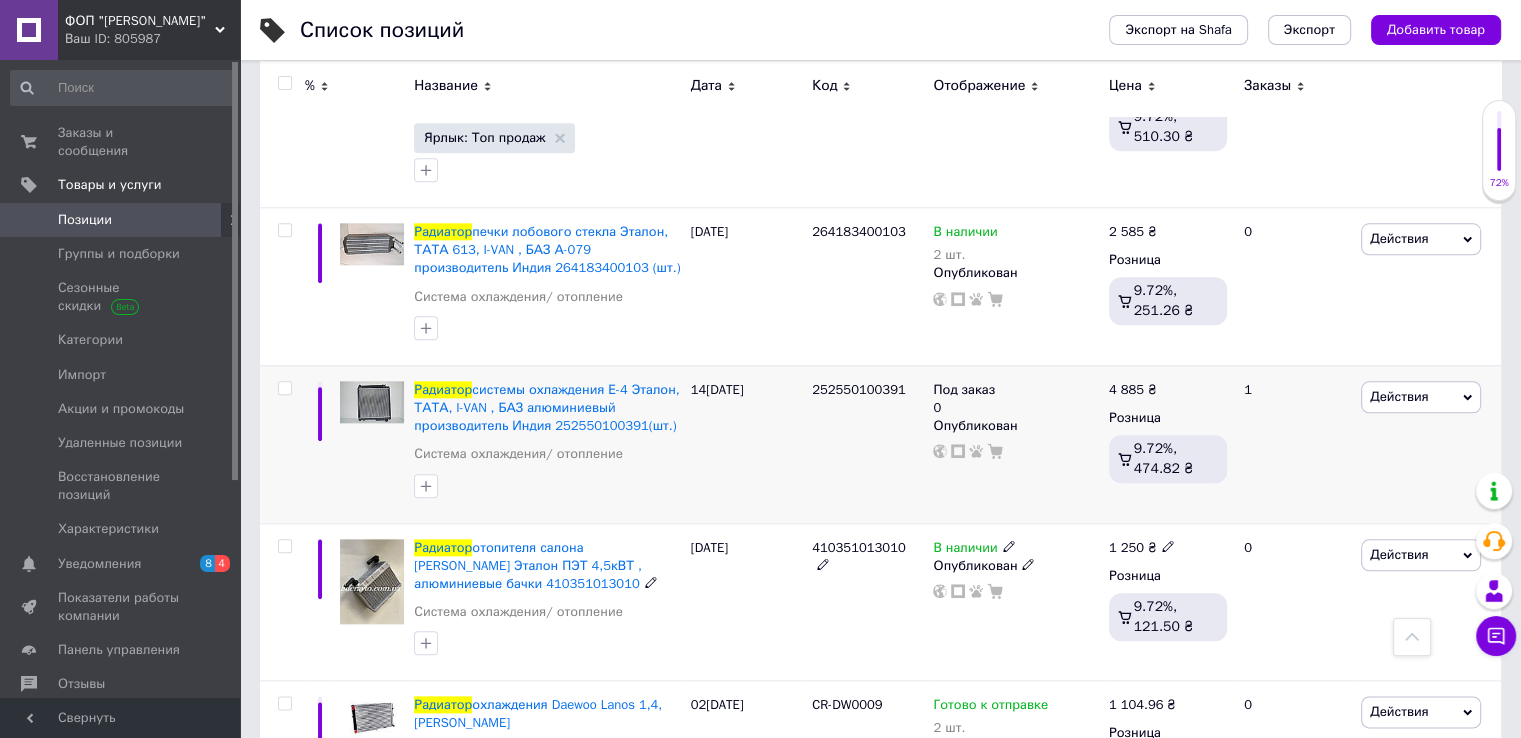 scroll, scrollTop: 2129, scrollLeft: 0, axis: vertical 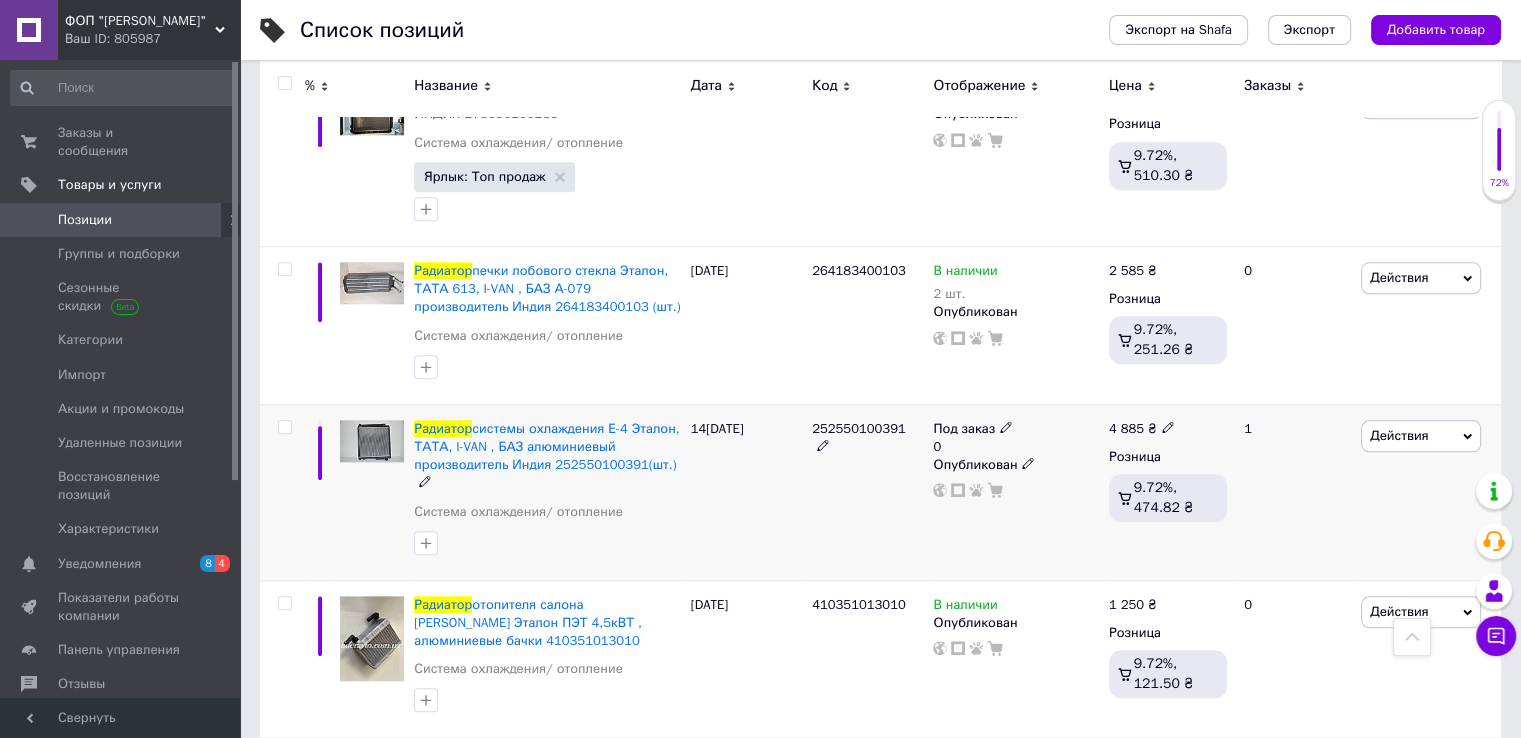click at bounding box center (1168, 426) 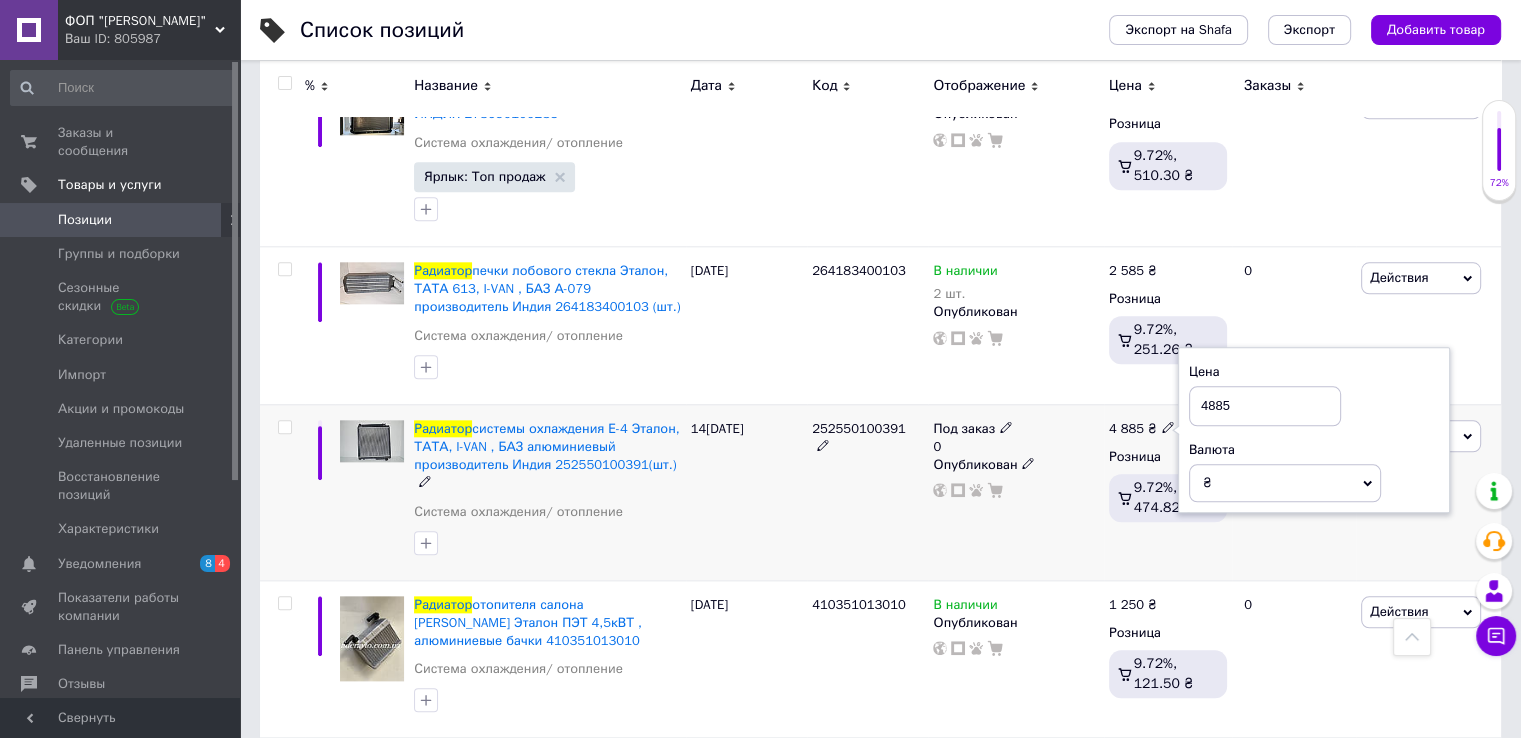 drag, startPoint x: 1226, startPoint y: 315, endPoint x: 1139, endPoint y: 337, distance: 89.73851 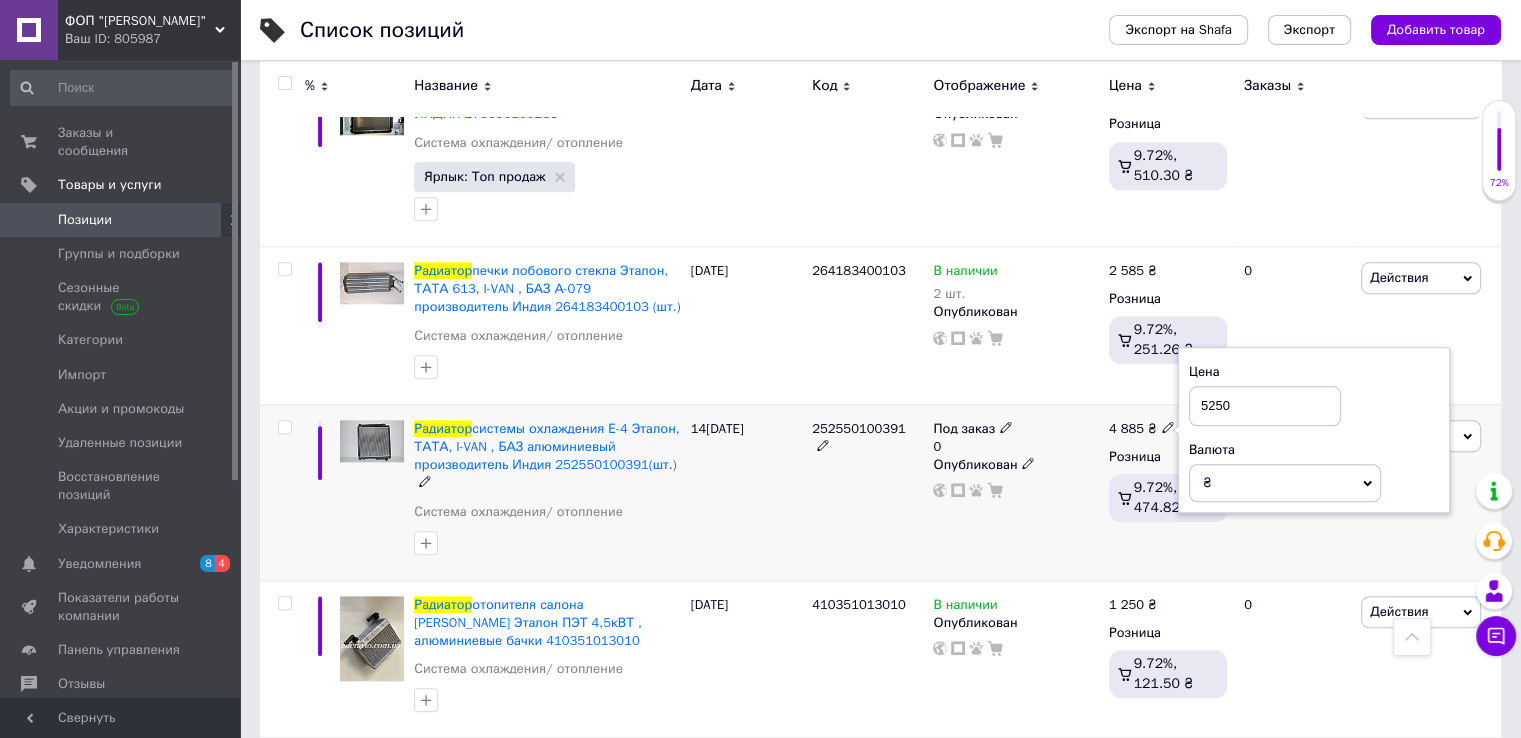 type on "5250" 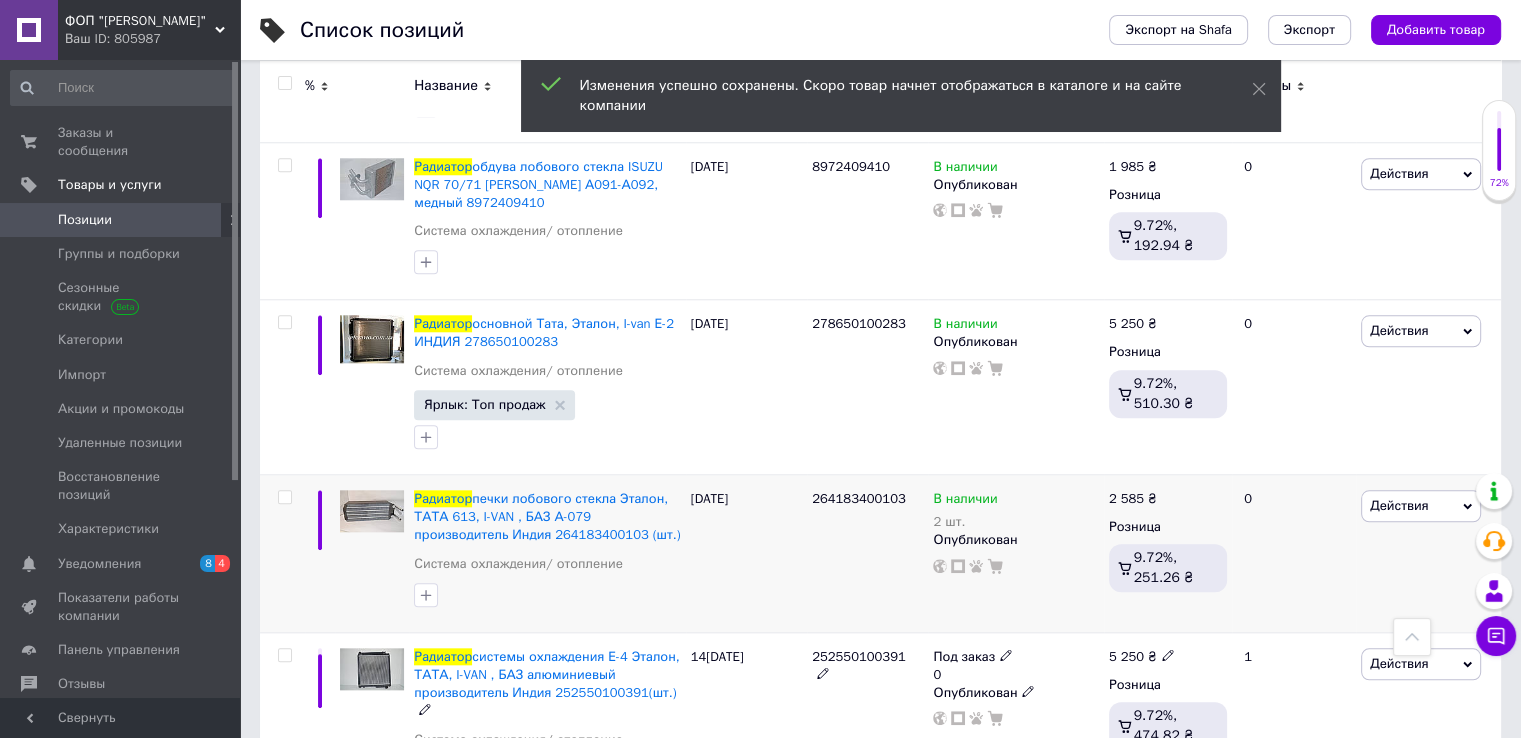 scroll, scrollTop: 1862, scrollLeft: 0, axis: vertical 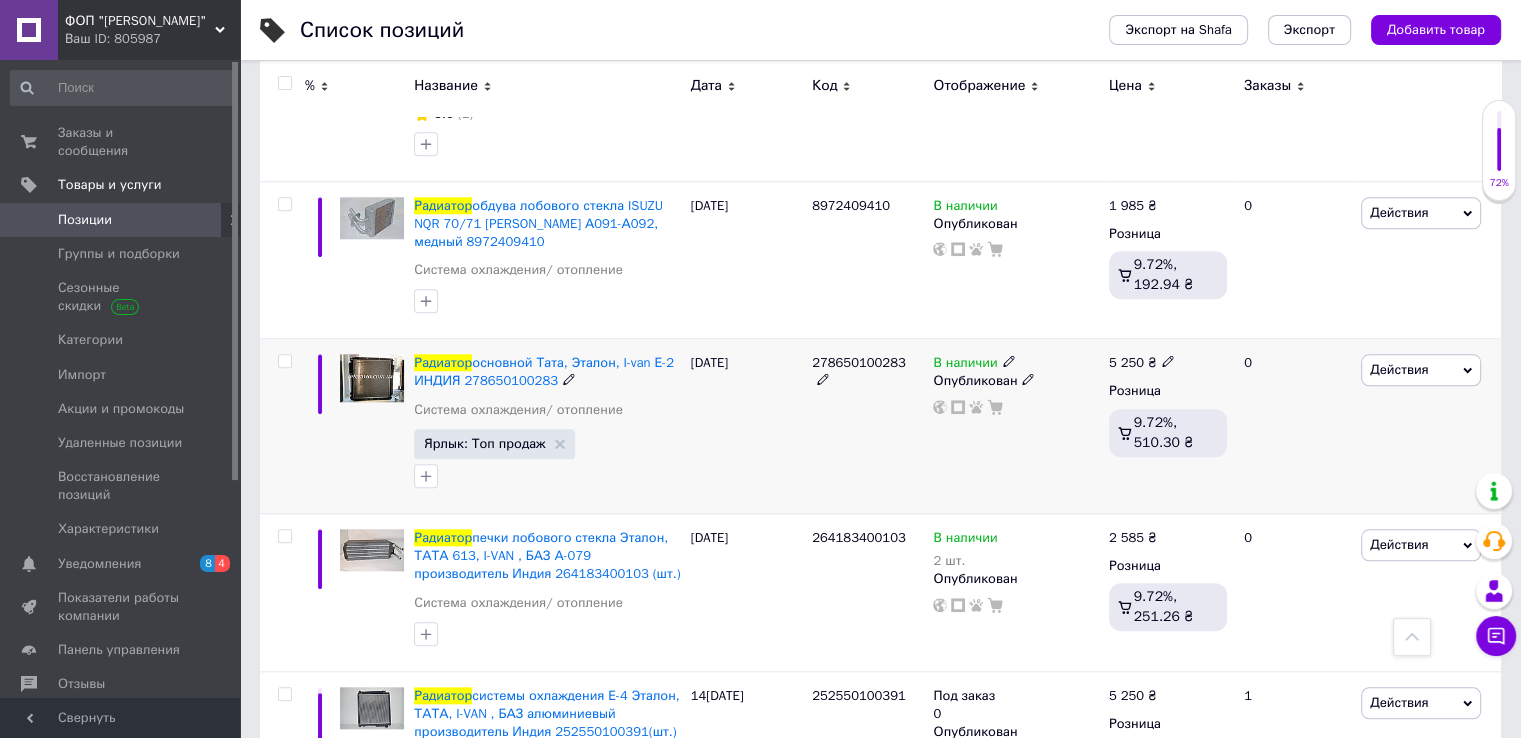 click 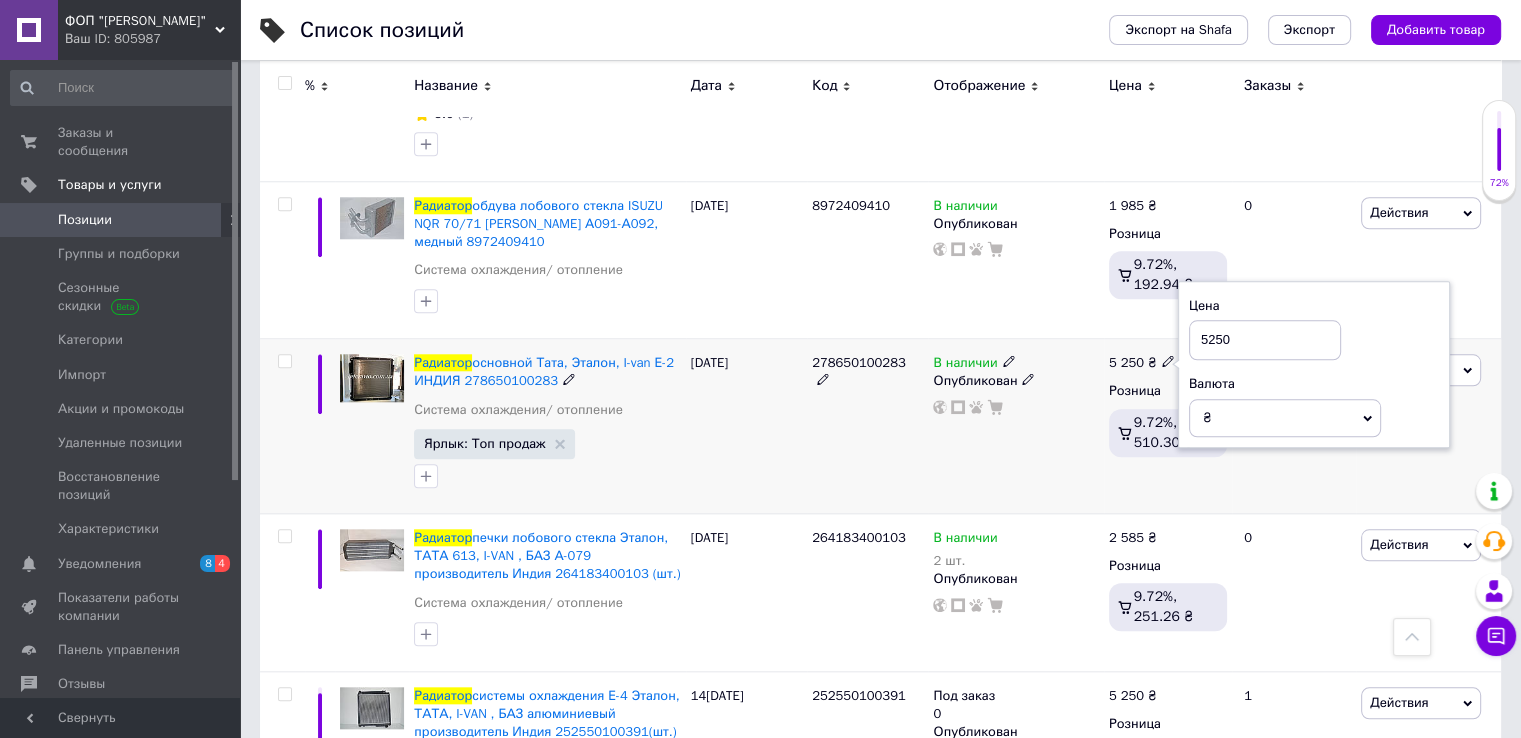 drag, startPoint x: 1245, startPoint y: 241, endPoint x: 1183, endPoint y: 241, distance: 62 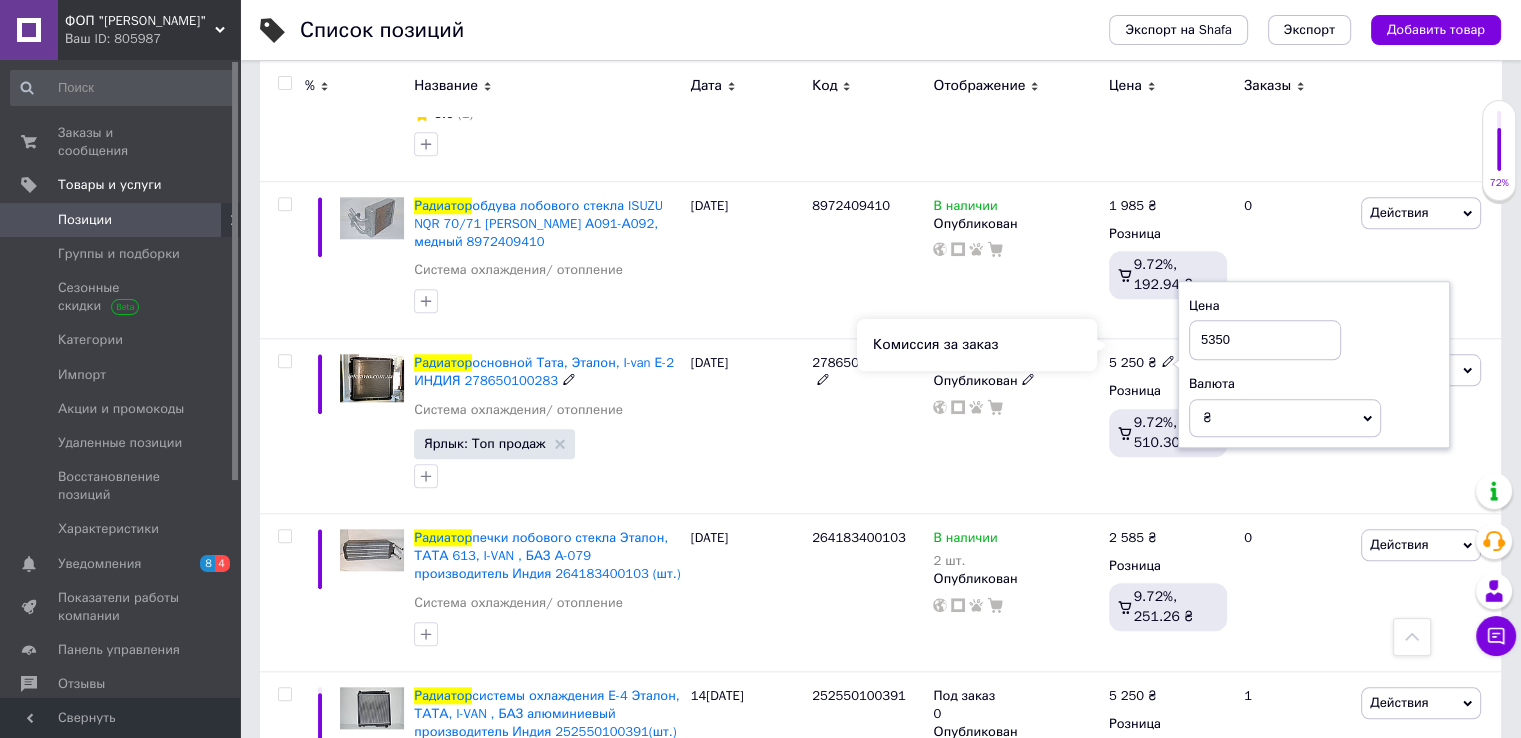type on "5350" 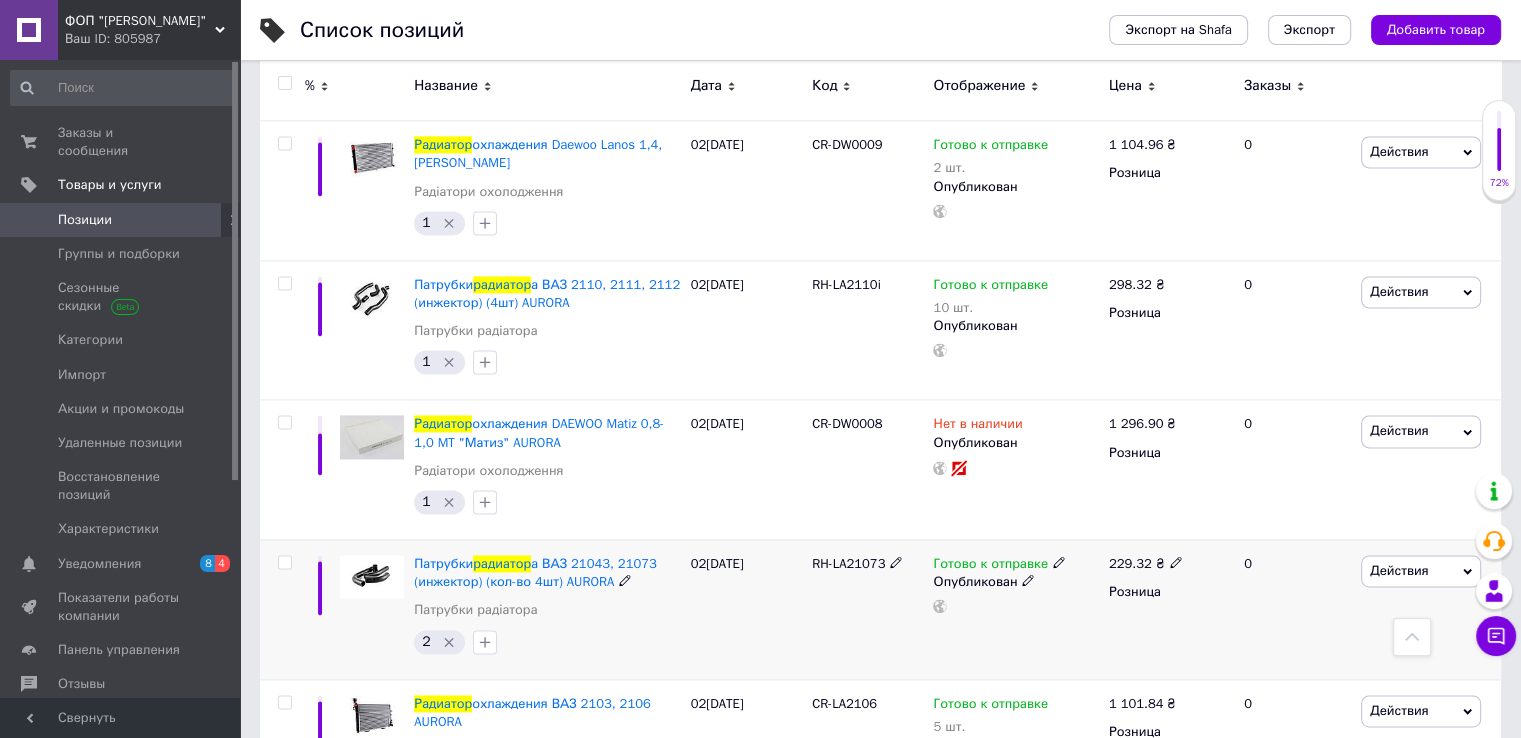 scroll, scrollTop: 2801, scrollLeft: 0, axis: vertical 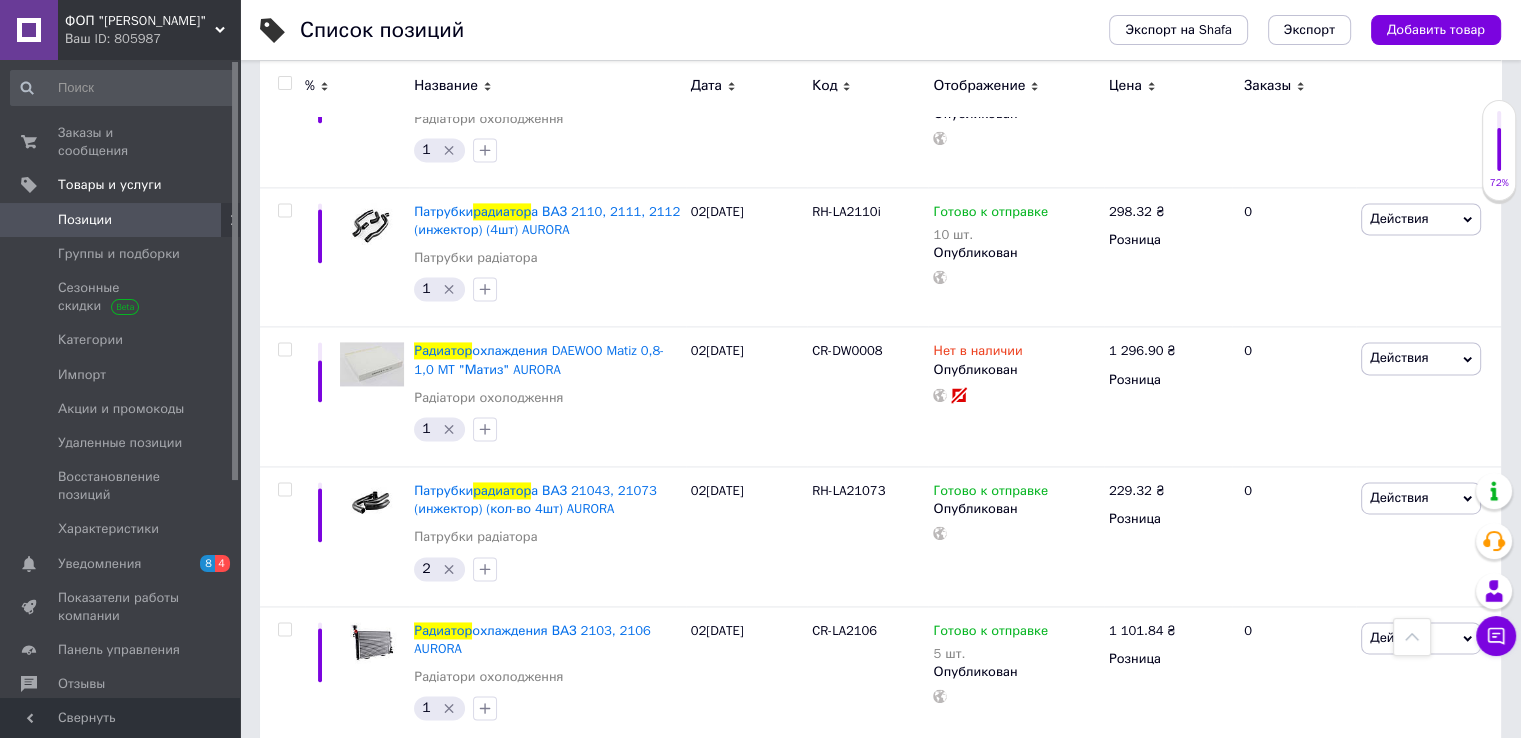 click on "3" at bounding box center (505, 786) 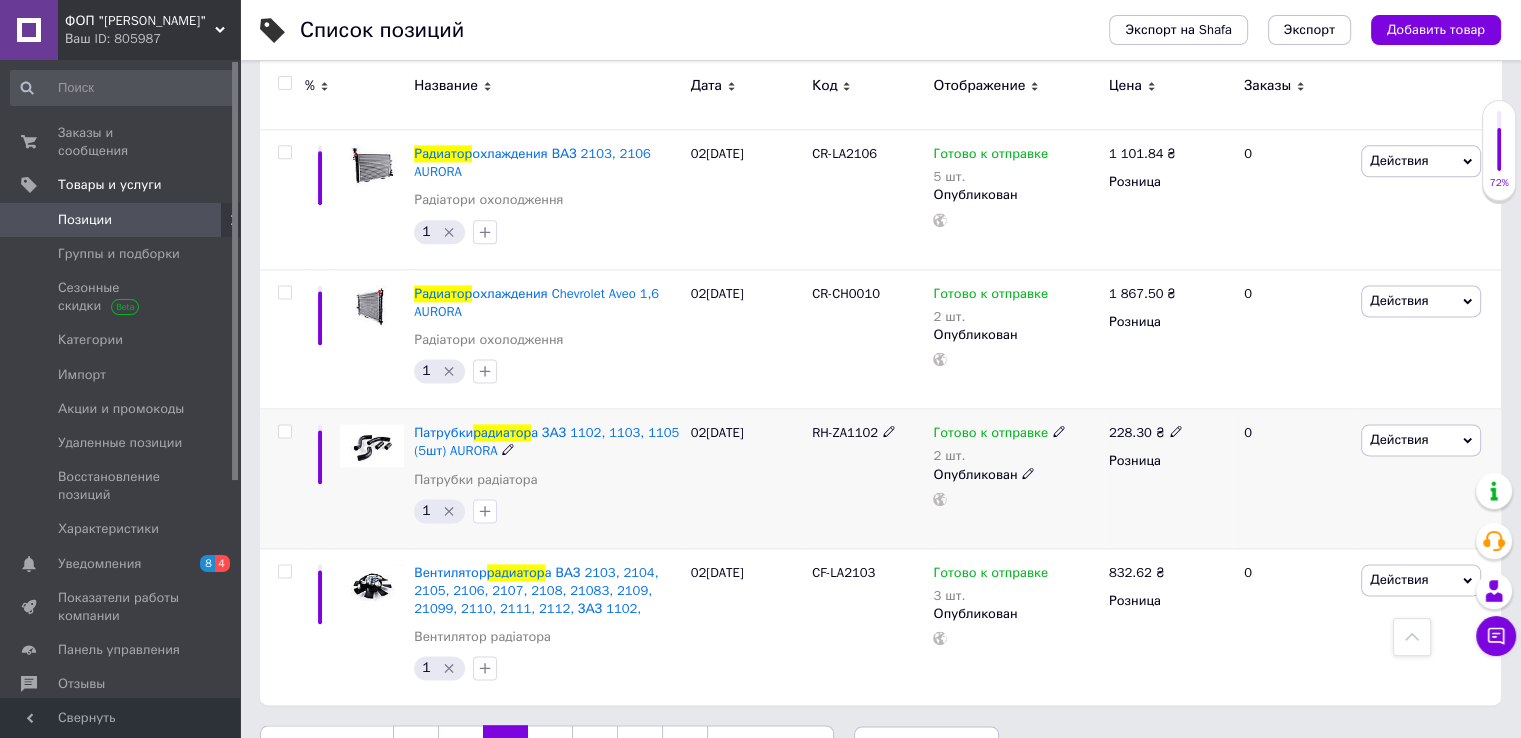 scroll, scrollTop: 2625, scrollLeft: 0, axis: vertical 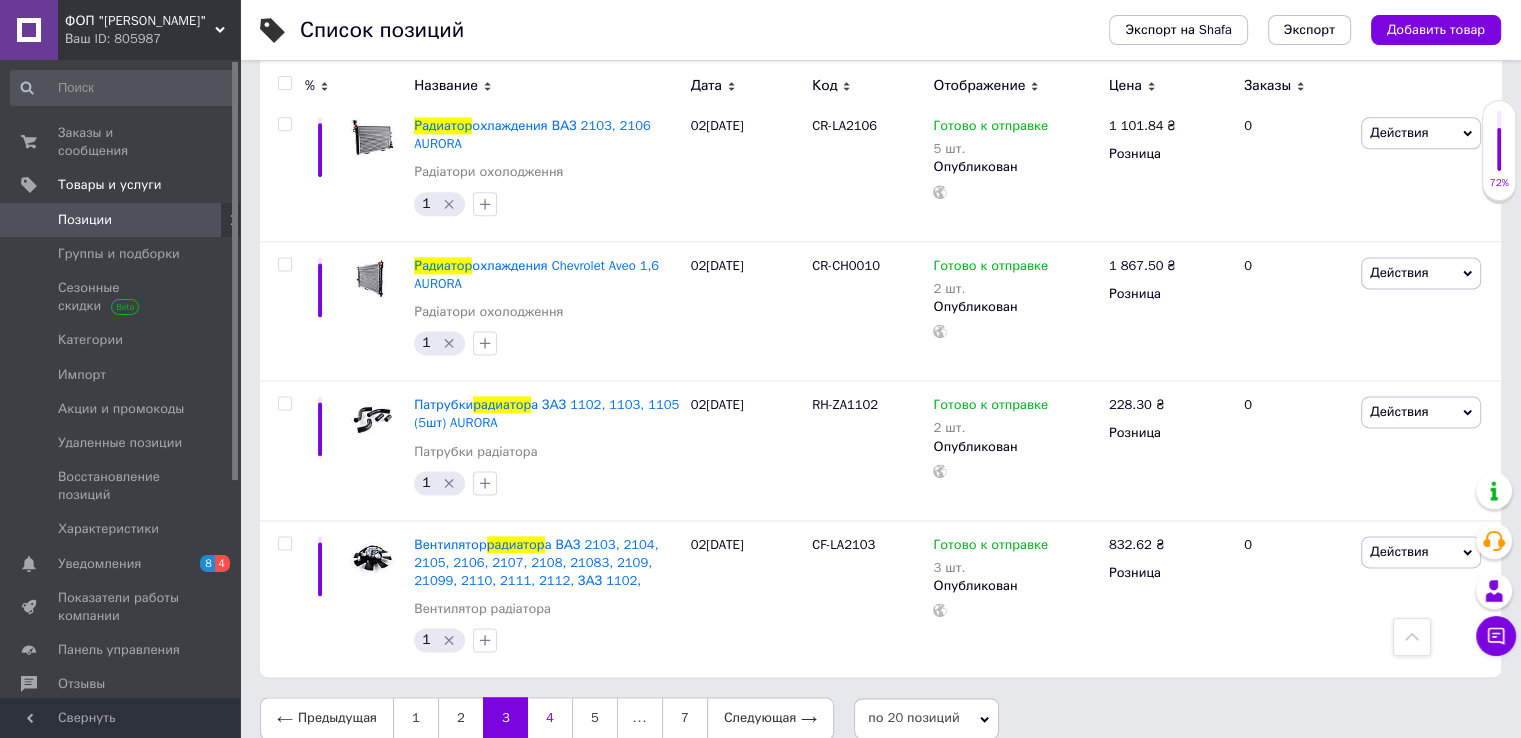 click on "4" at bounding box center (550, 718) 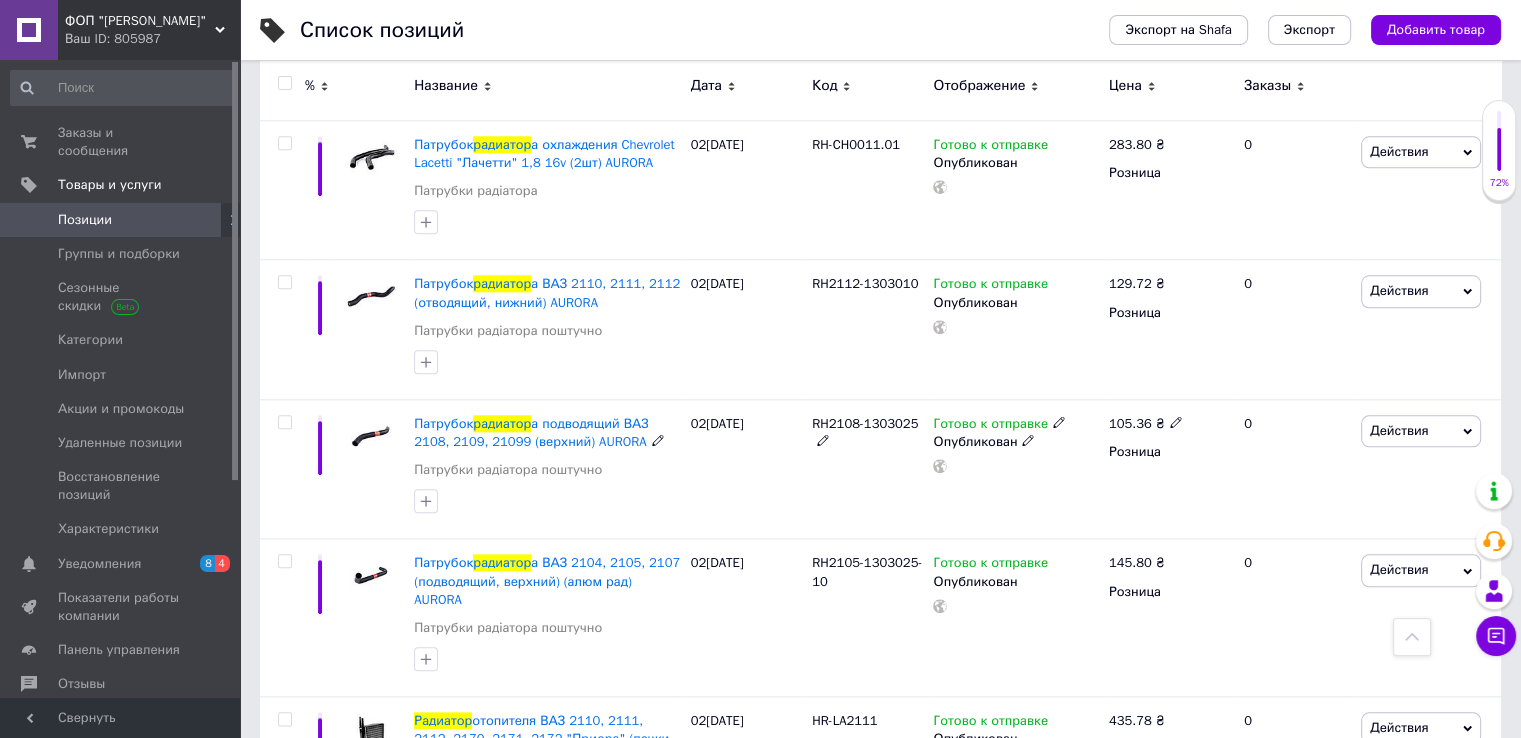 scroll, scrollTop: 2588, scrollLeft: 0, axis: vertical 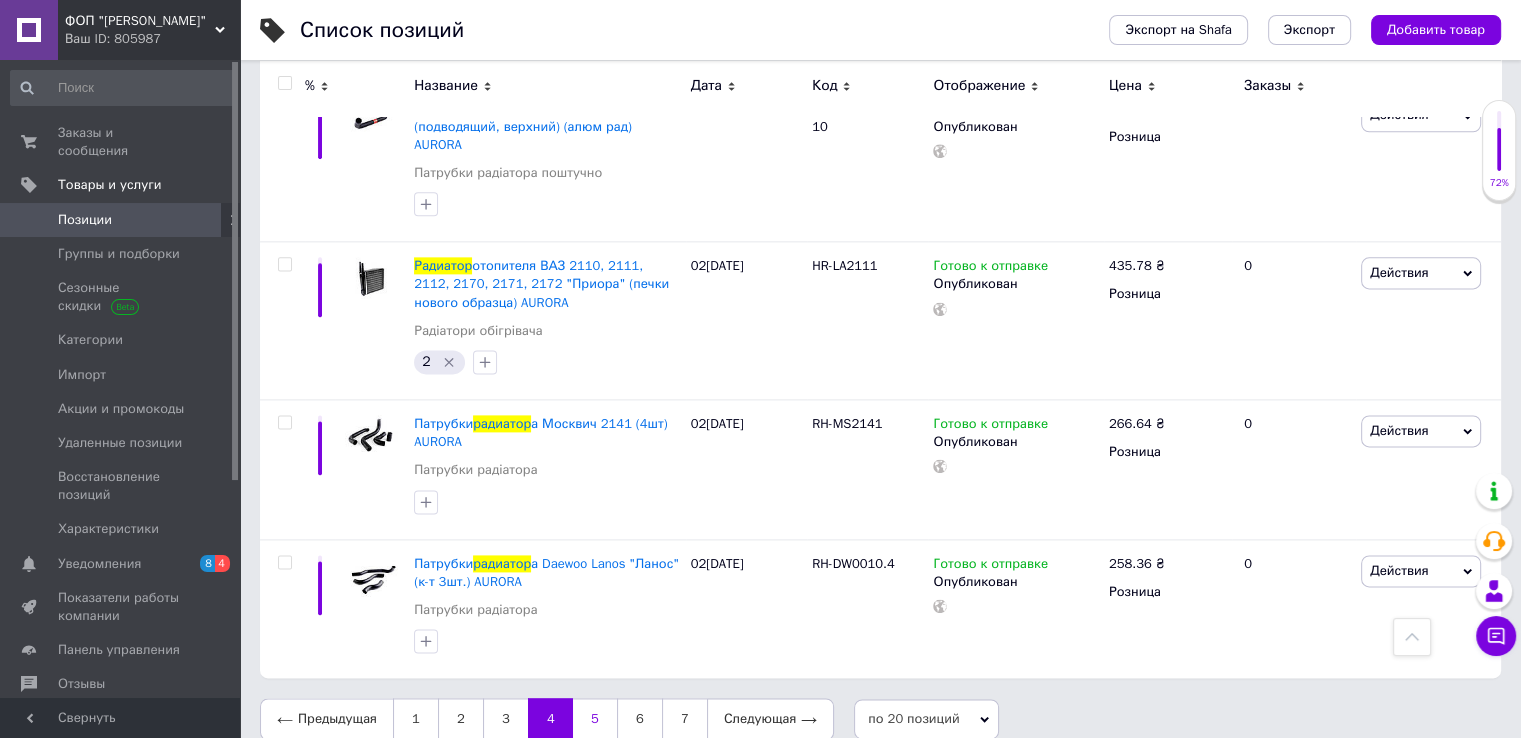 click on "5" at bounding box center [595, 719] 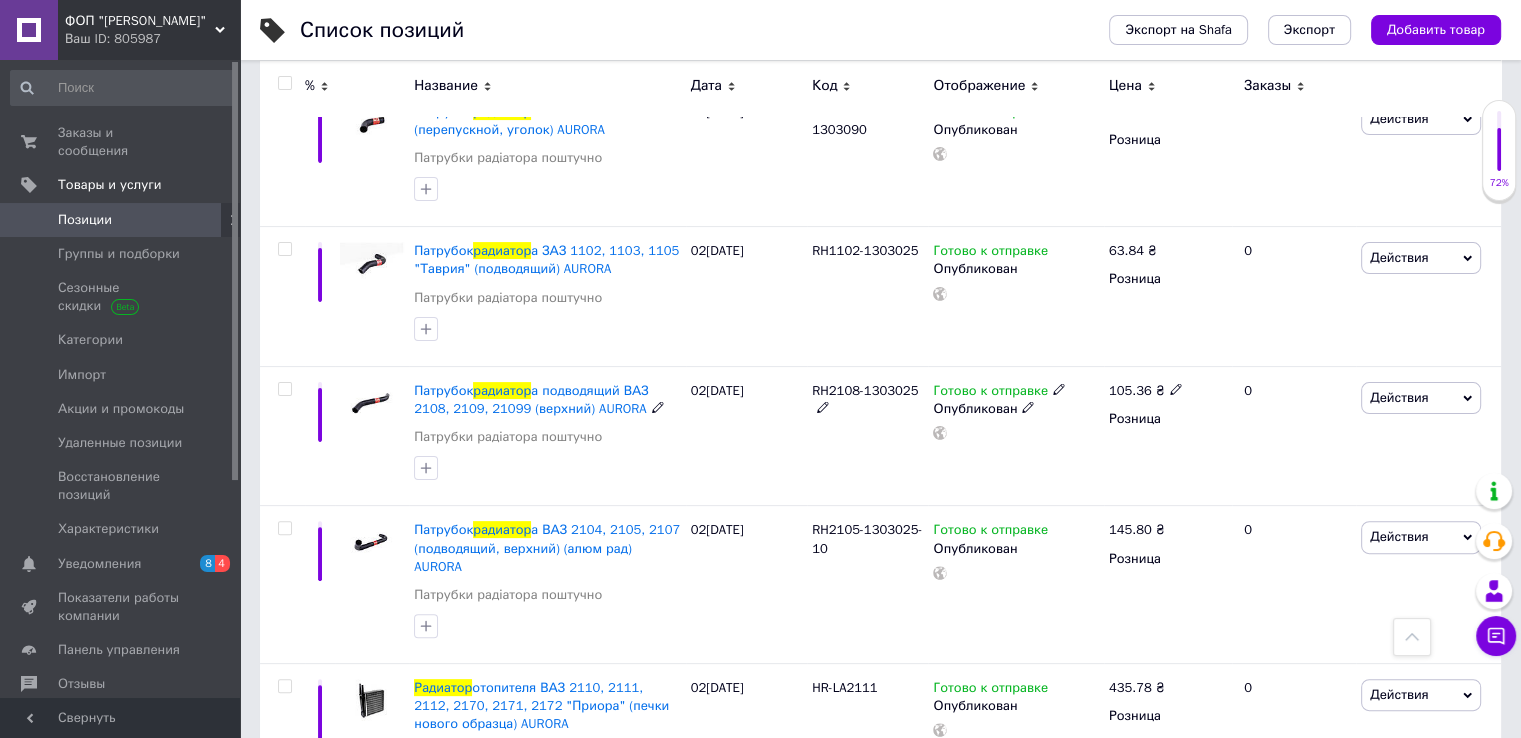 scroll, scrollTop: 0, scrollLeft: 0, axis: both 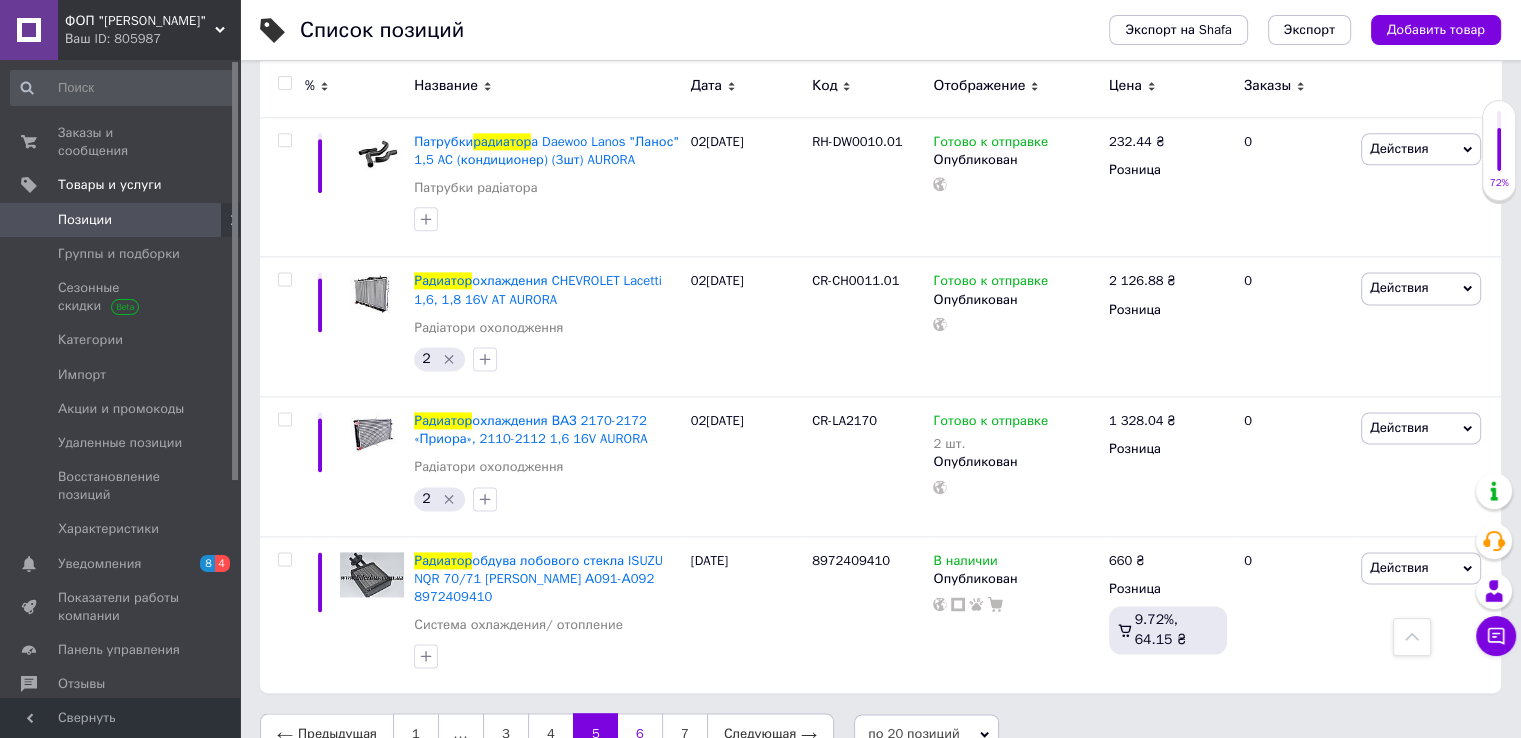 click on "6" at bounding box center (640, 734) 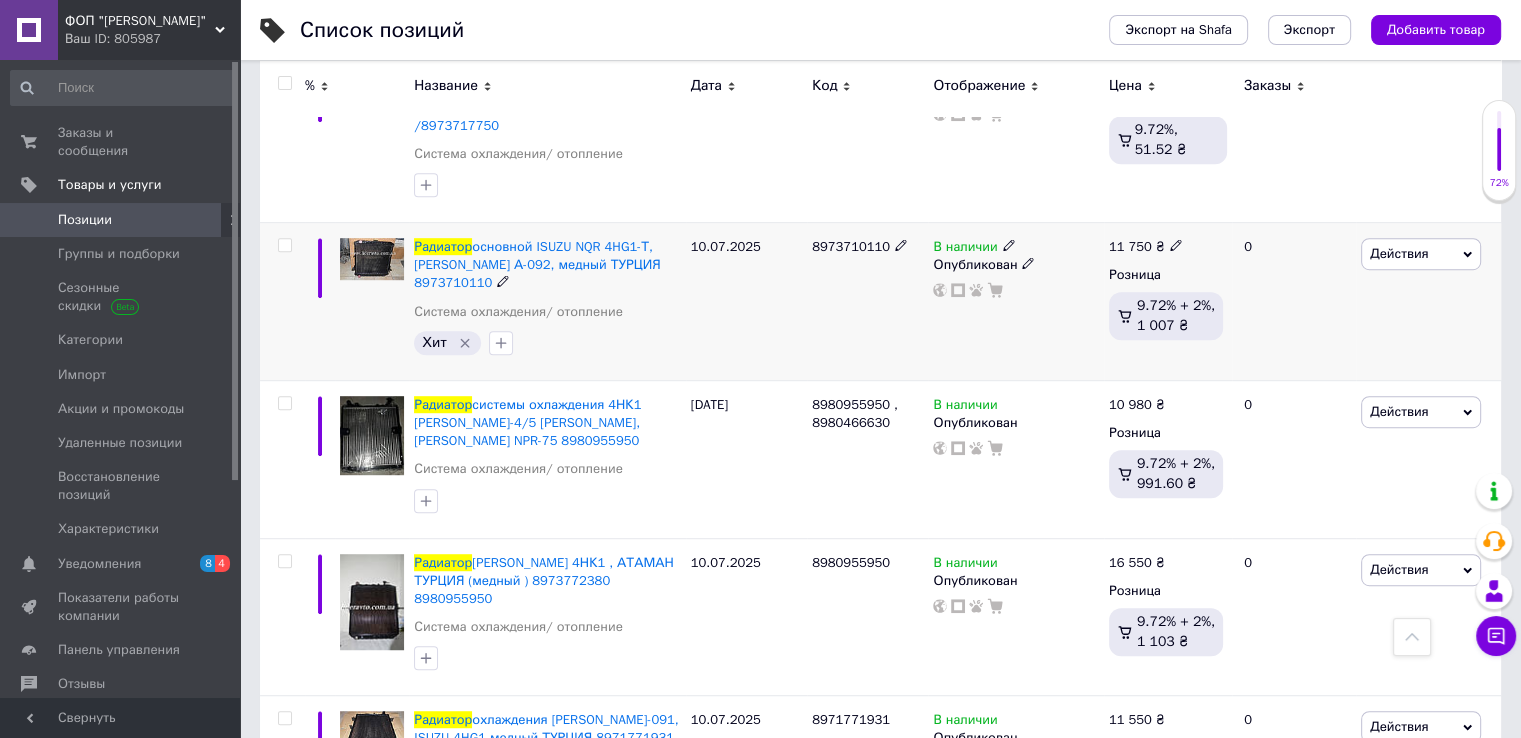 scroll, scrollTop: 1045, scrollLeft: 0, axis: vertical 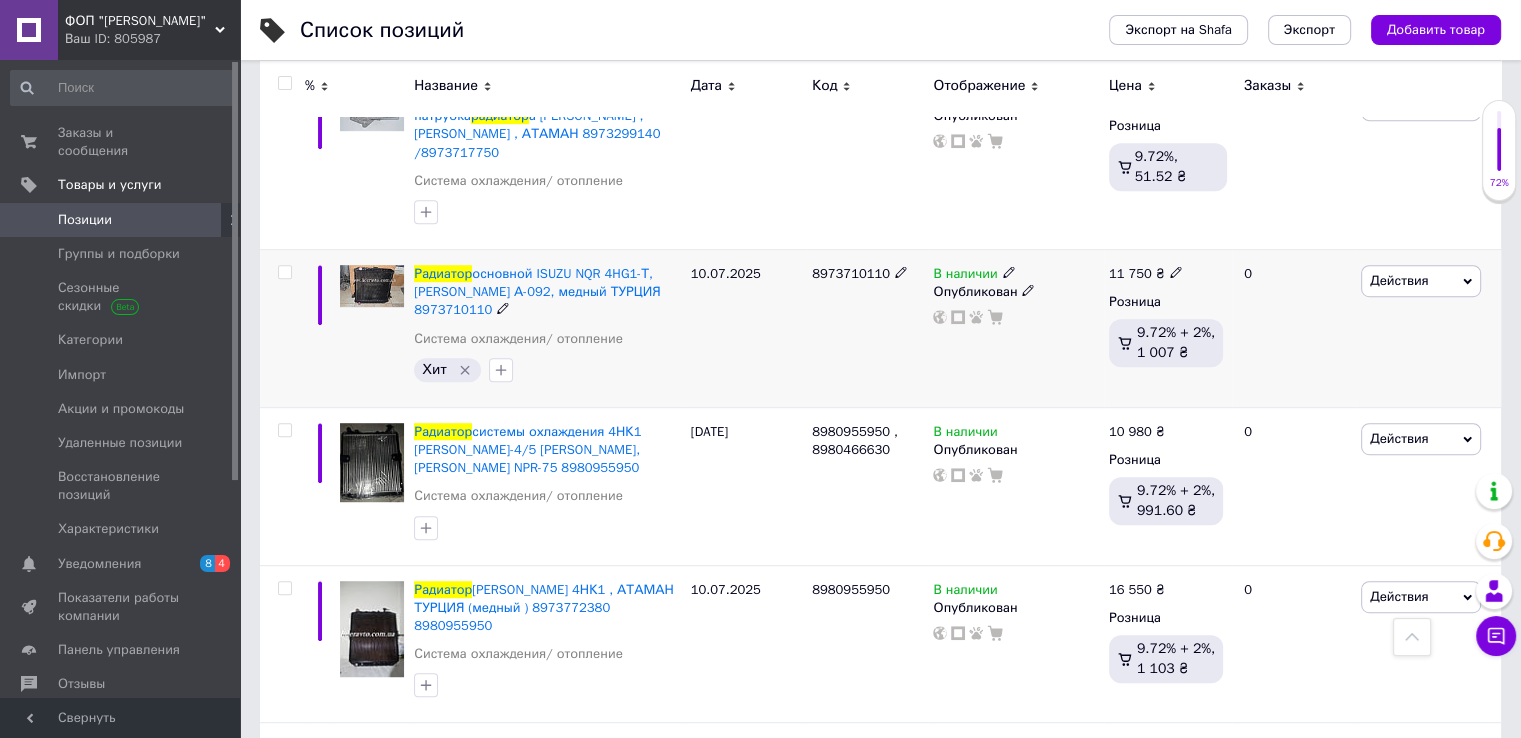 click 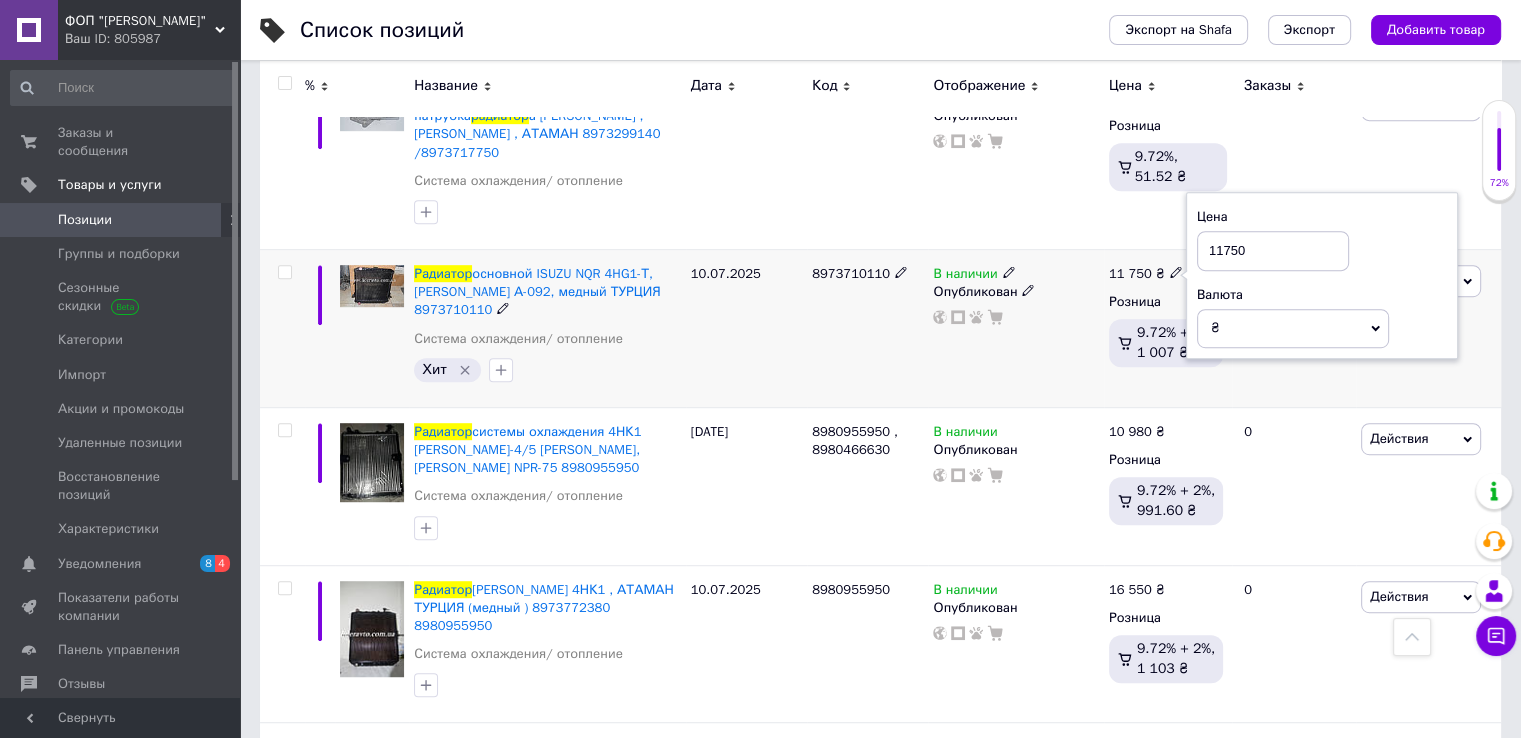 click on "11750" at bounding box center (1273, 251) 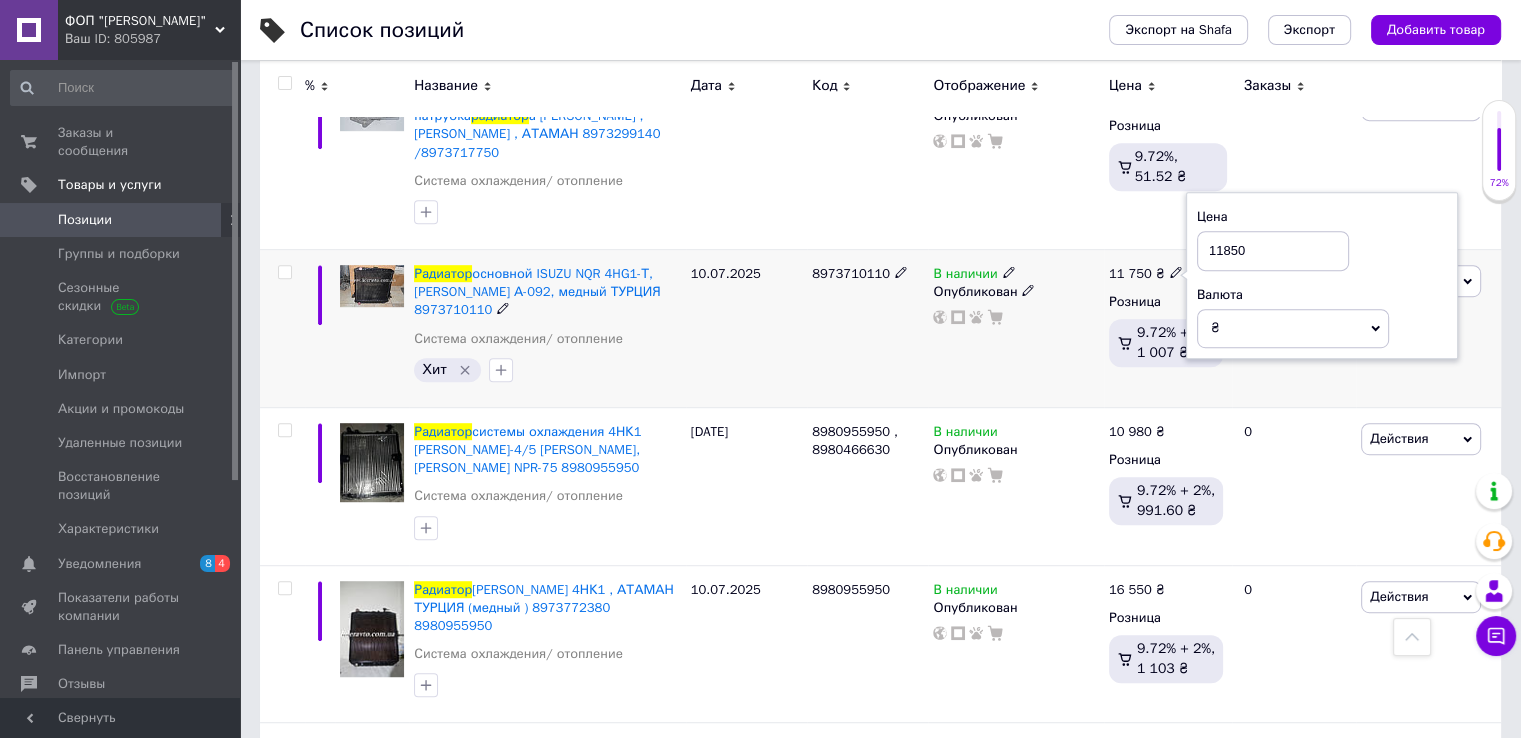 type on "11850" 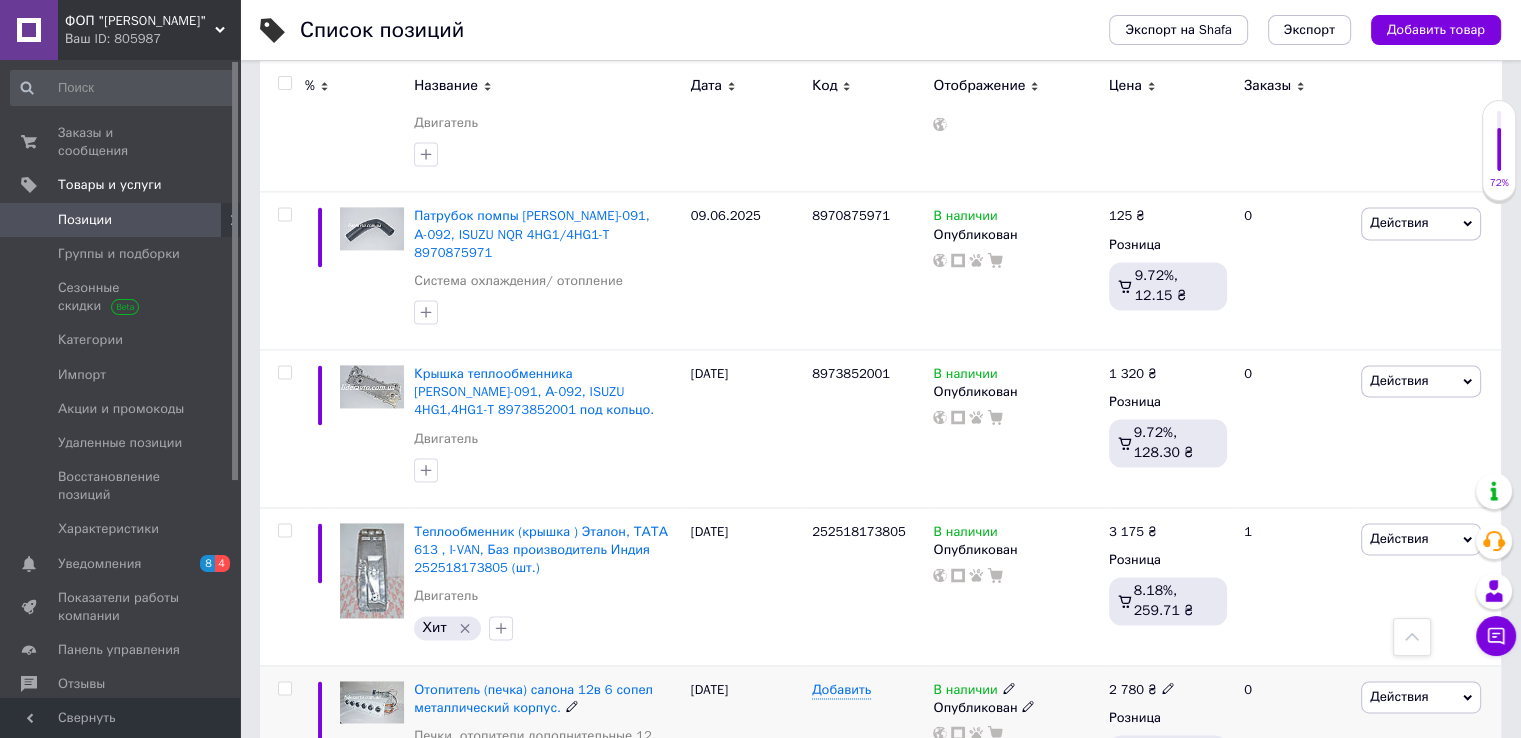 scroll, scrollTop: 2779, scrollLeft: 0, axis: vertical 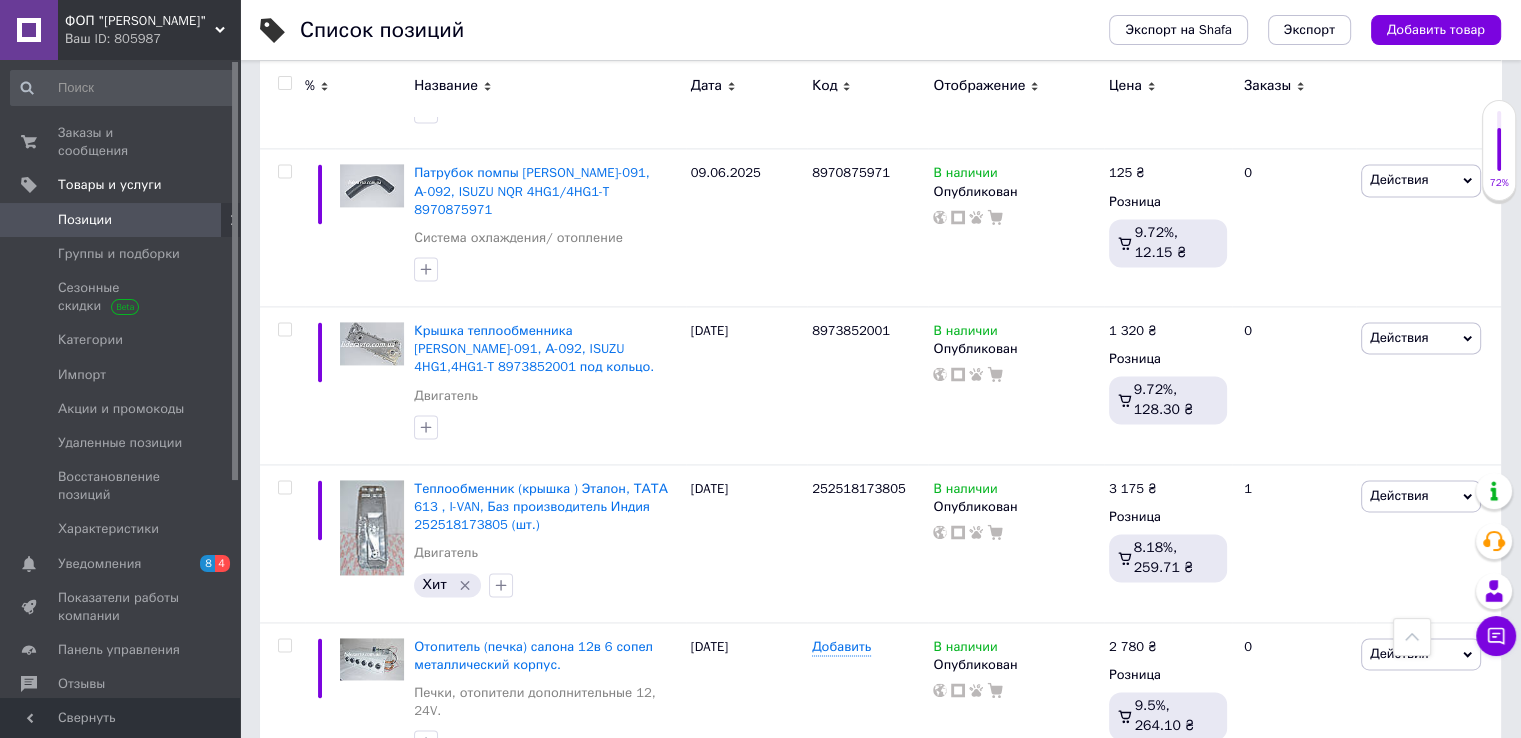 click on "7" at bounding box center (640, 820) 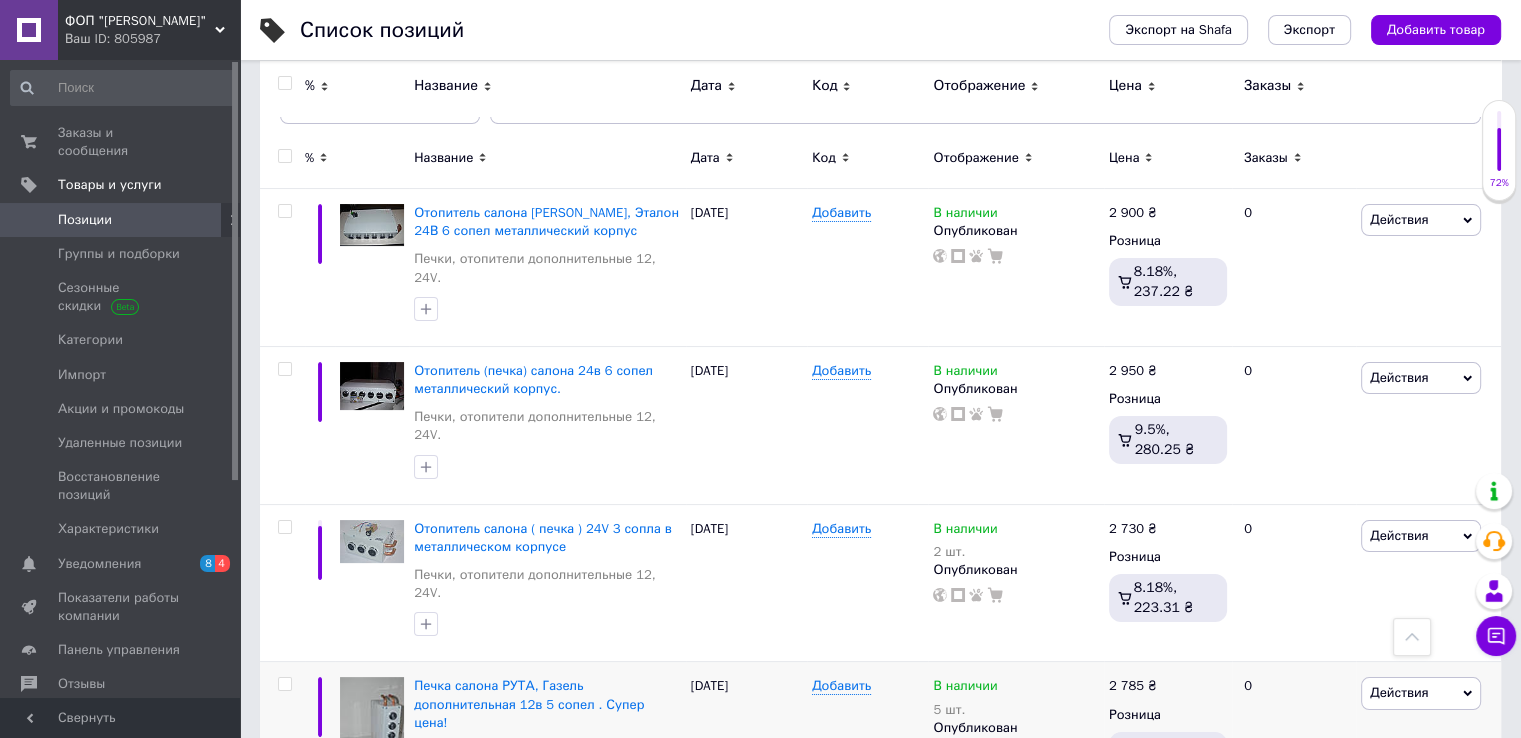 scroll, scrollTop: 0, scrollLeft: 0, axis: both 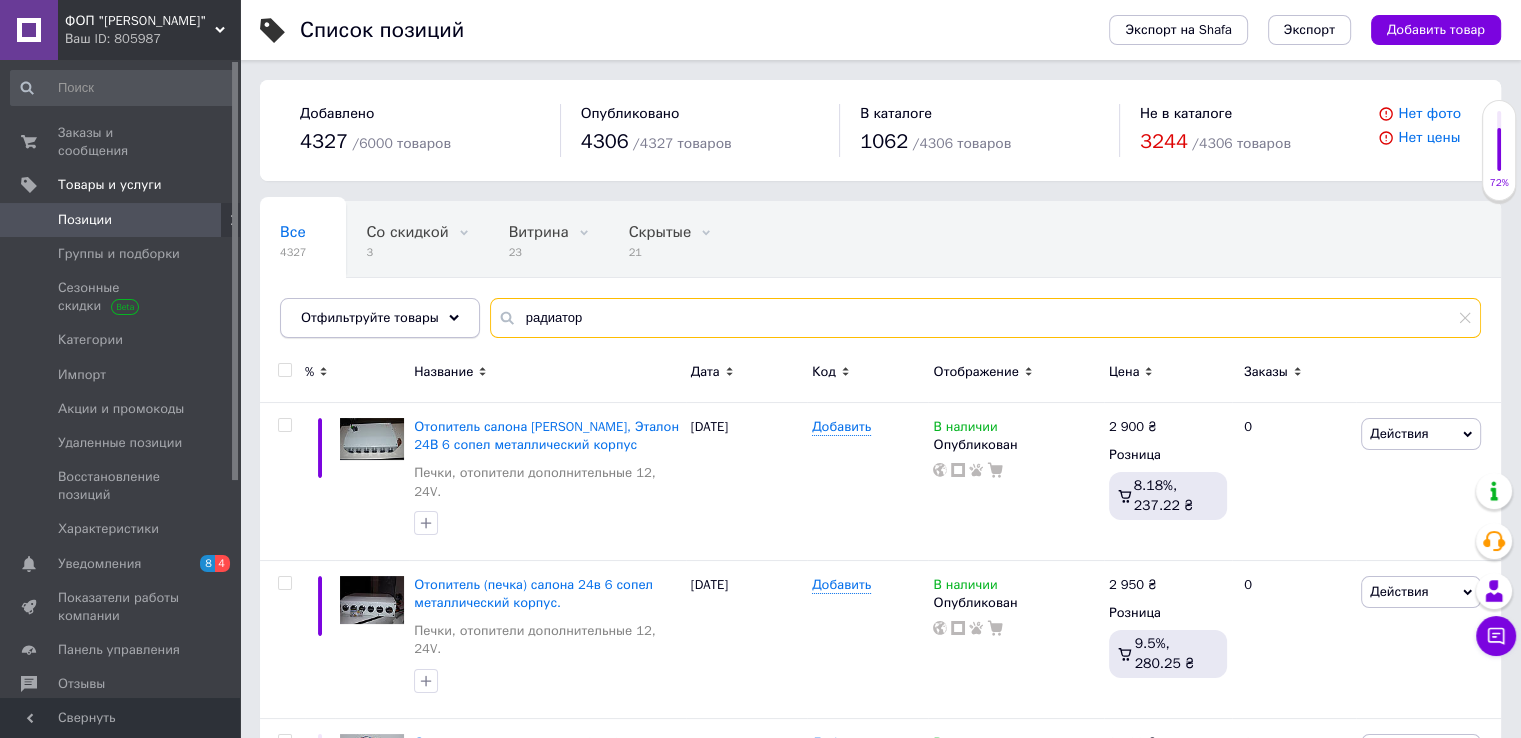 drag, startPoint x: 596, startPoint y: 317, endPoint x: 409, endPoint y: 323, distance: 187.09624 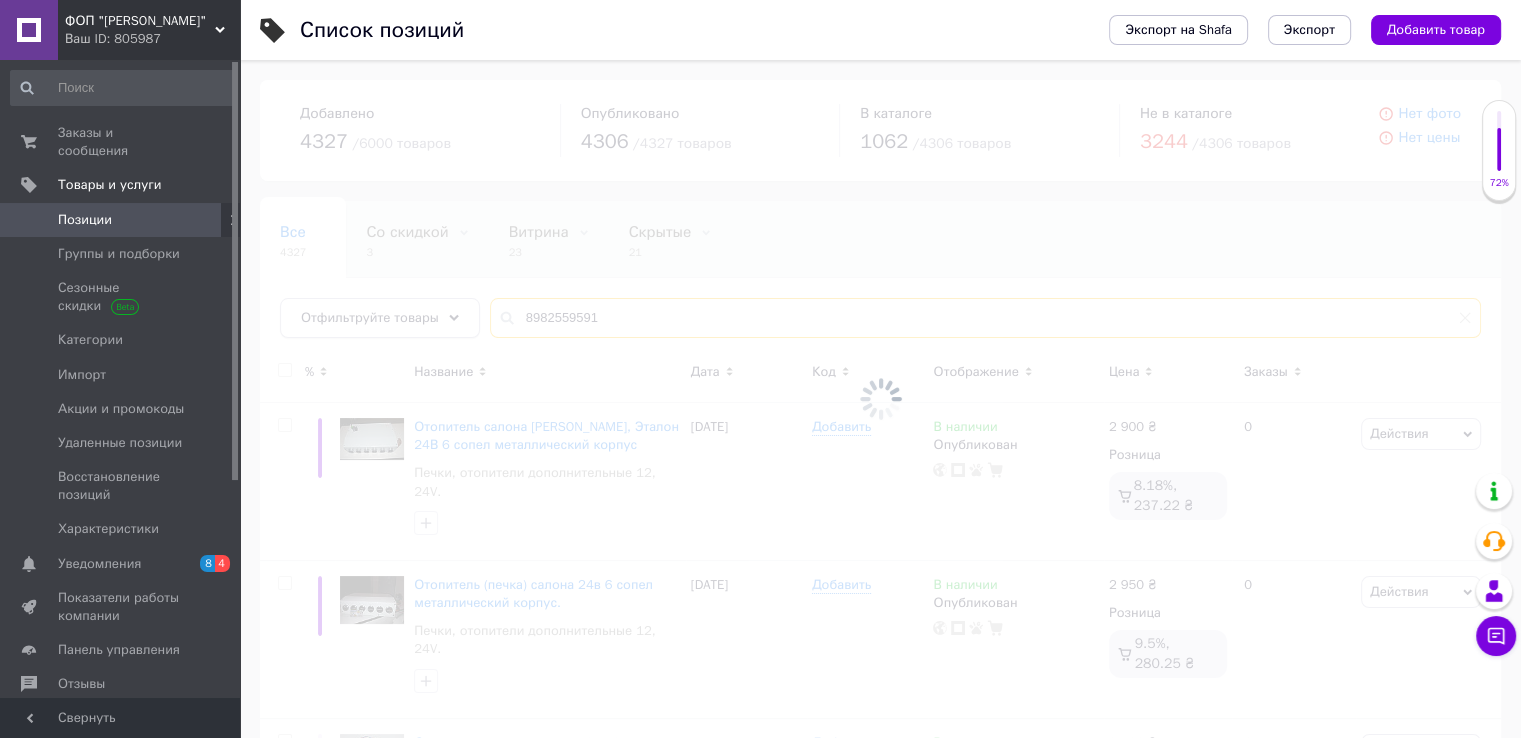 type on "8982559591" 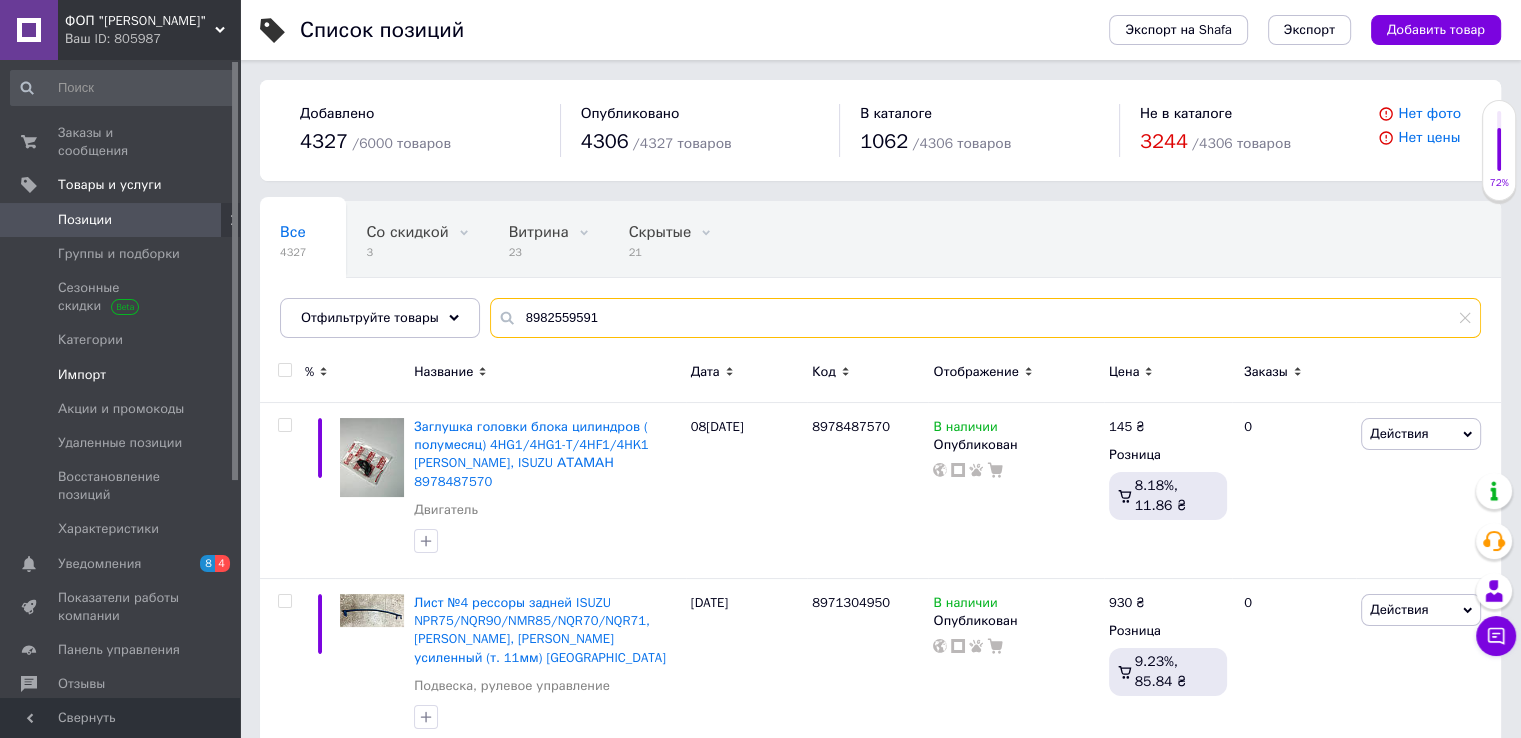 click on "ФОП "[PERSON_NAME]" Ваш ID: 805987 Сайт ФОП "[PERSON_NAME]" Кабинет покупателя Проверить состояние системы Страница на портале Справка Выйти Заказы и сообщения 0 0 Товары и услуги Позиции Группы и подборки Сезонные скидки Категории Импорт Акции и промокоды Удаленные позиции Восстановление позиций Характеристики Уведомления 8 4 Показатели работы компании Панель управления Отзывы Клиенты Каталог ProSale Аналитика Инструменты вебмастера и SEO Управление сайтом Кошелек компании Маркет Настройки Тарифы и счета Prom микс 6 000 Свернуть
Список позиций 4327" at bounding box center (760, 1884) 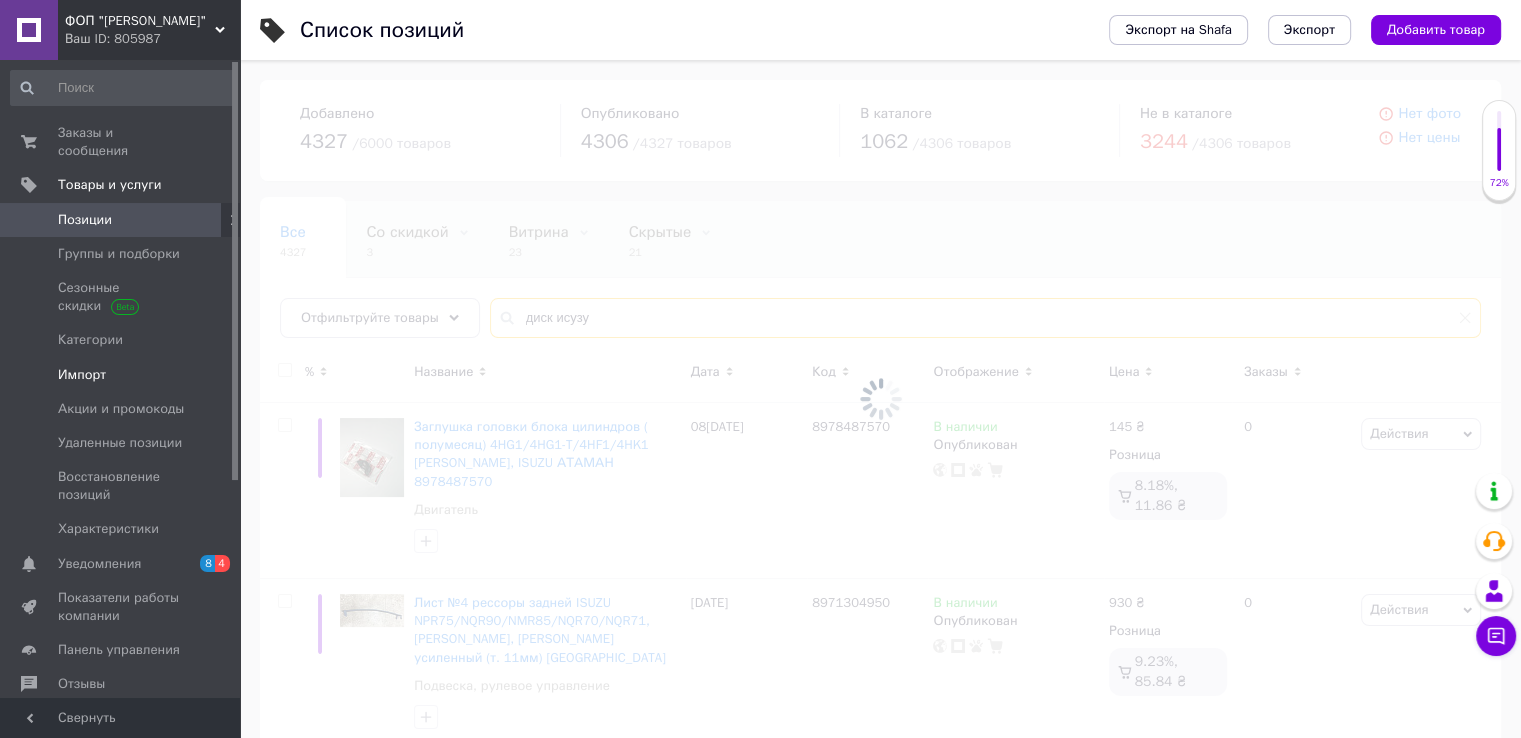 type on "диск исузу" 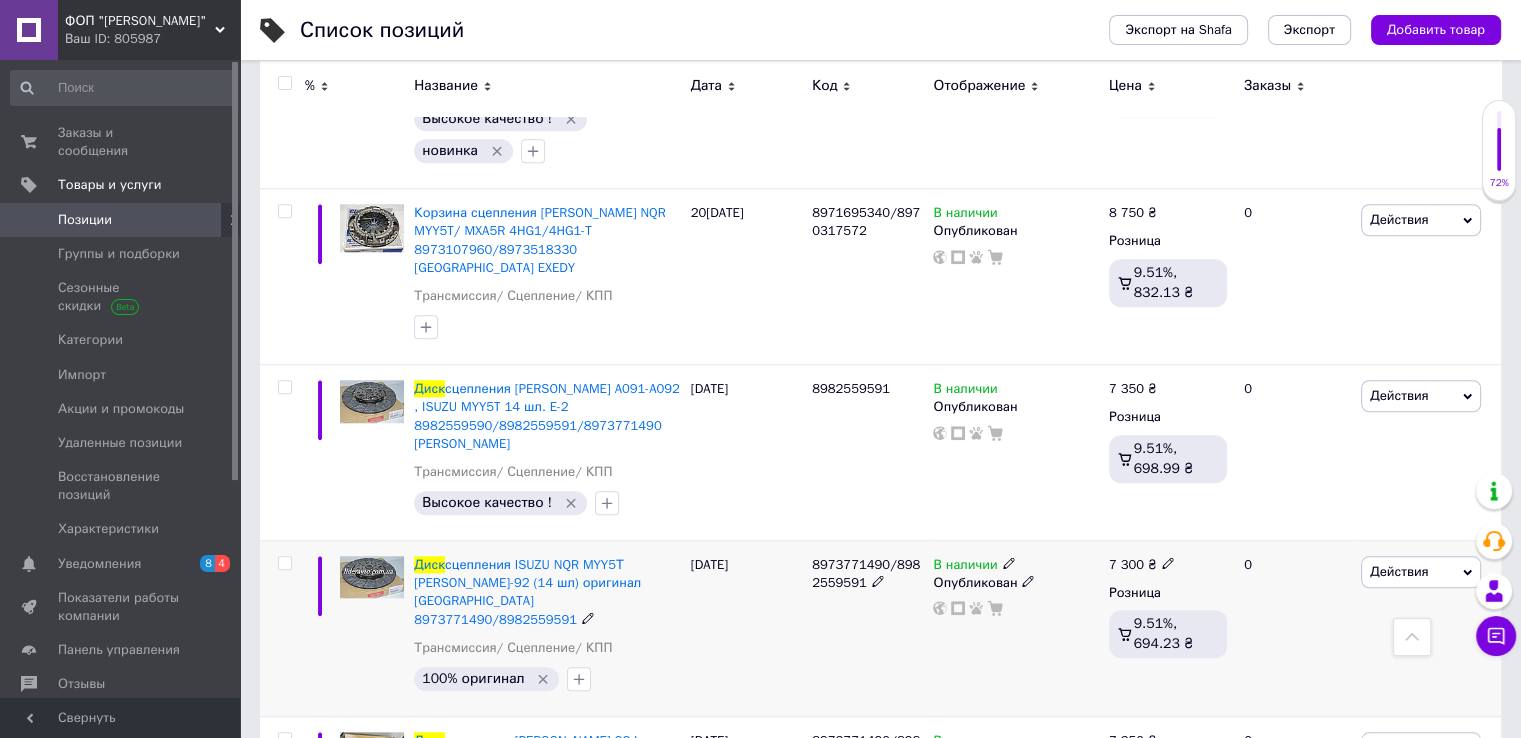 scroll, scrollTop: 1866, scrollLeft: 0, axis: vertical 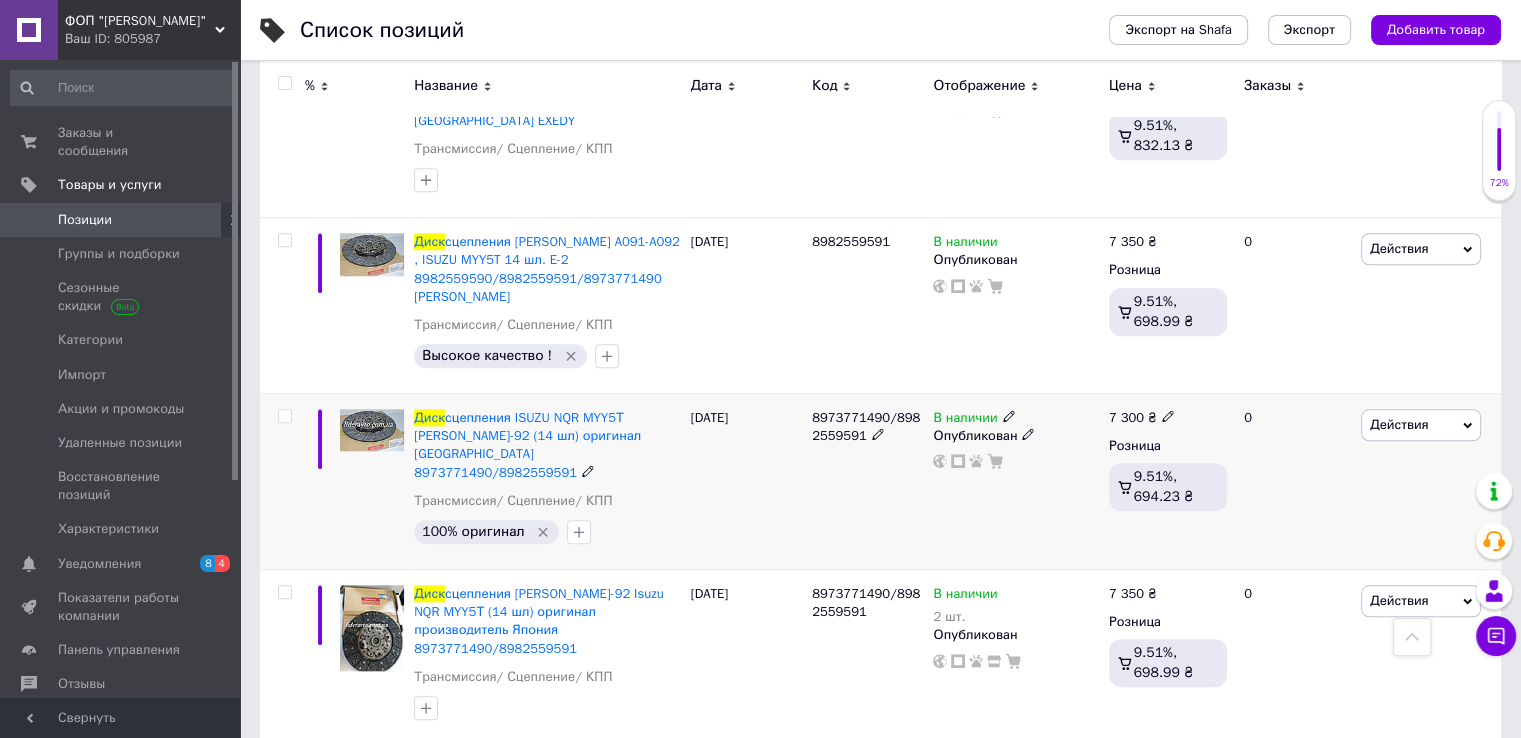 click 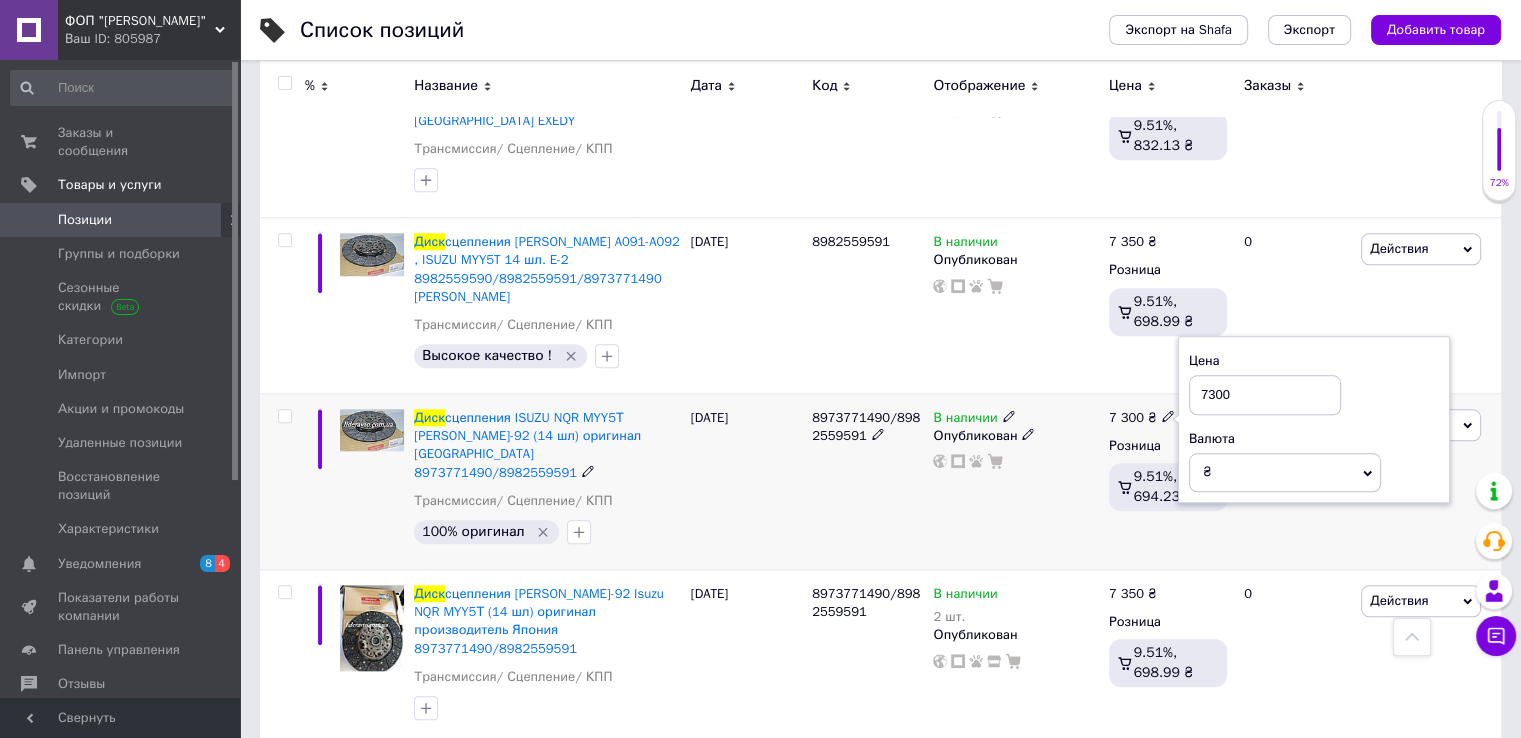 drag, startPoint x: 1176, startPoint y: 359, endPoint x: 1166, endPoint y: 357, distance: 10.198039 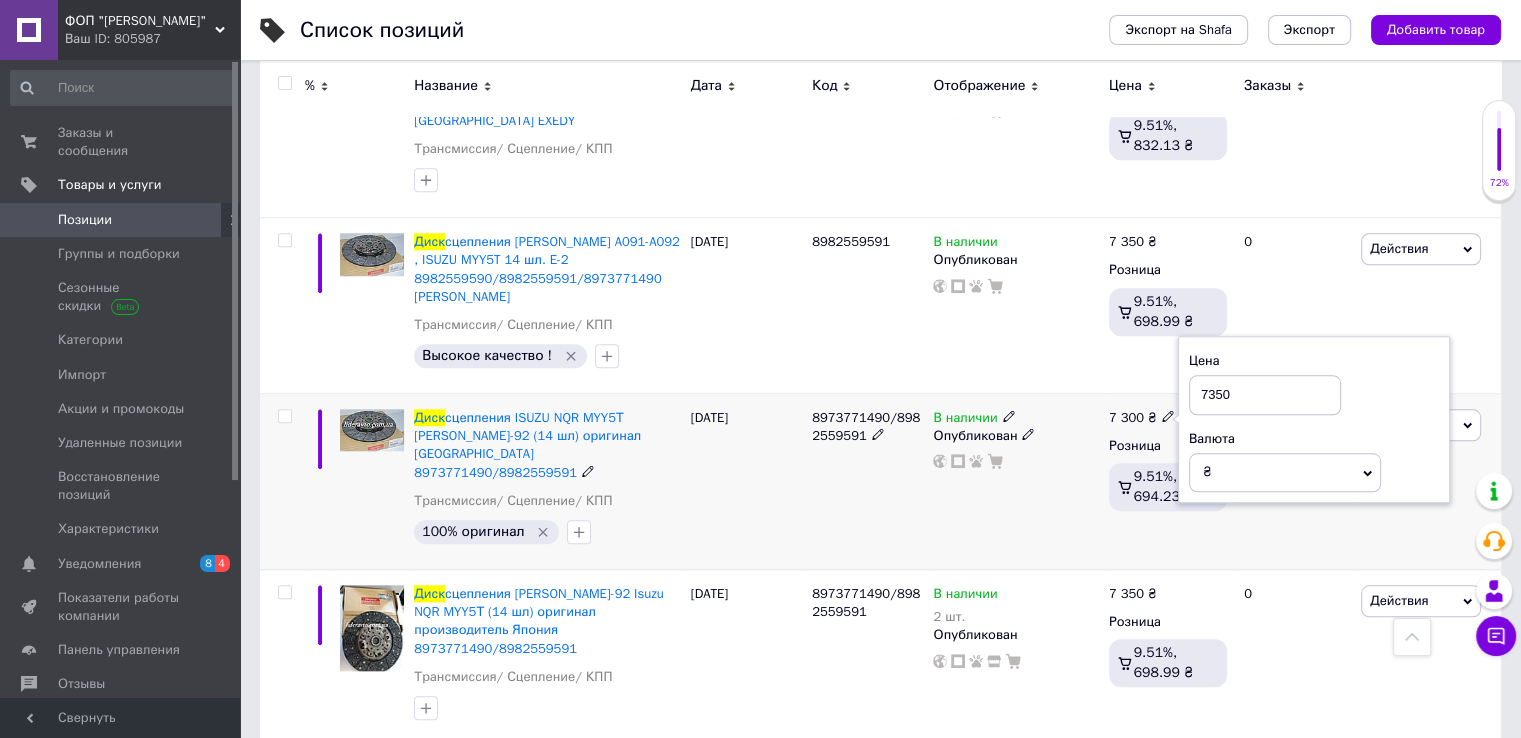 type on "7350" 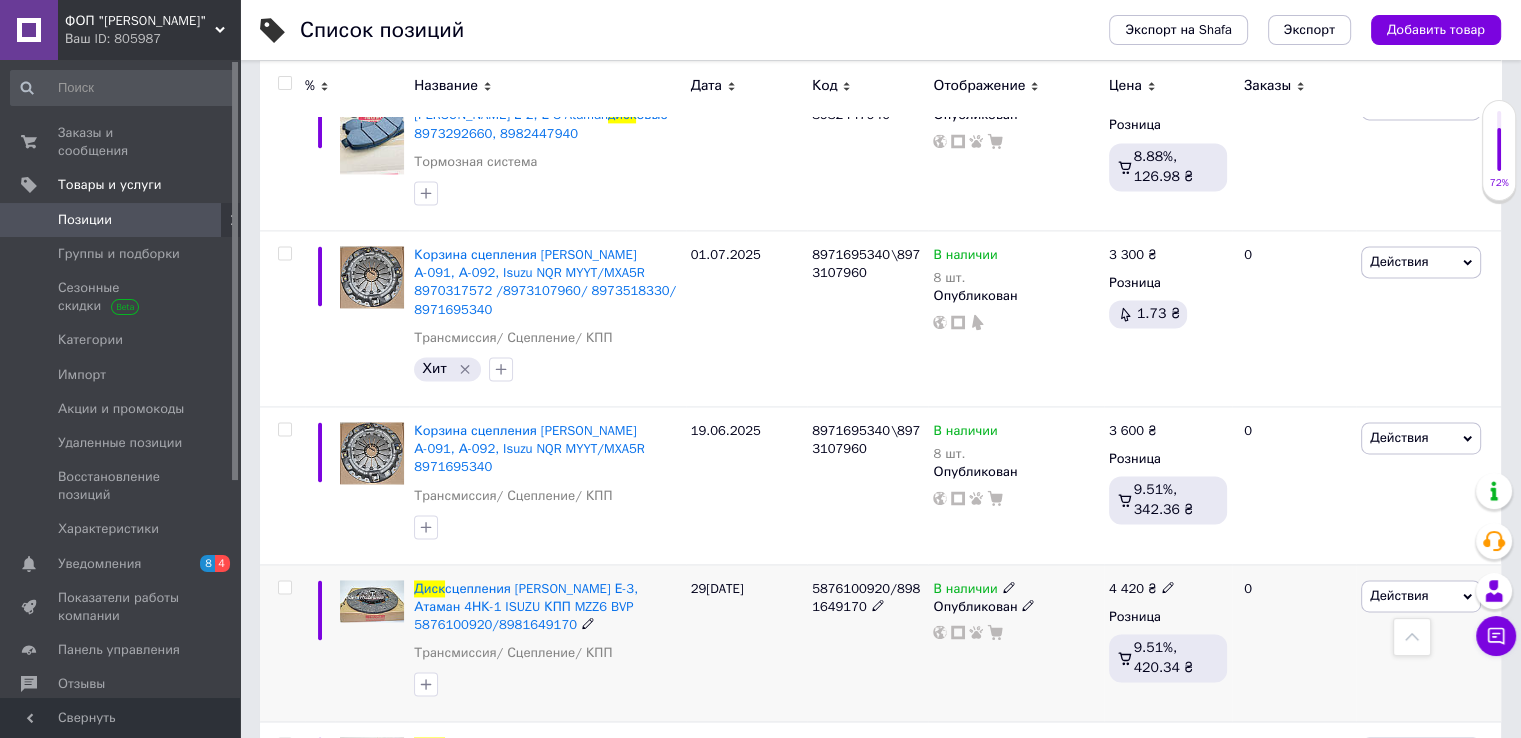 scroll, scrollTop: 2934, scrollLeft: 0, axis: vertical 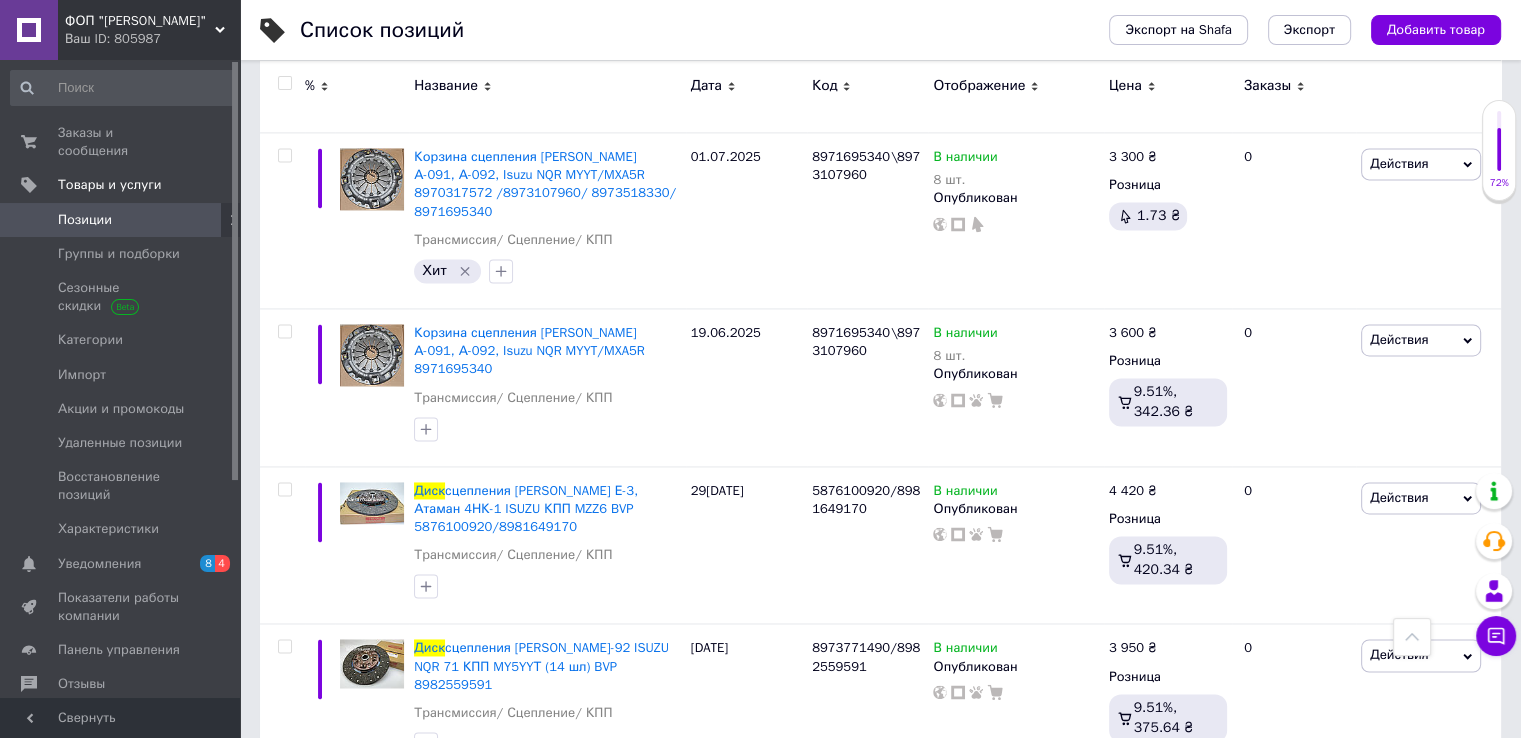 click on "Следующая" at bounding box center (412, 822) 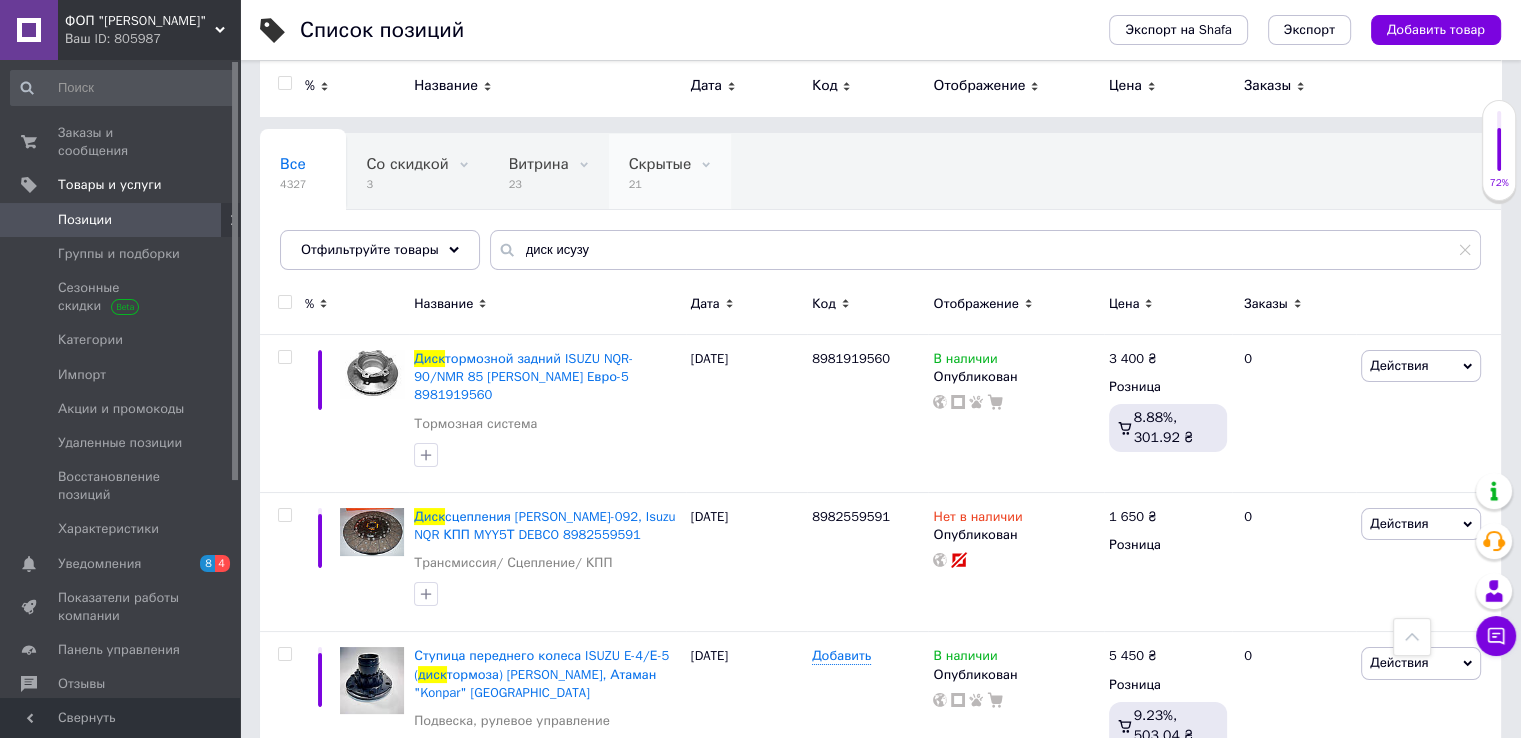 scroll, scrollTop: 0, scrollLeft: 0, axis: both 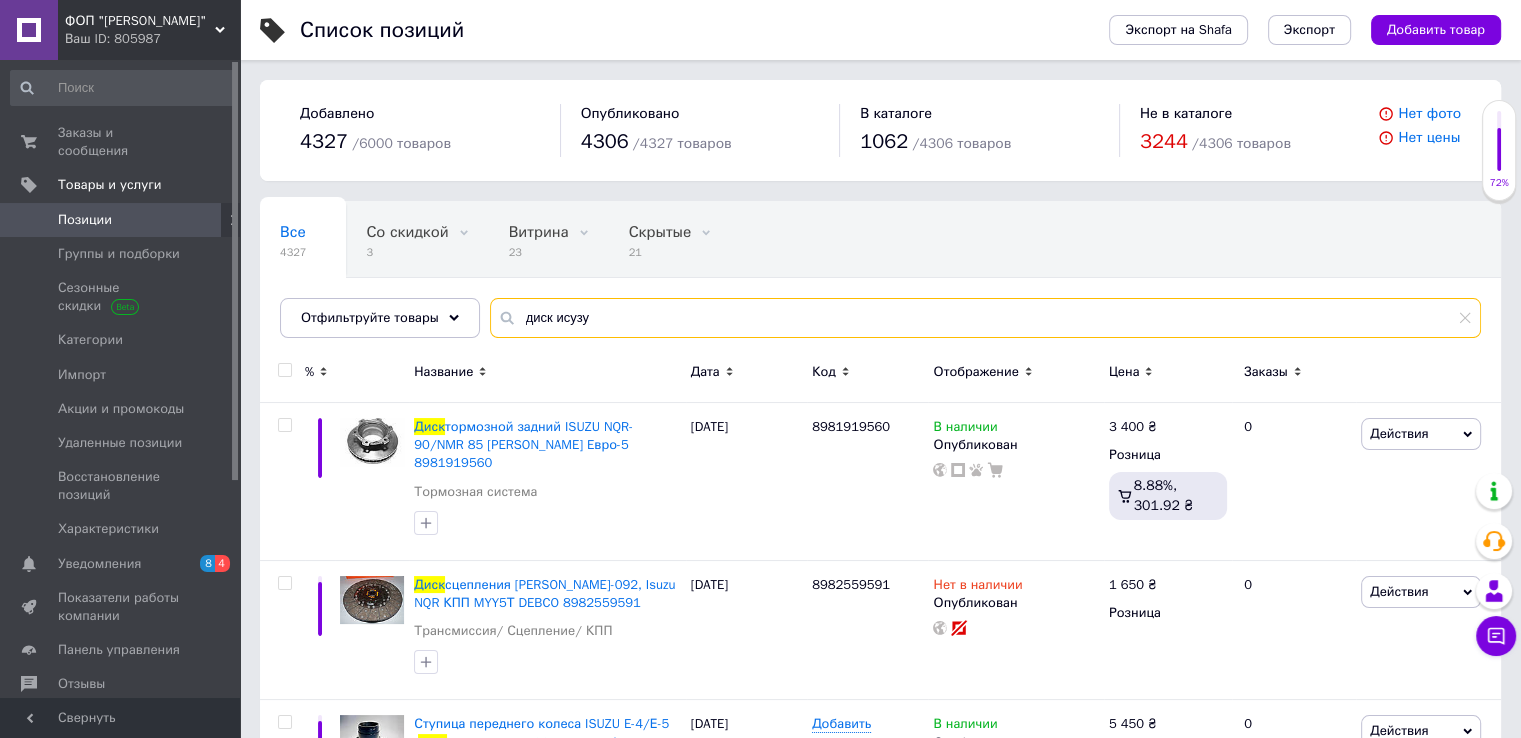 drag, startPoint x: 470, startPoint y: 297, endPoint x: 396, endPoint y: 296, distance: 74.00676 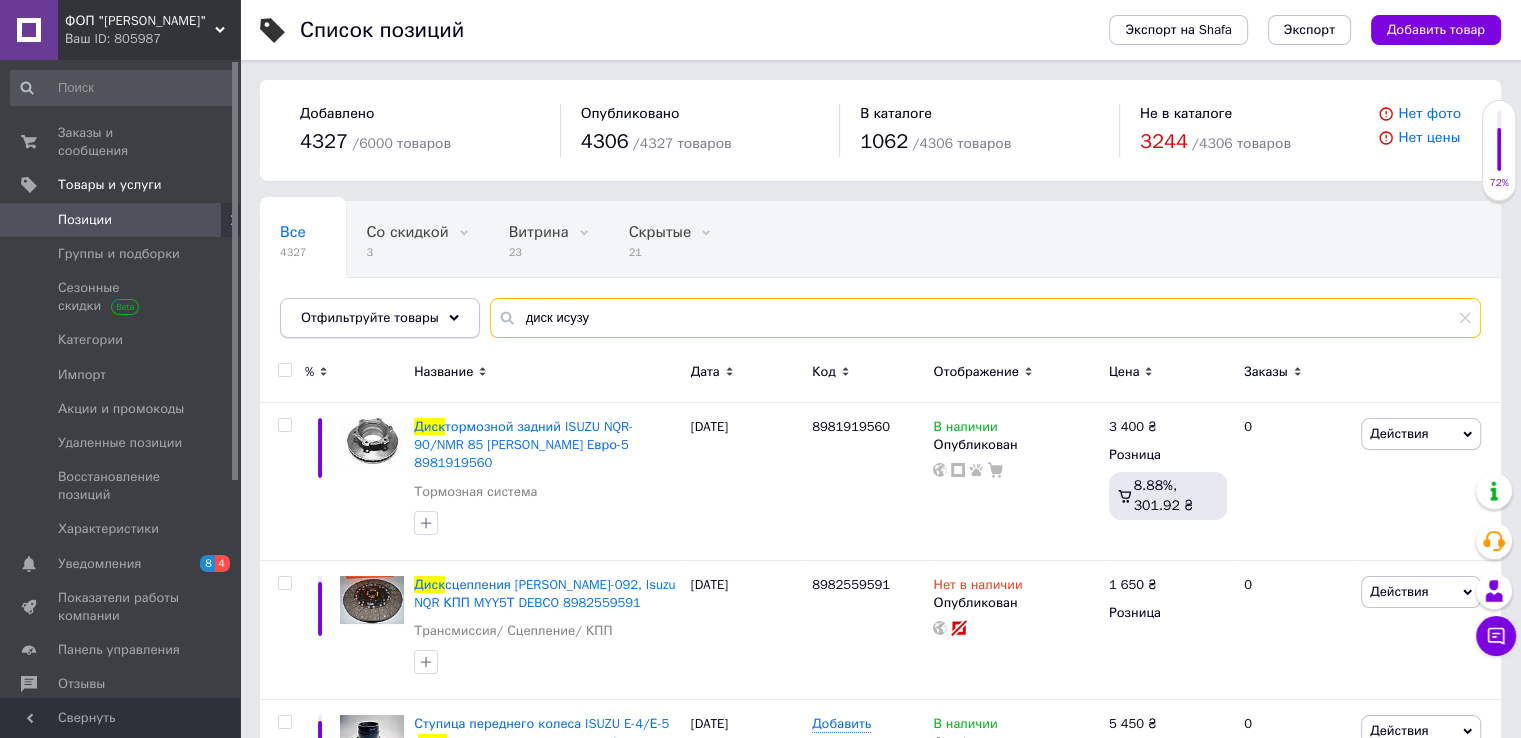 drag, startPoint x: 587, startPoint y: 317, endPoint x: 317, endPoint y: 314, distance: 270.01666 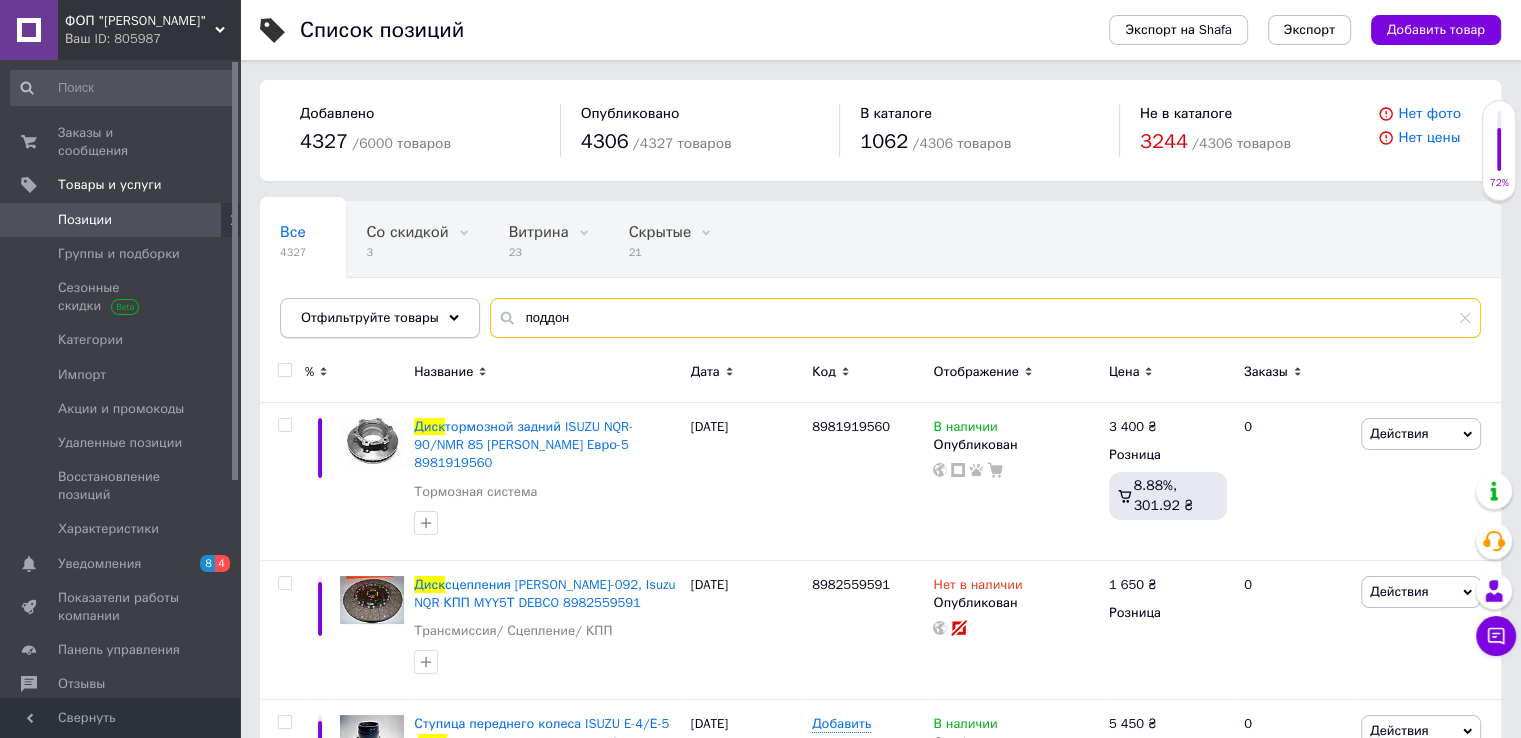 type on "поддон" 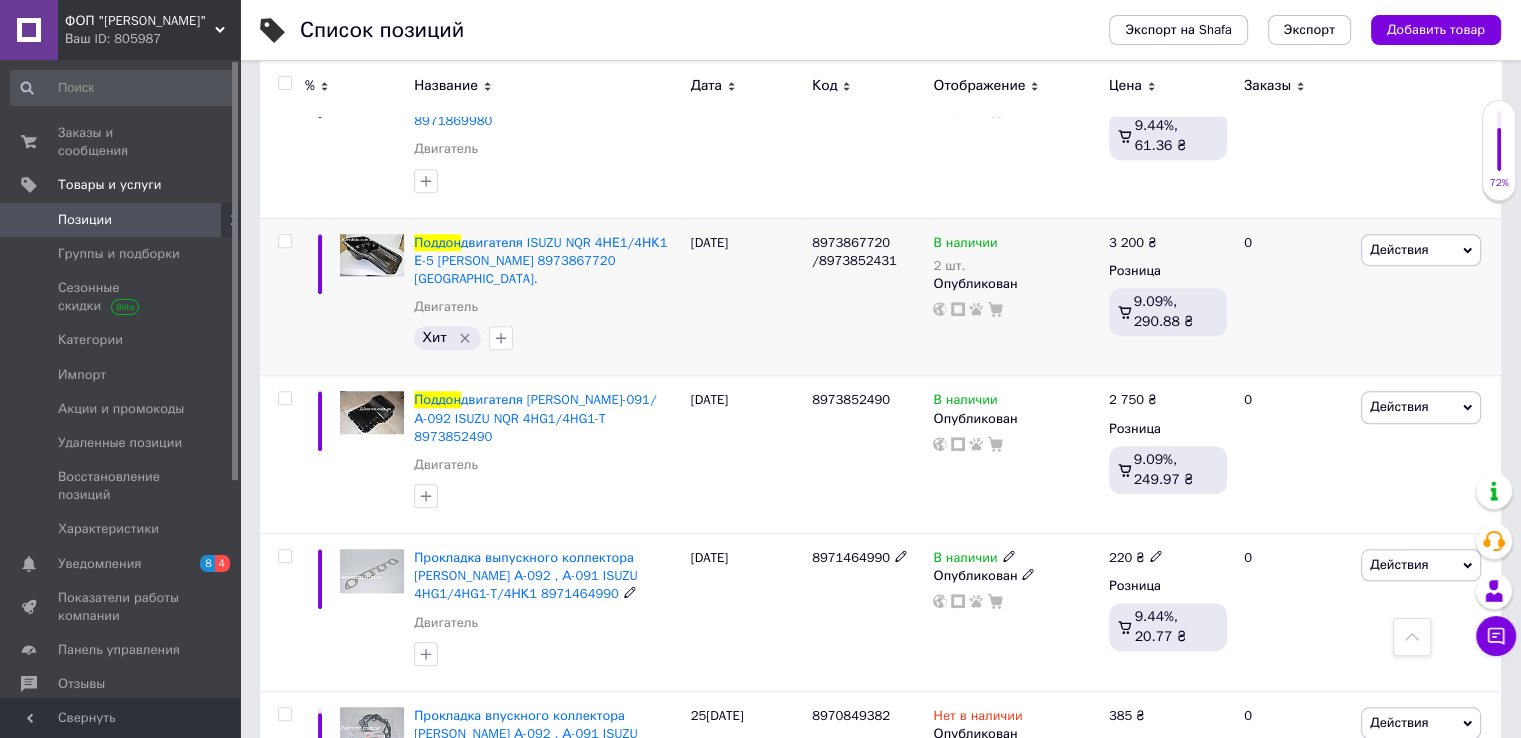 scroll, scrollTop: 1466, scrollLeft: 0, axis: vertical 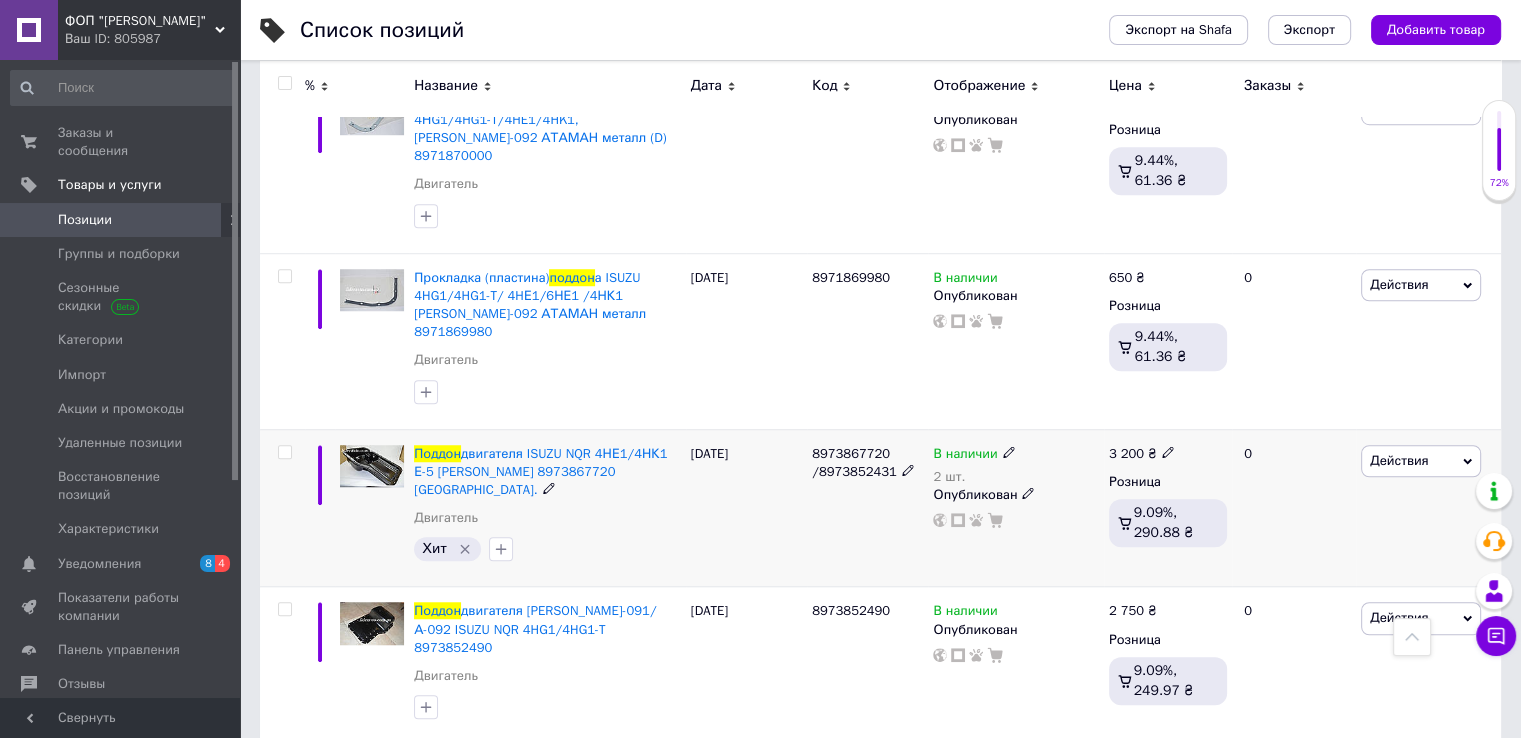 click 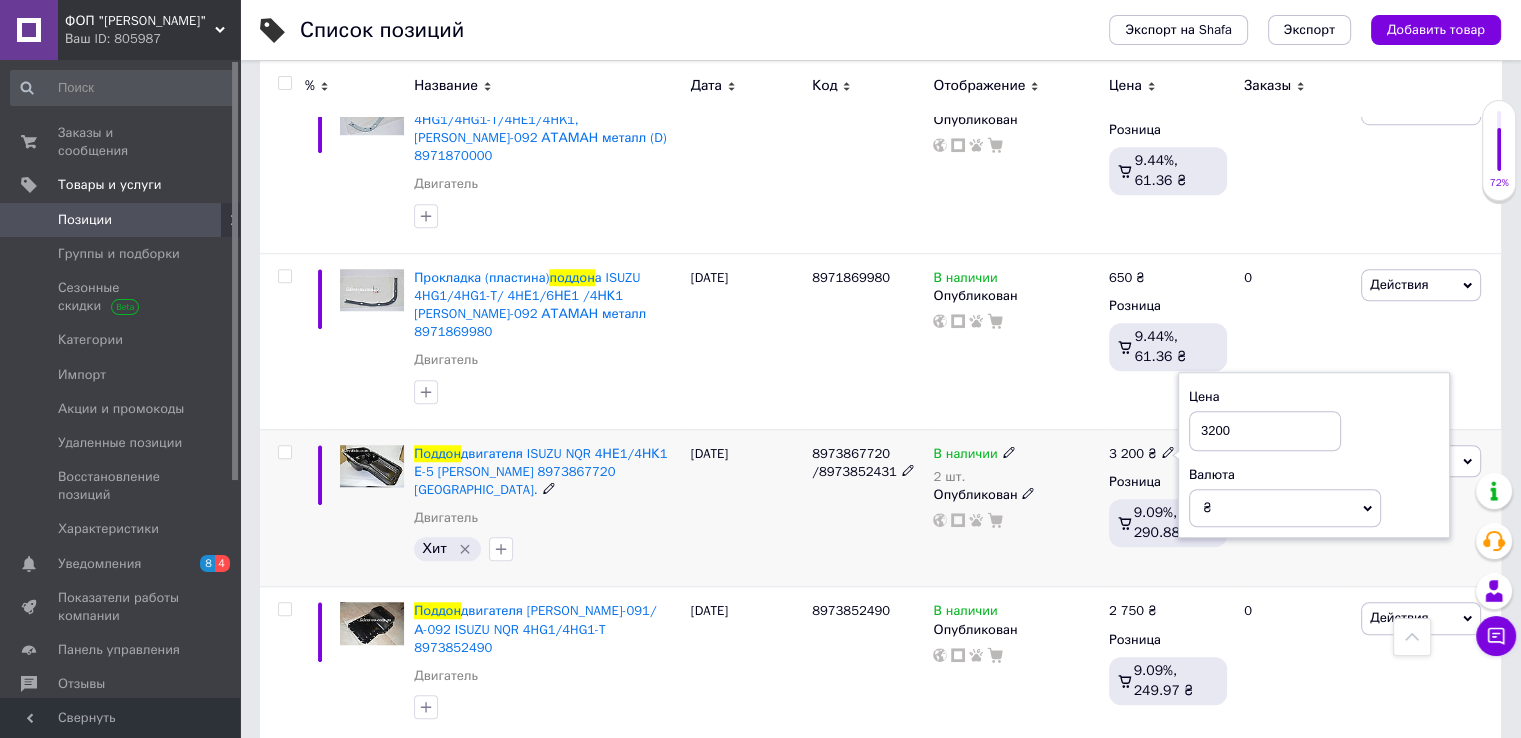 drag, startPoint x: 1142, startPoint y: 341, endPoint x: 1099, endPoint y: 341, distance: 43 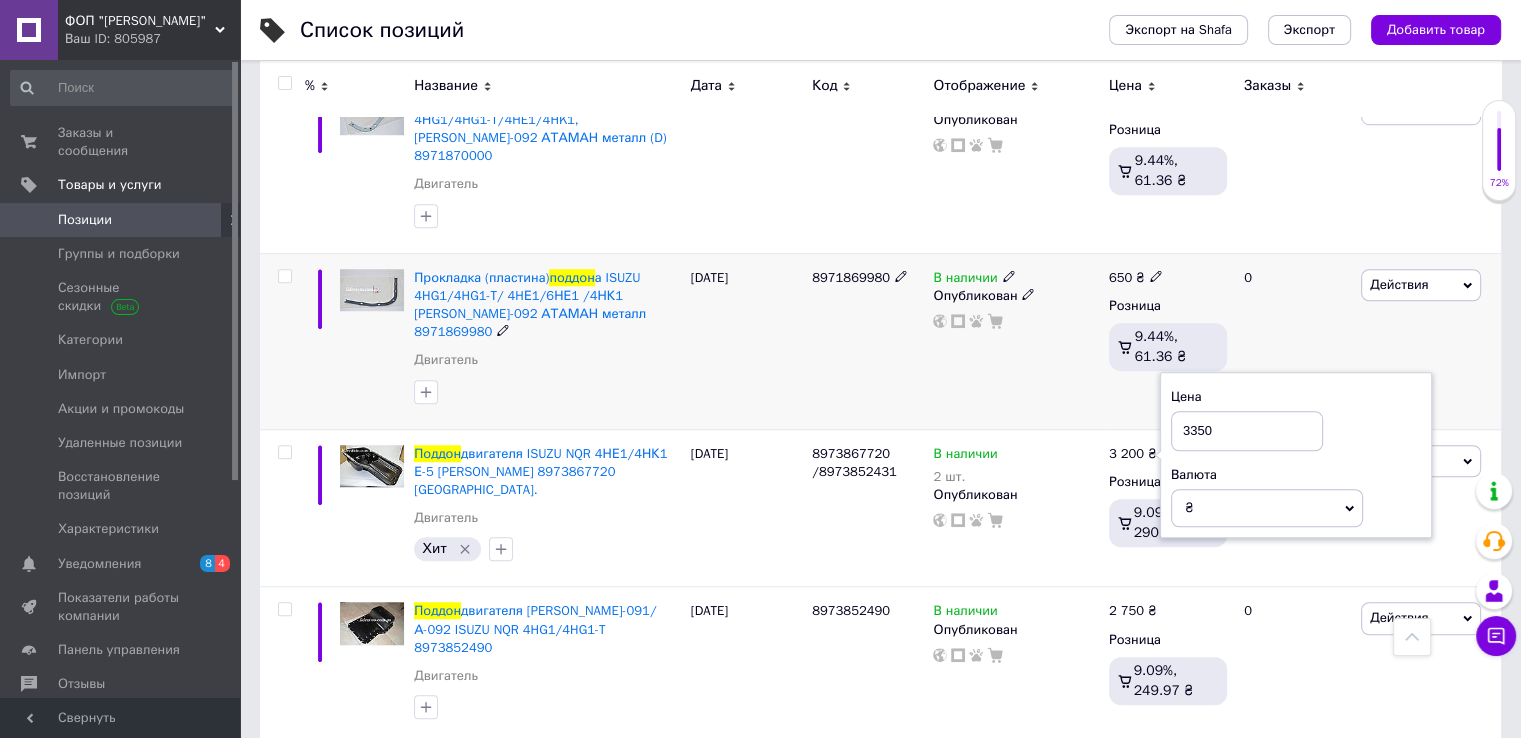 type on "3350" 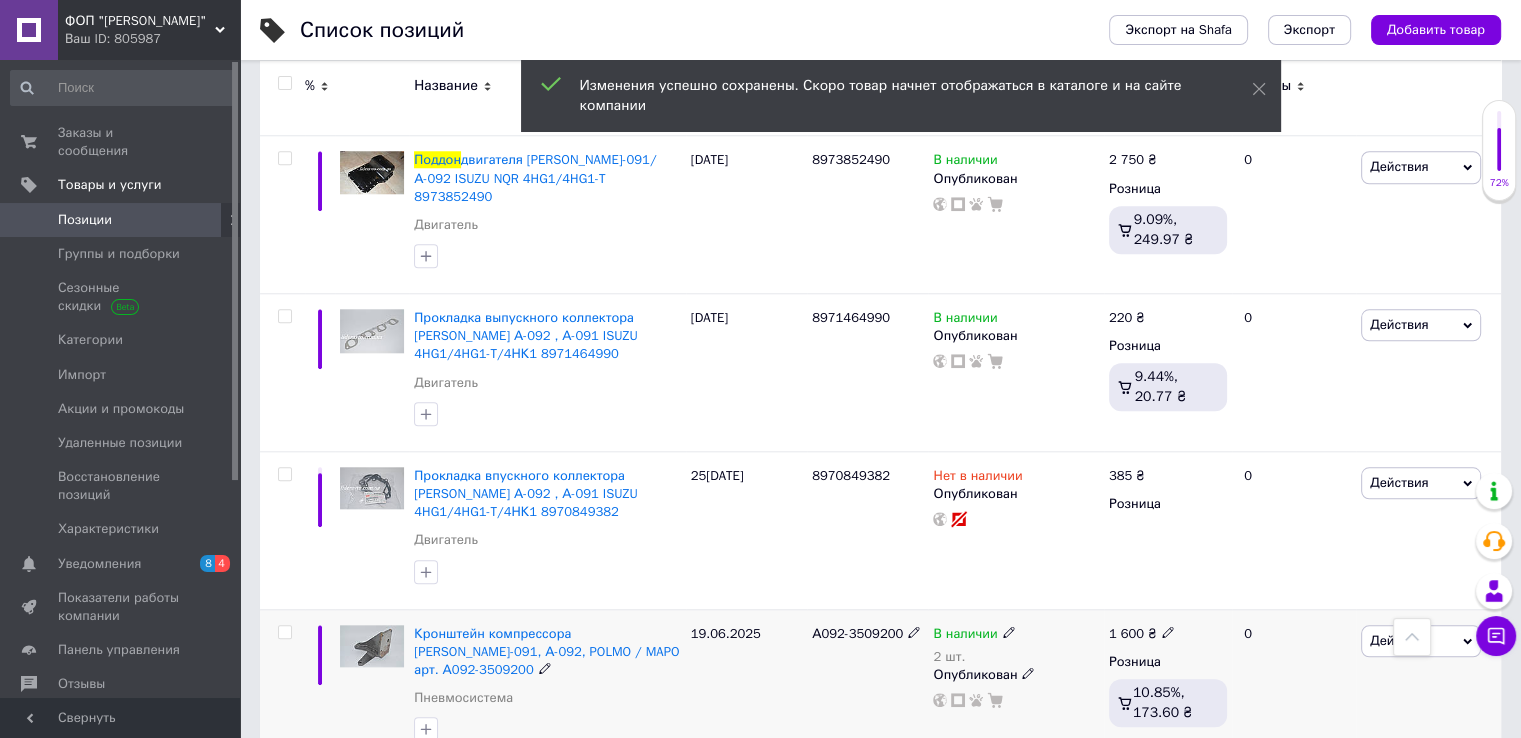 scroll, scrollTop: 1964, scrollLeft: 0, axis: vertical 